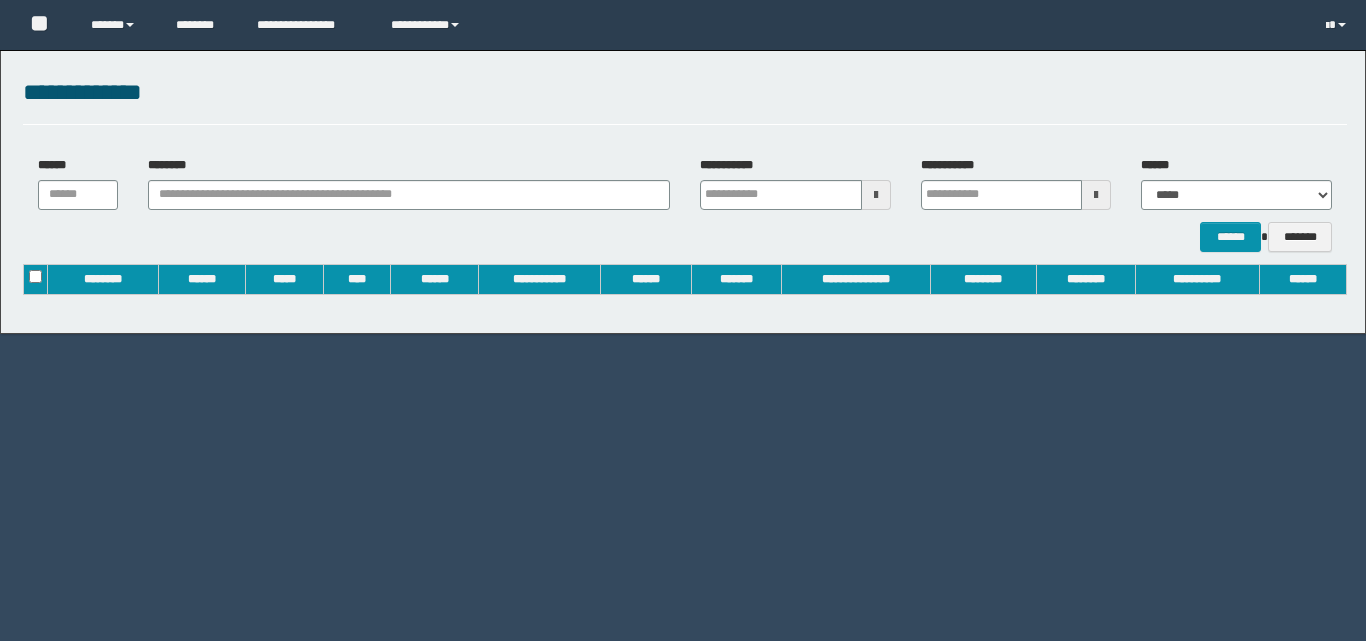 scroll, scrollTop: 0, scrollLeft: 0, axis: both 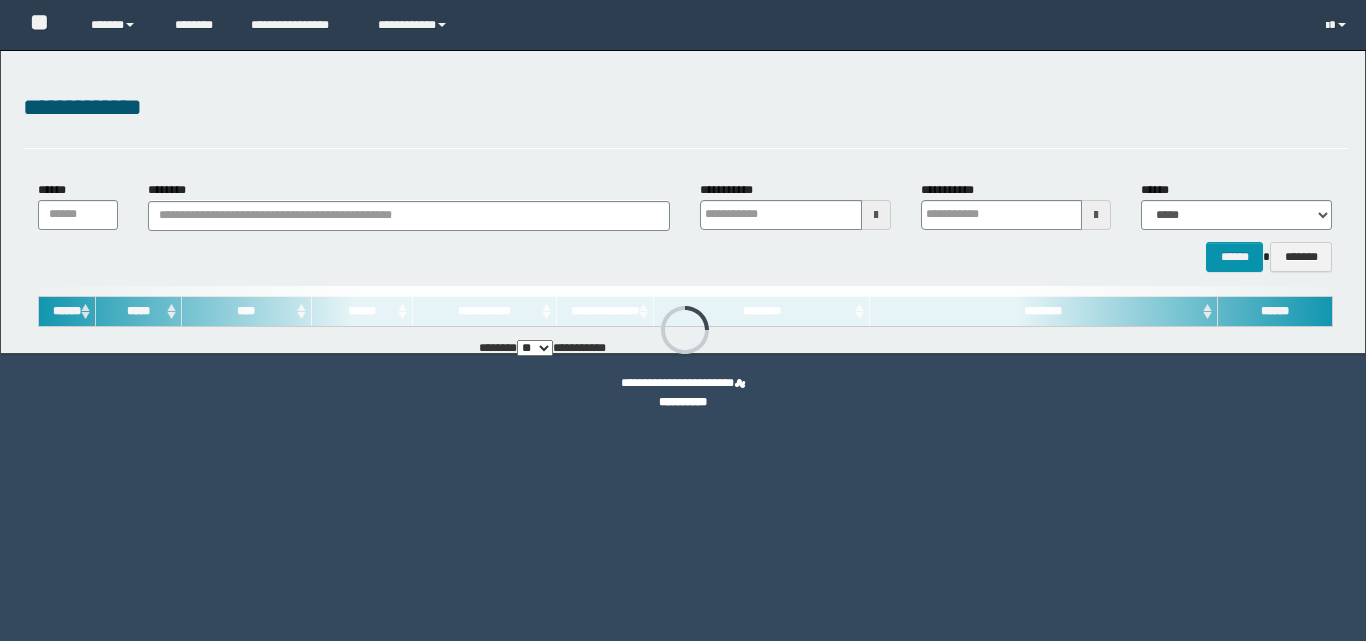 type on "**********" 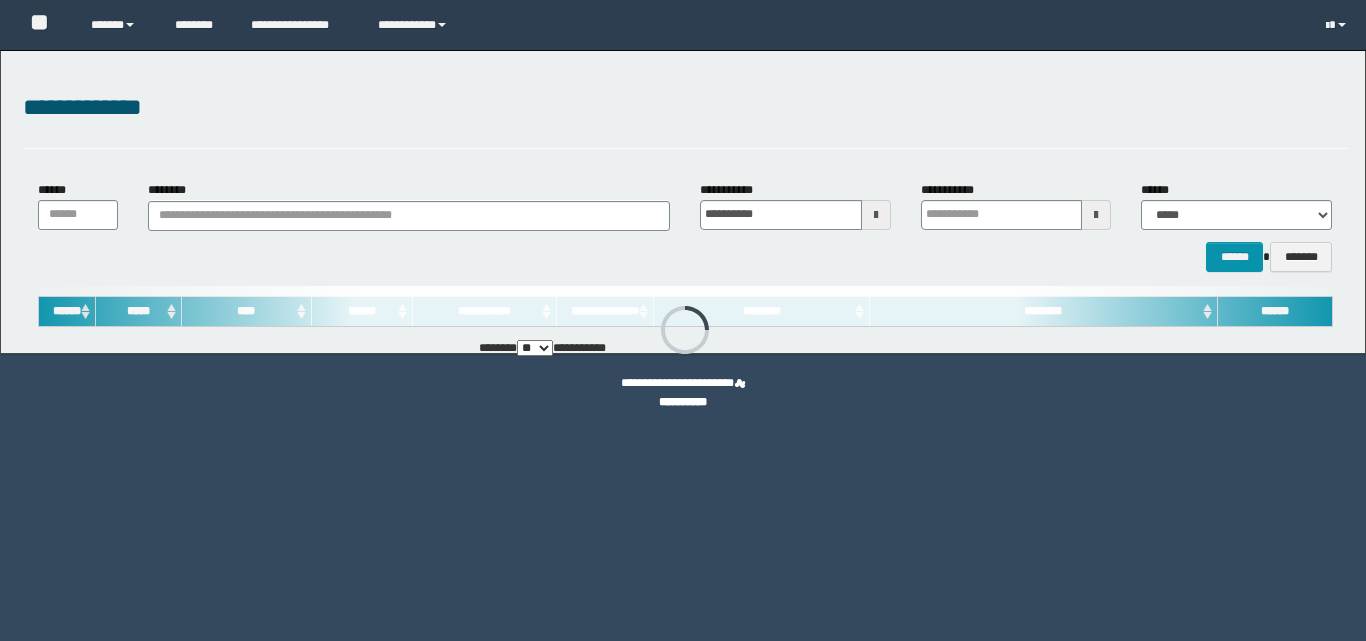 type on "**********" 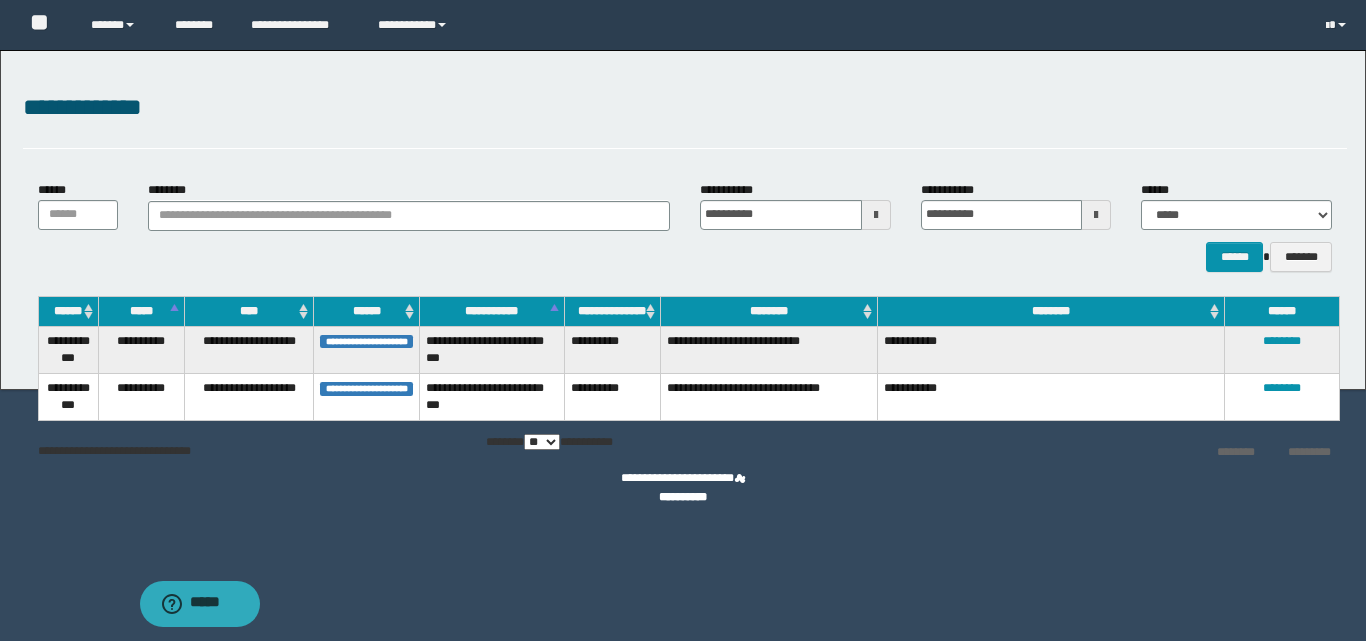 scroll, scrollTop: 0, scrollLeft: 0, axis: both 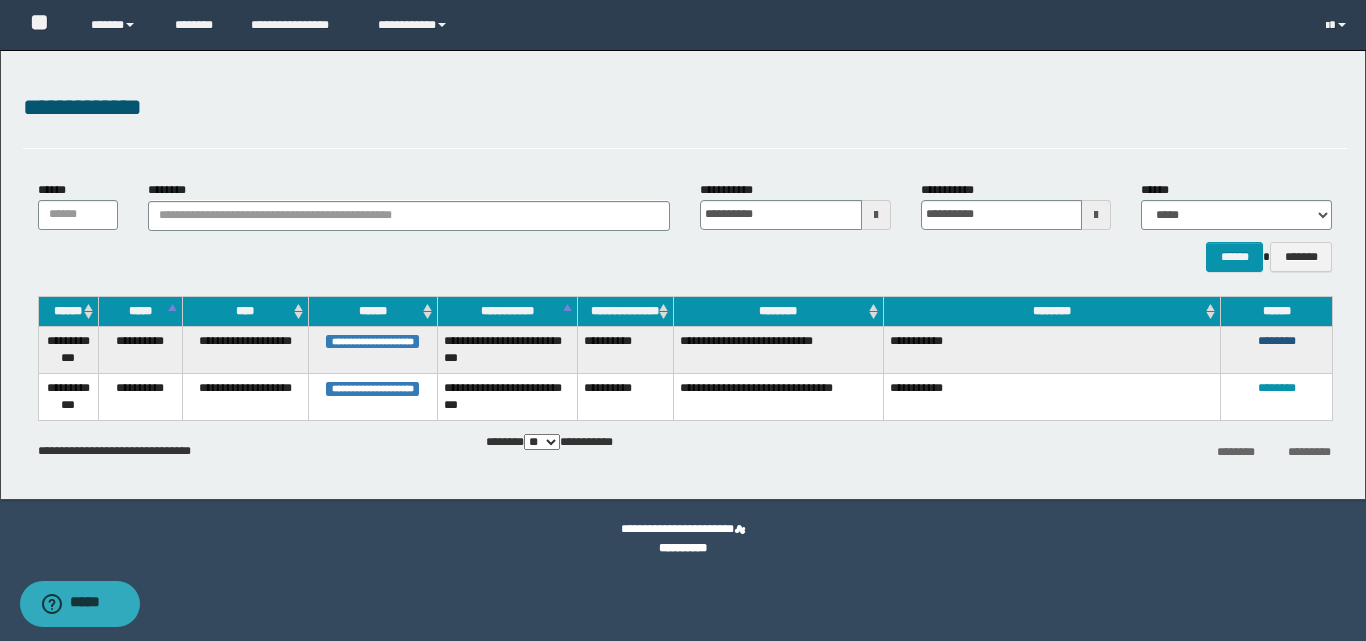 drag, startPoint x: 1267, startPoint y: 337, endPoint x: 806, endPoint y: 417, distance: 467.88995 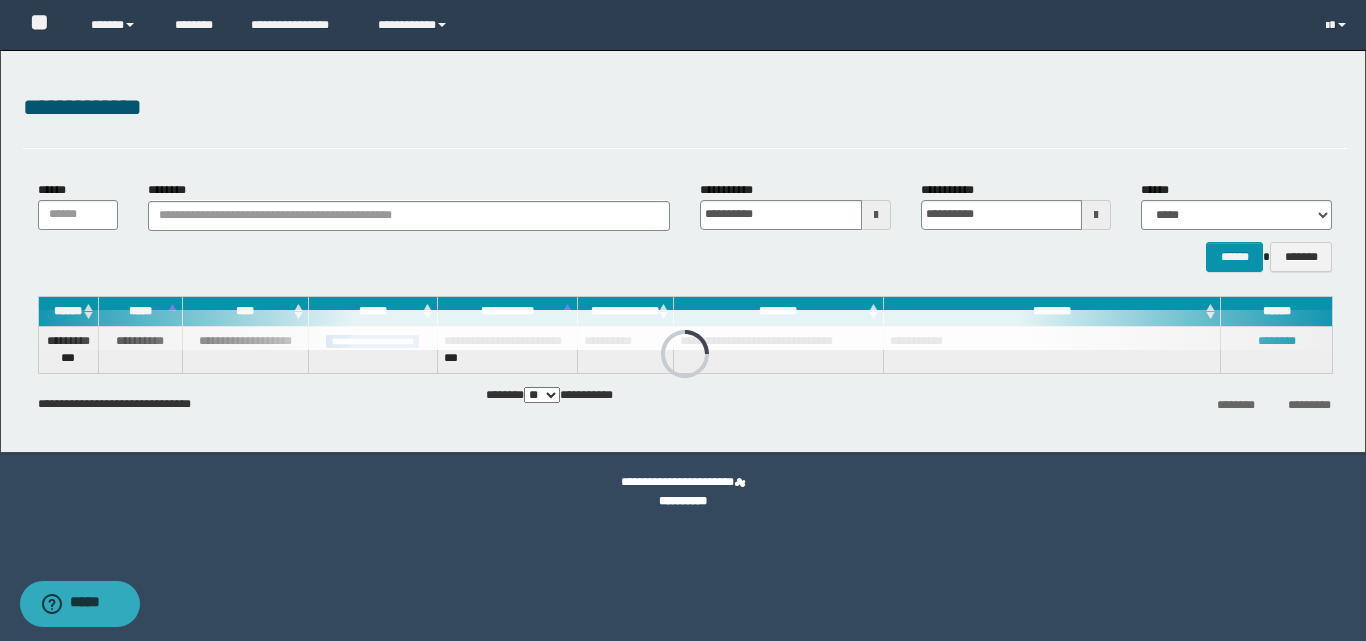click at bounding box center [685, 330] 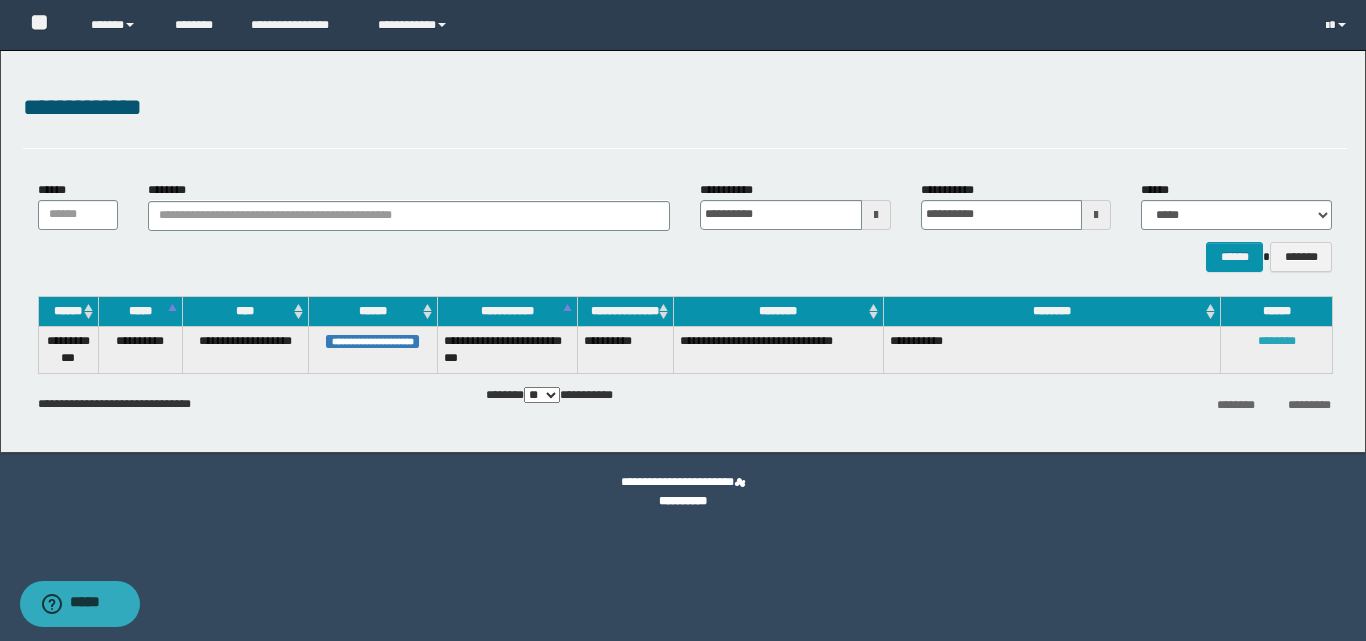 click on "********" at bounding box center [1277, 341] 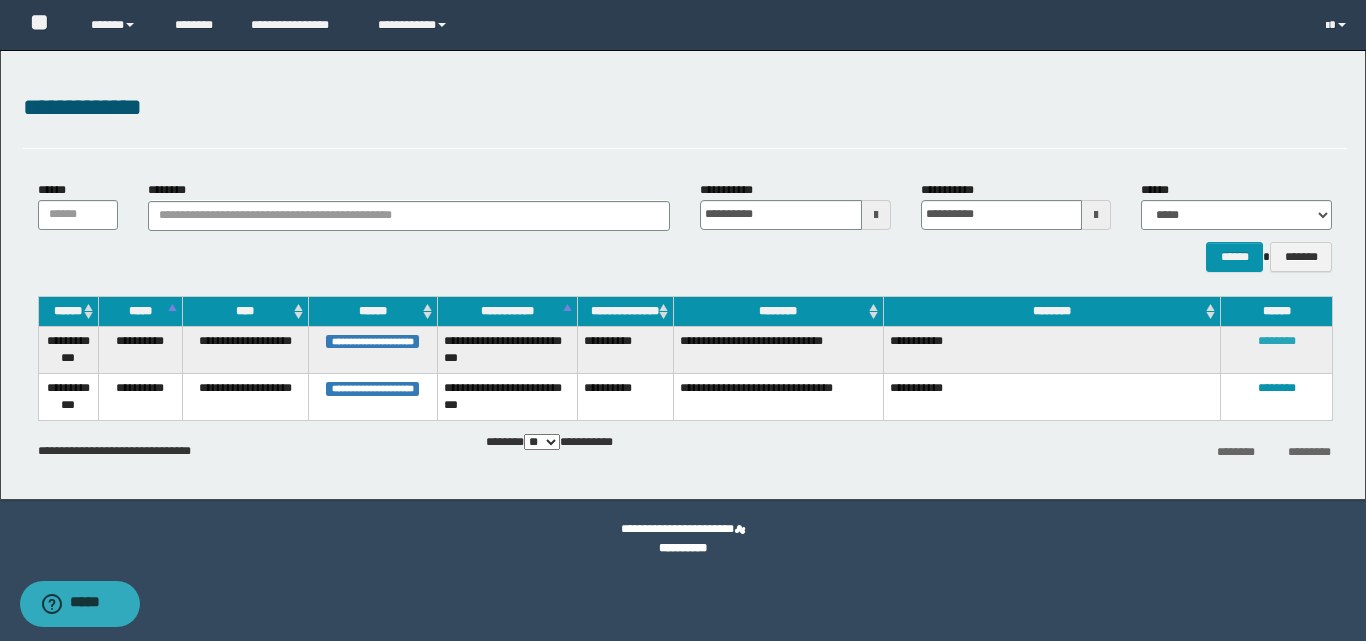 click on "********" at bounding box center (1277, 341) 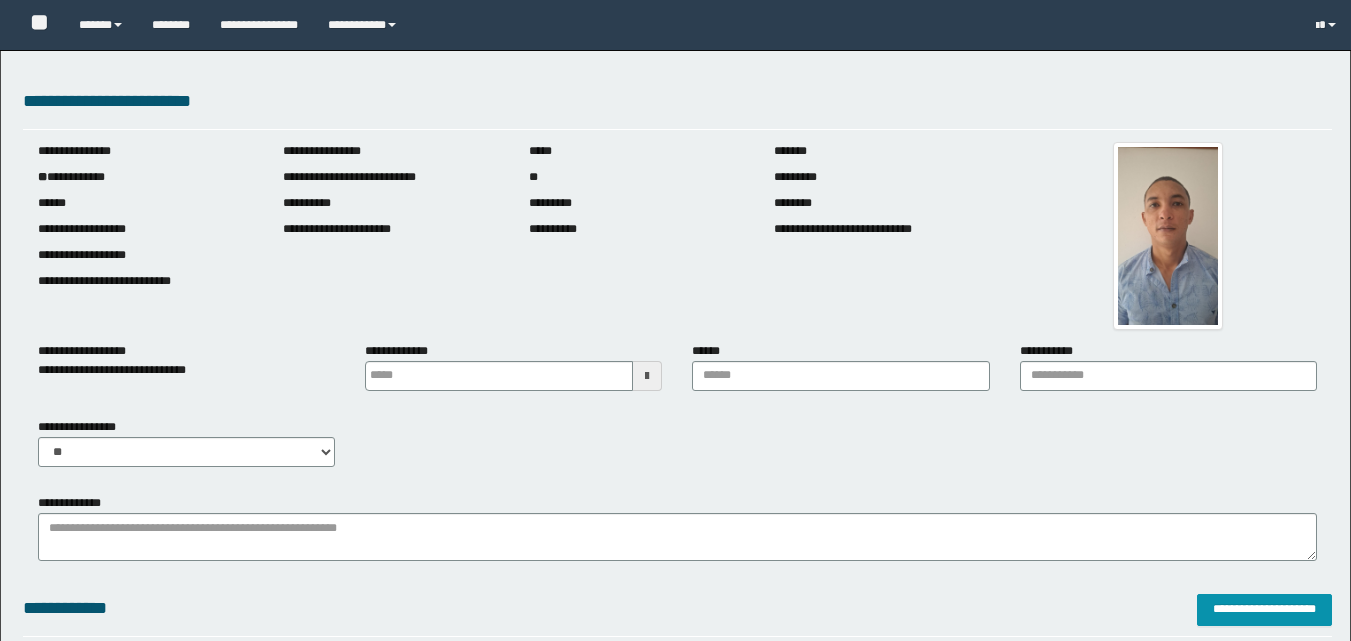 scroll, scrollTop: 0, scrollLeft: 0, axis: both 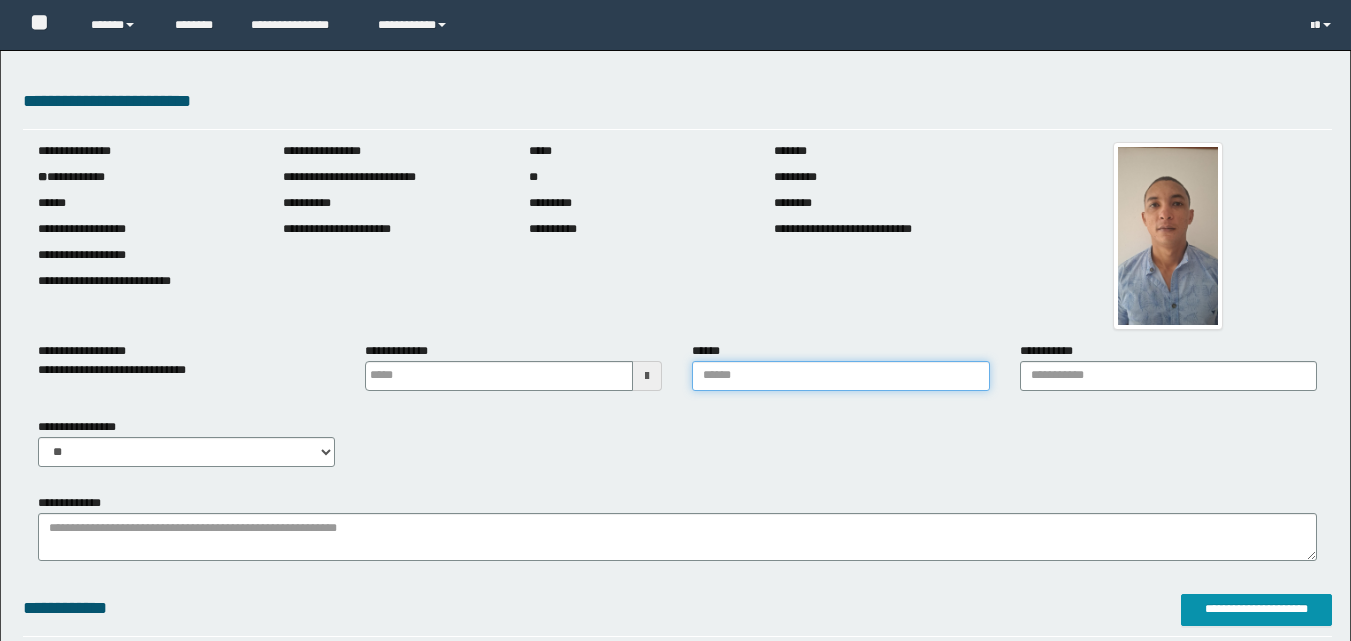 click on "******" at bounding box center (840, 376) 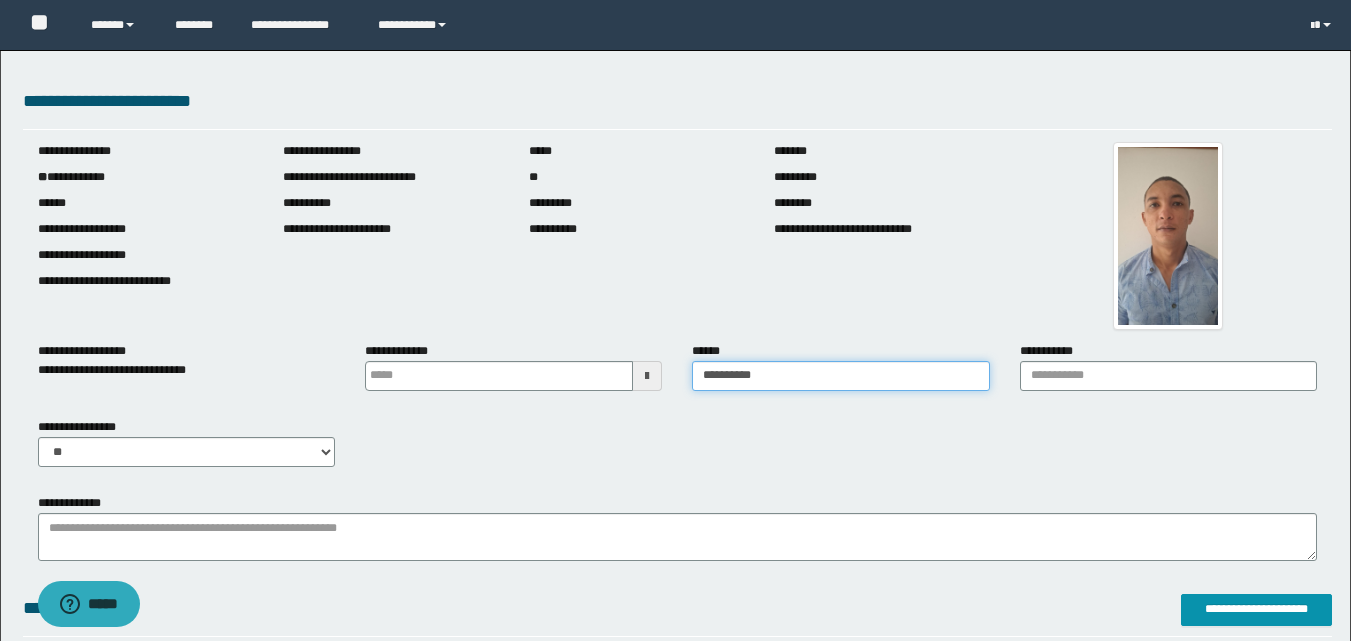 scroll, scrollTop: 0, scrollLeft: 0, axis: both 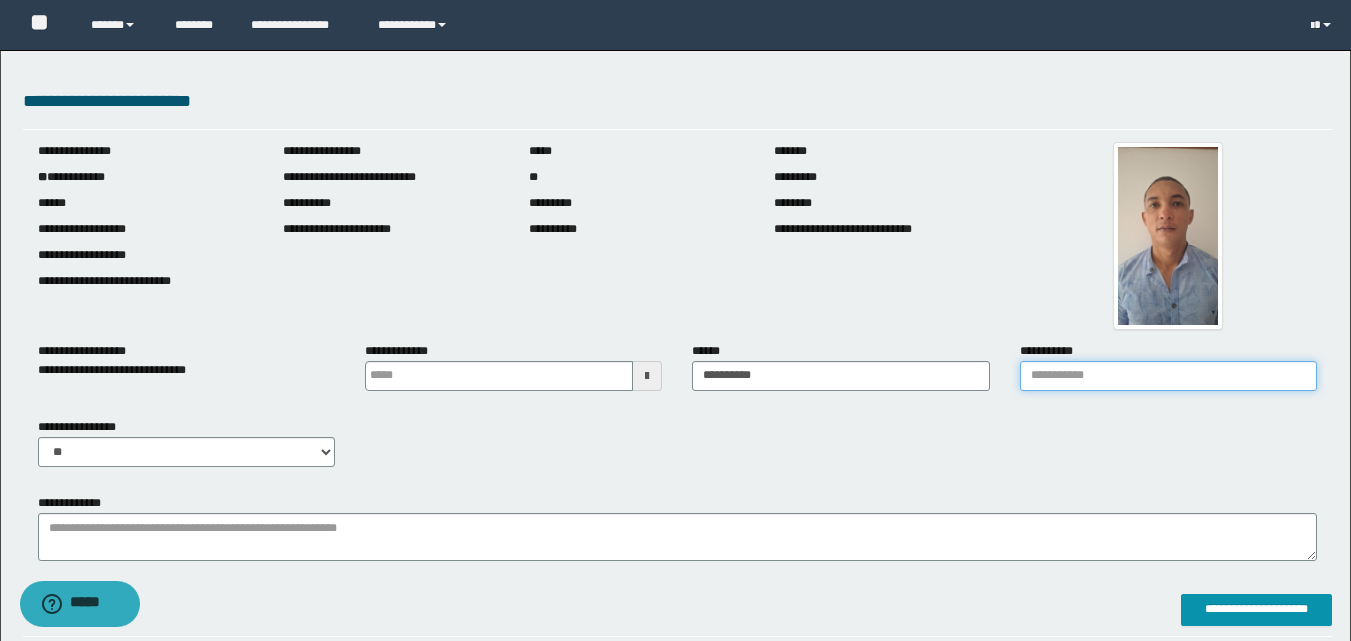 click on "**********" at bounding box center [1168, 376] 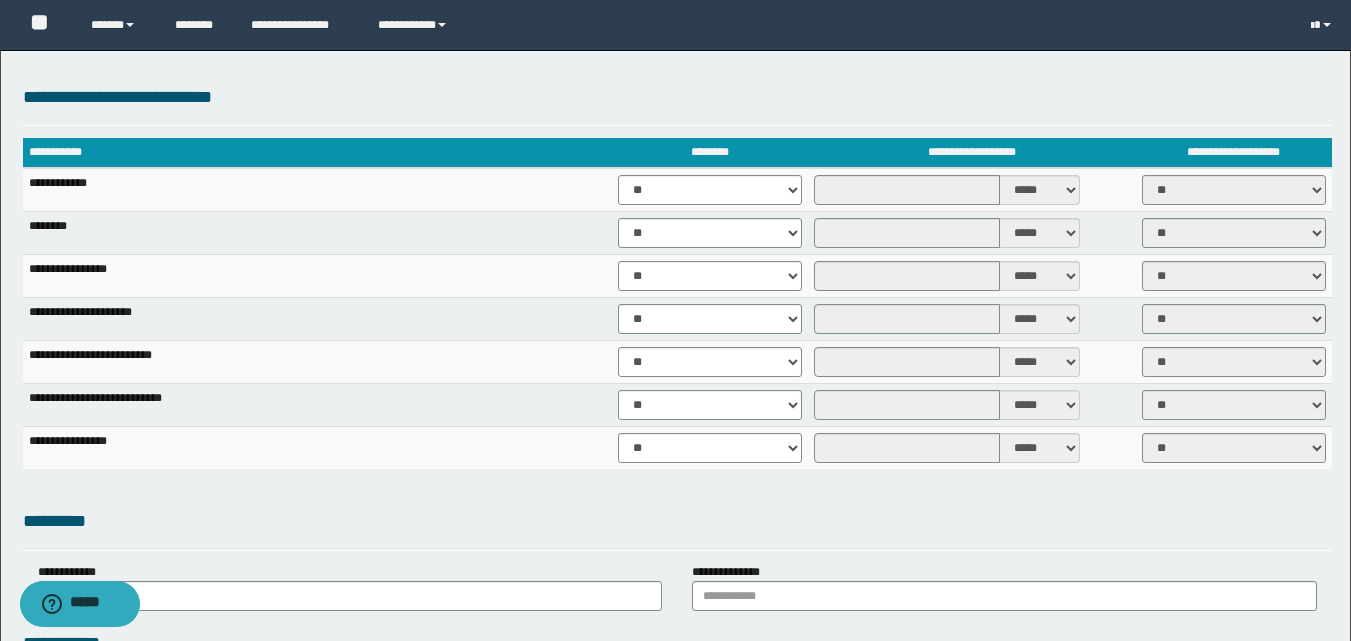 scroll, scrollTop: 1344, scrollLeft: 0, axis: vertical 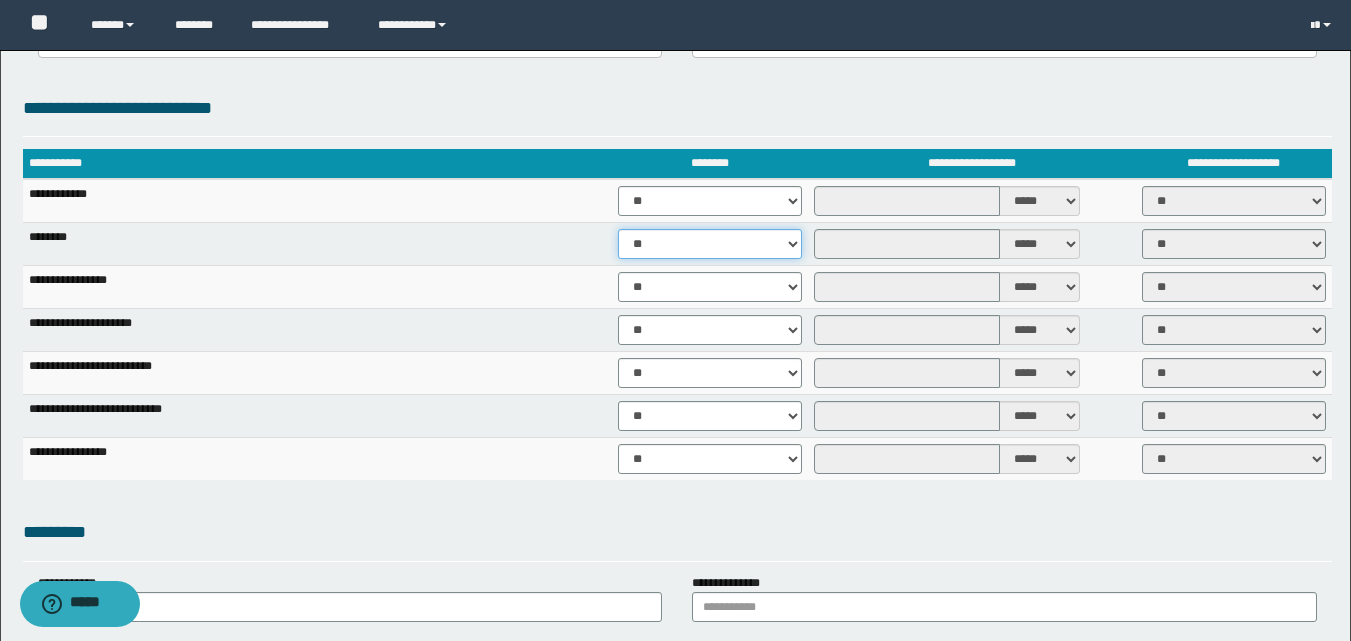 click on "**
**" at bounding box center (710, 244) 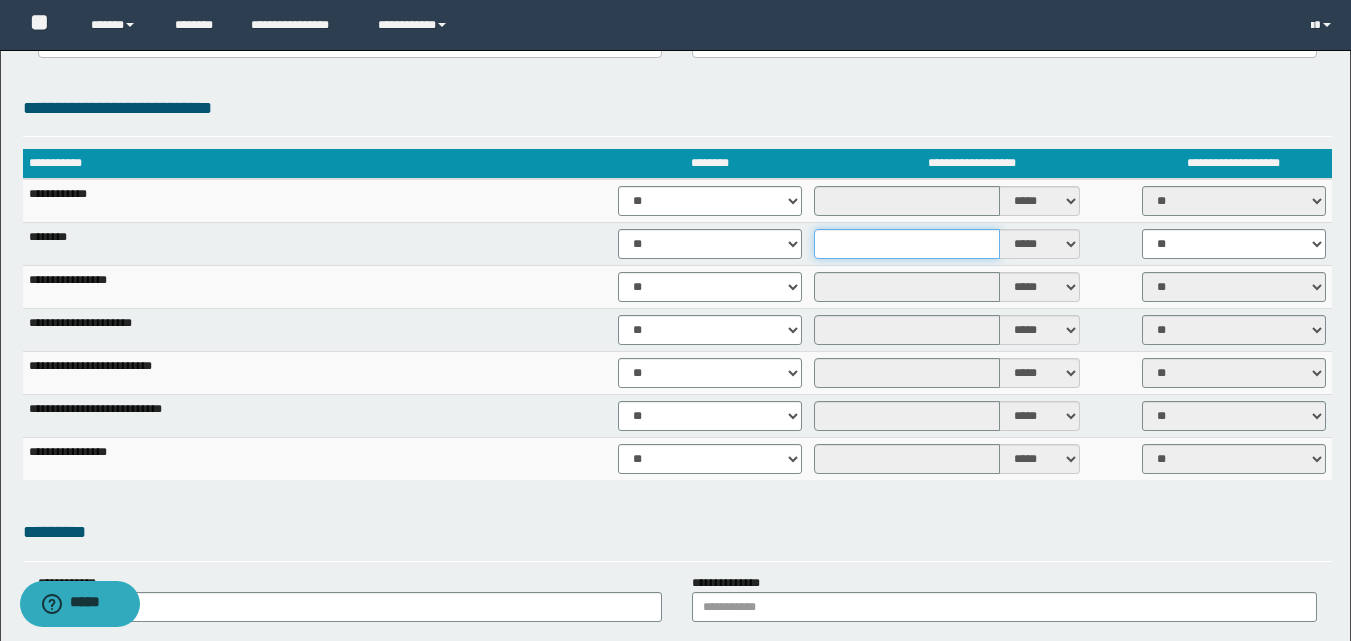 click at bounding box center [907, 244] 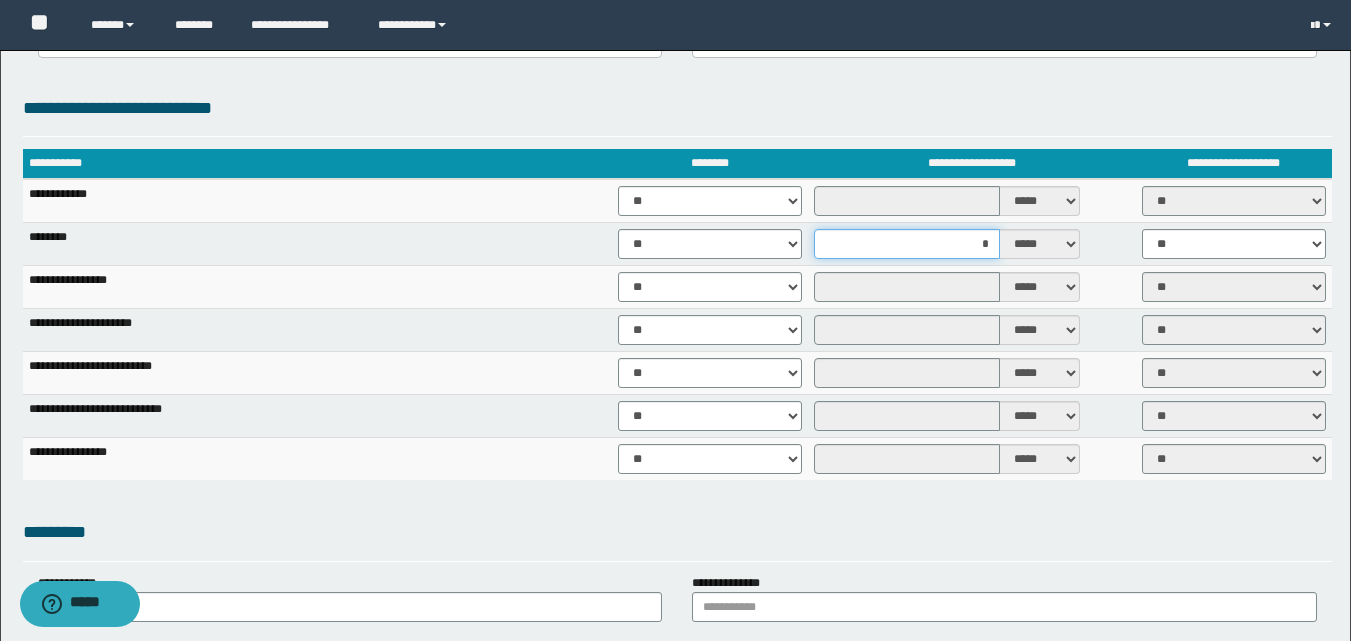 type on "**" 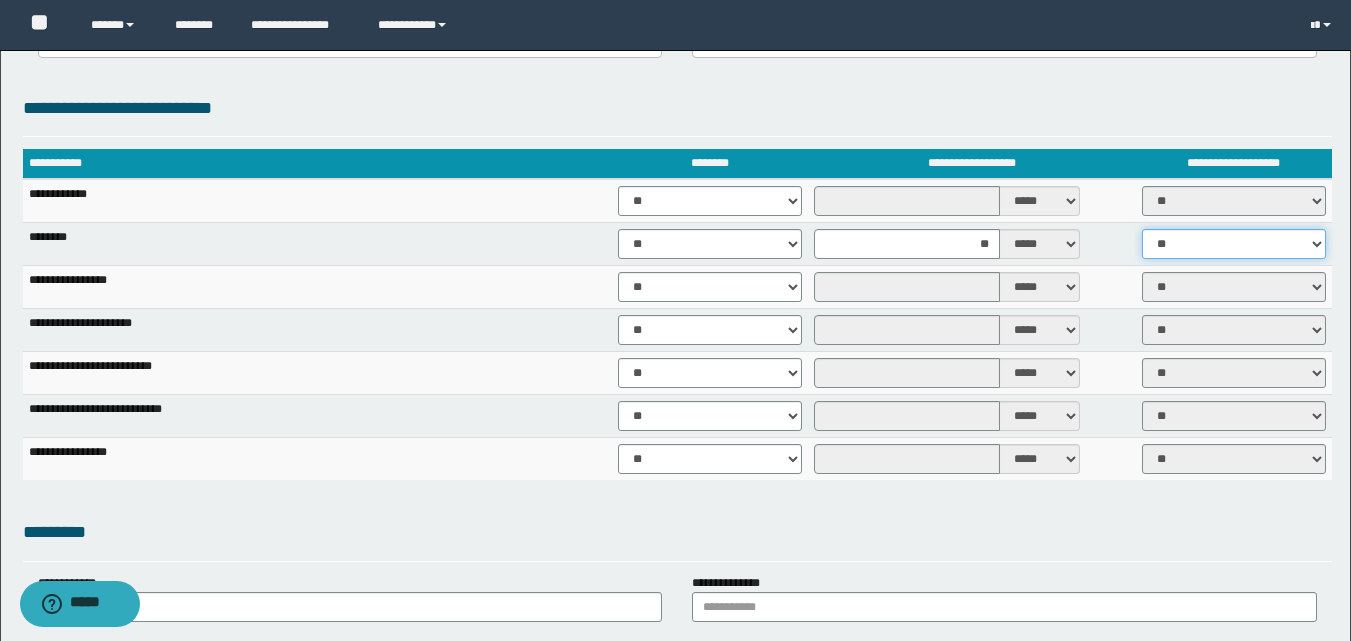 click on "**
**" at bounding box center [1234, 244] 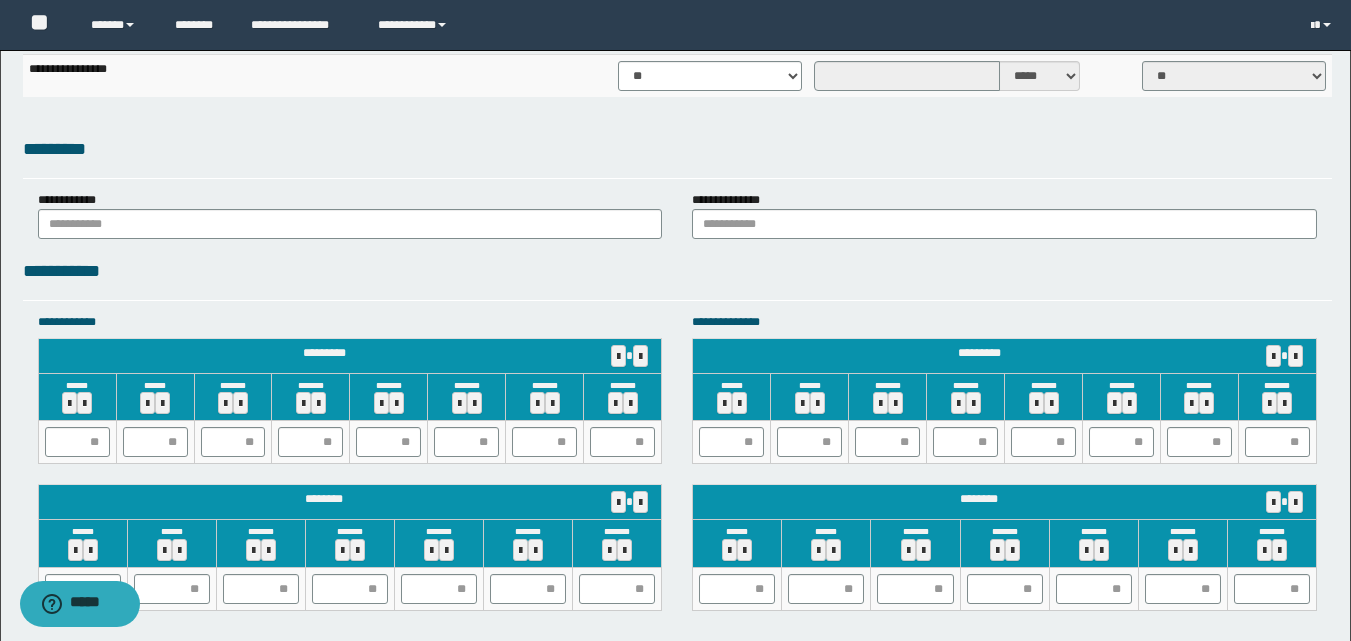 scroll, scrollTop: 1780, scrollLeft: 0, axis: vertical 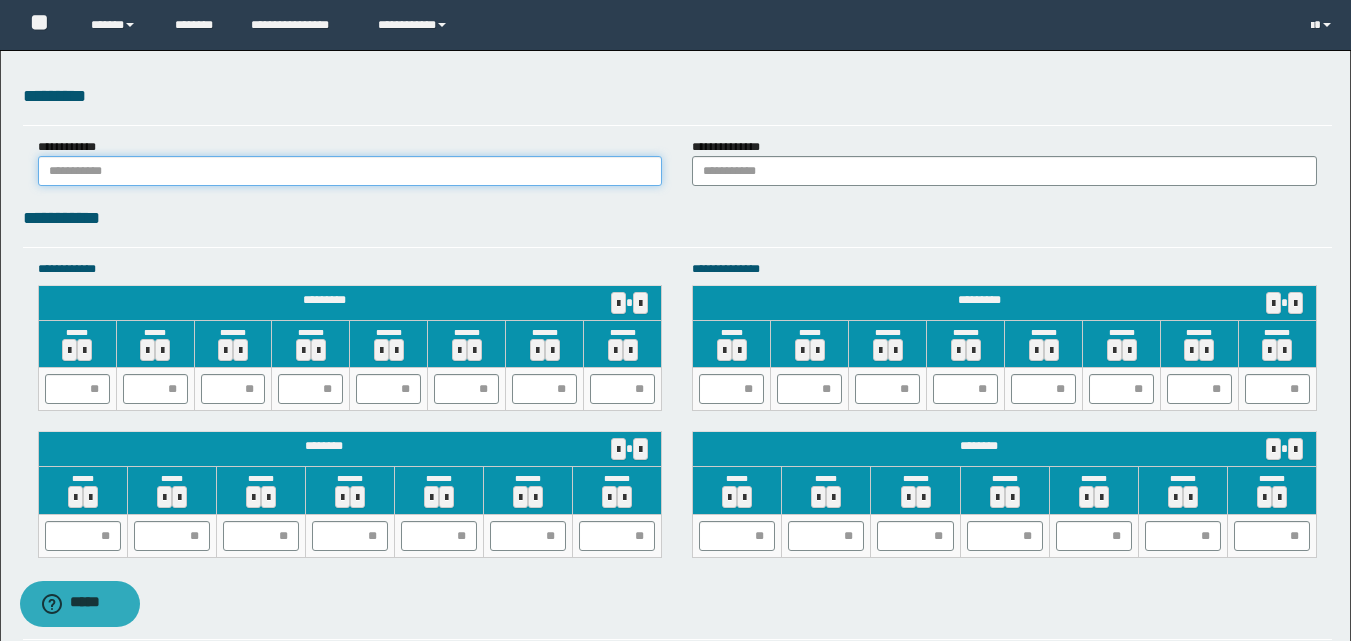 click at bounding box center (350, 171) 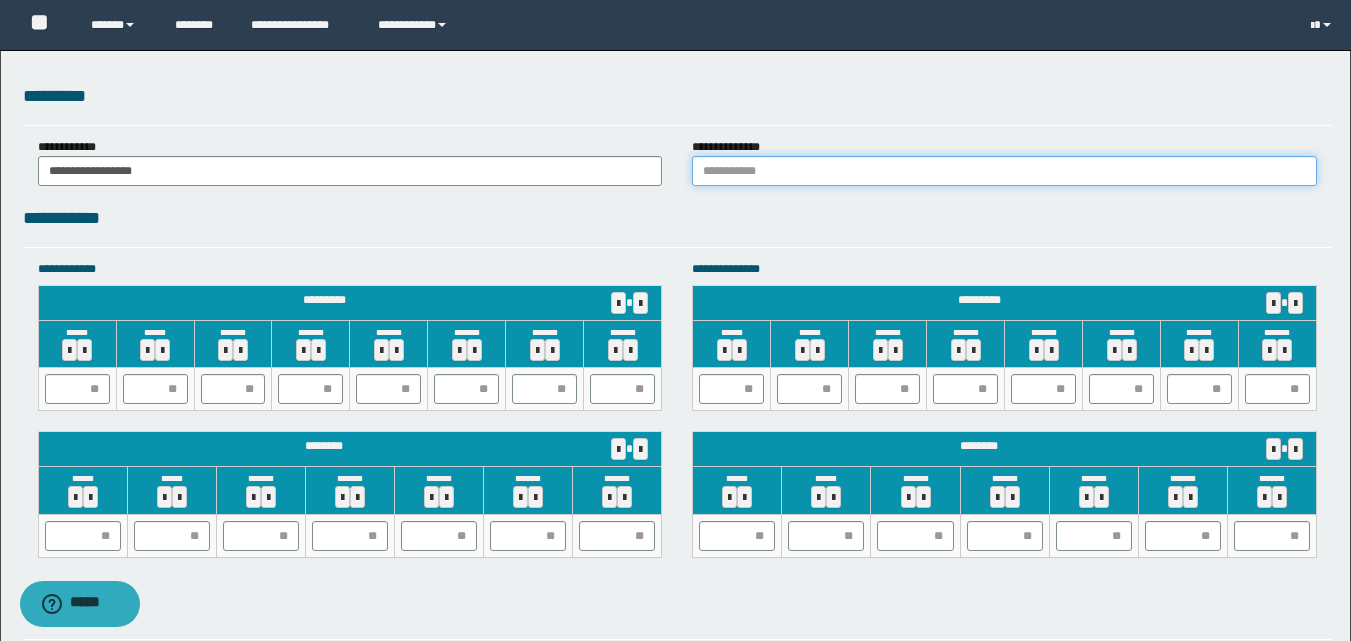 click at bounding box center (1004, 171) 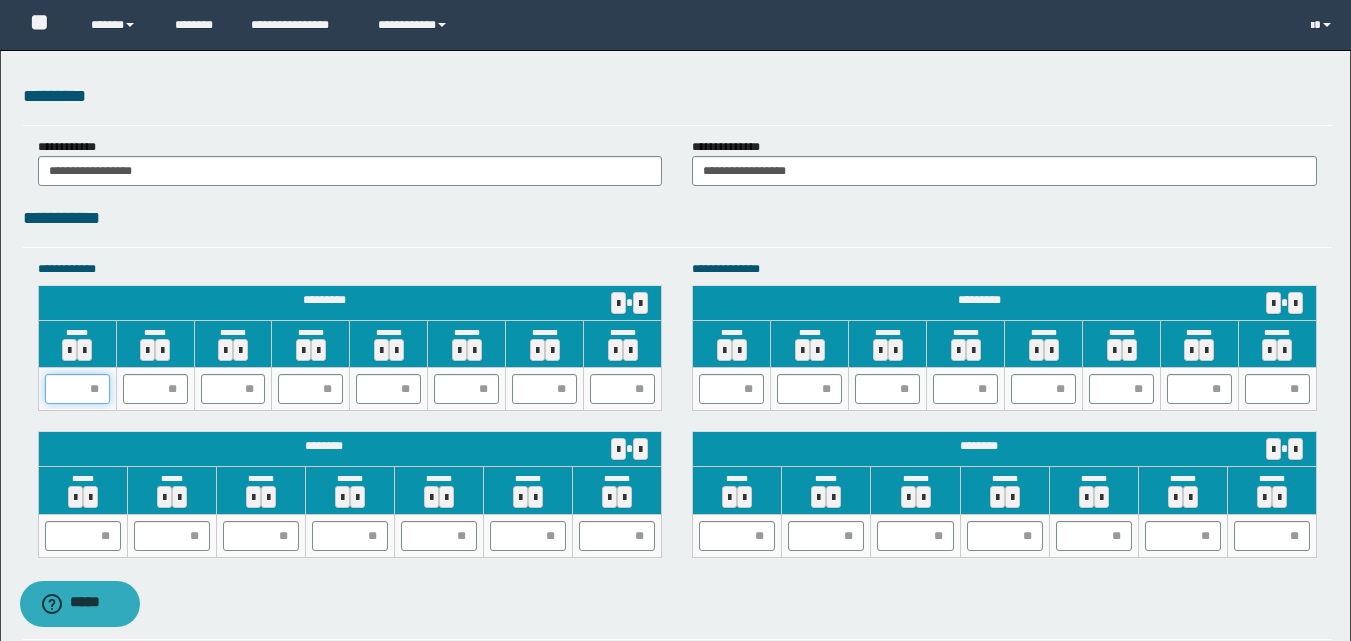 click at bounding box center [77, 389] 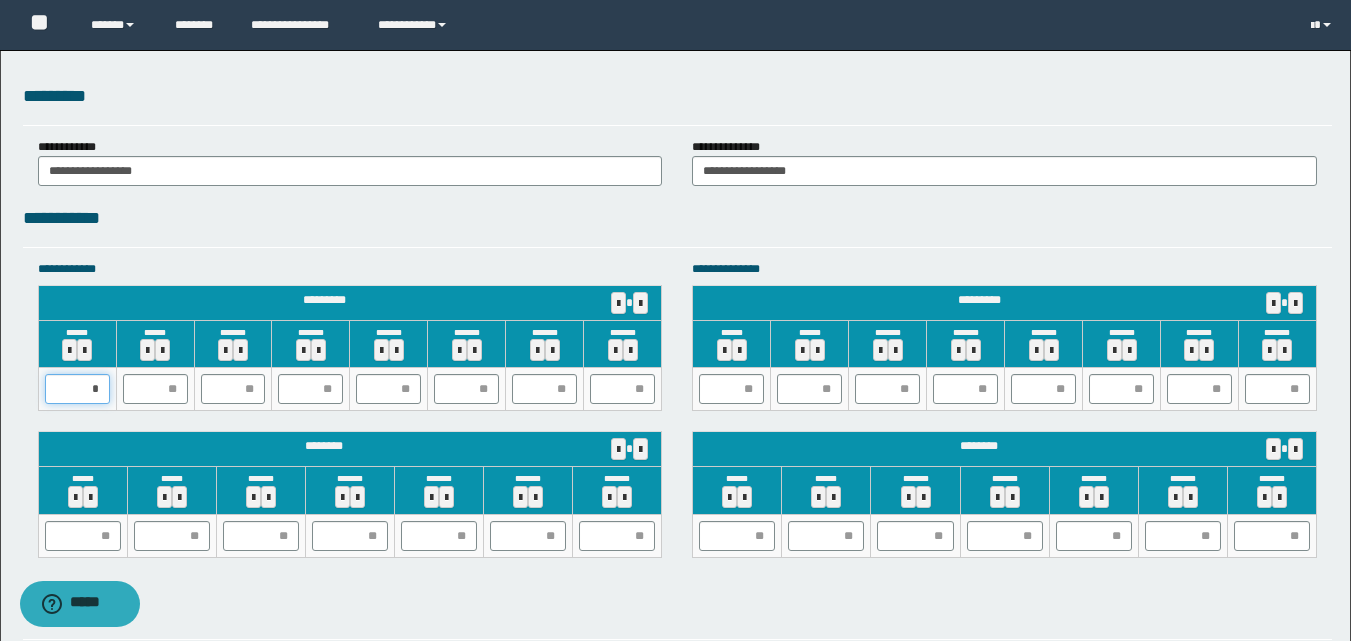 type on "**" 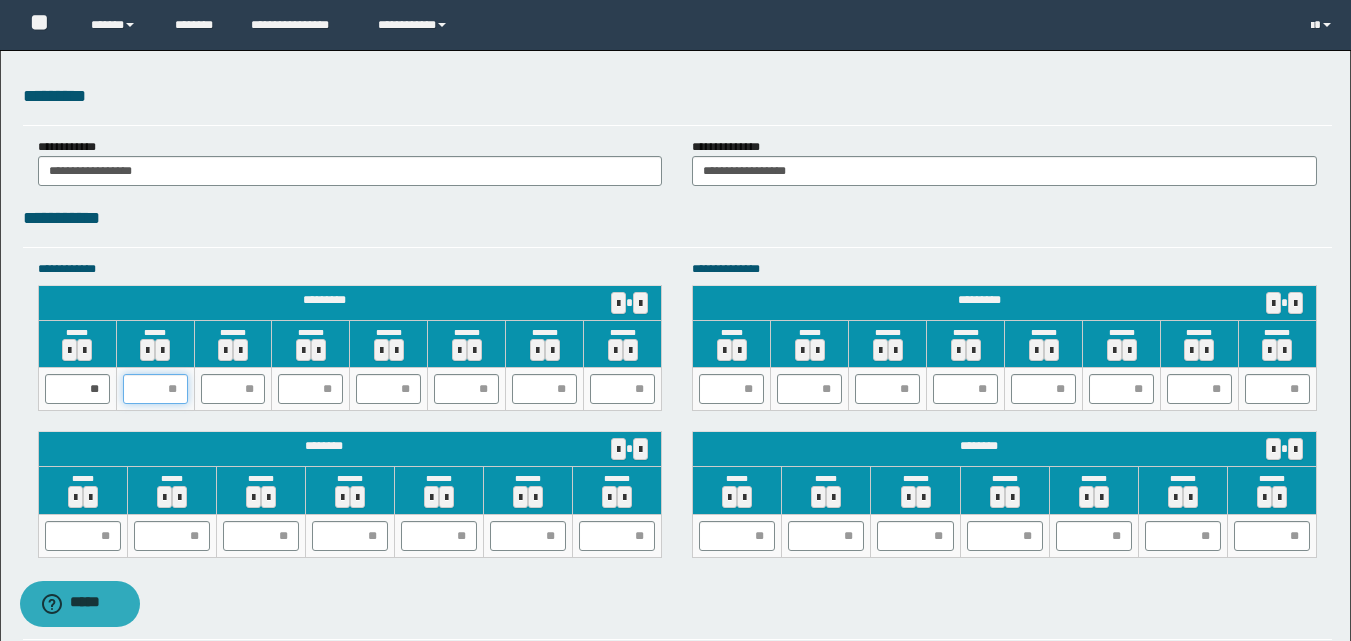 click at bounding box center (155, 389) 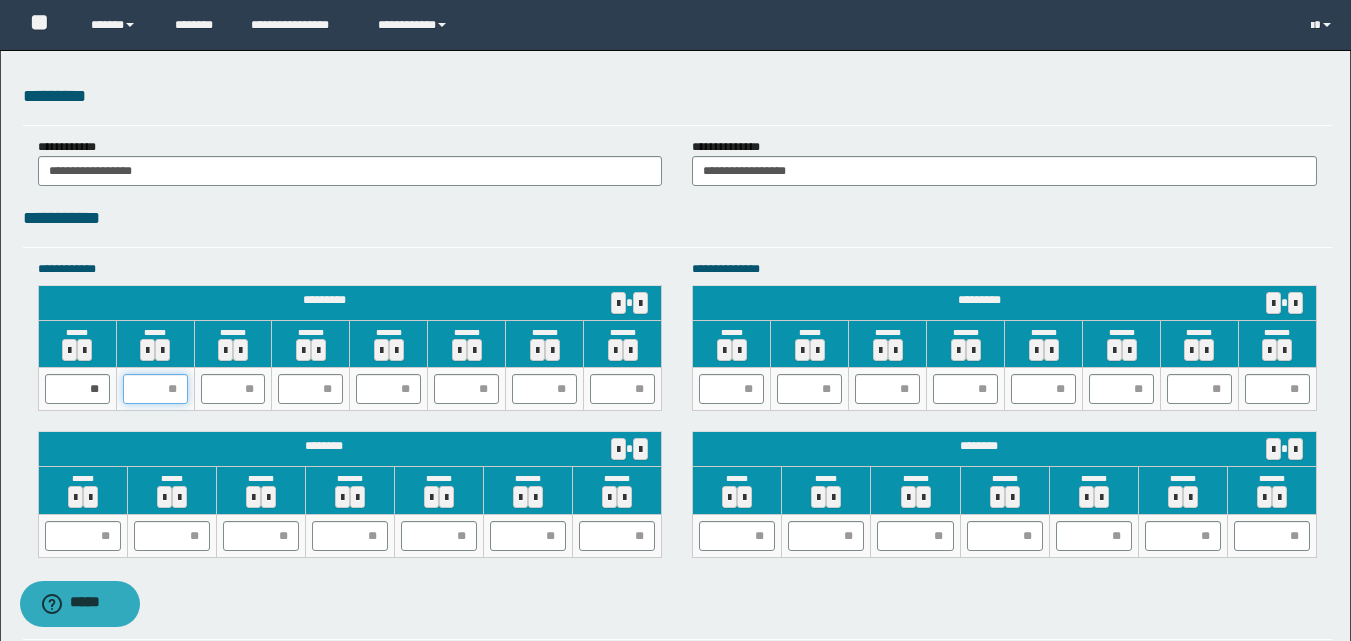 type on "*" 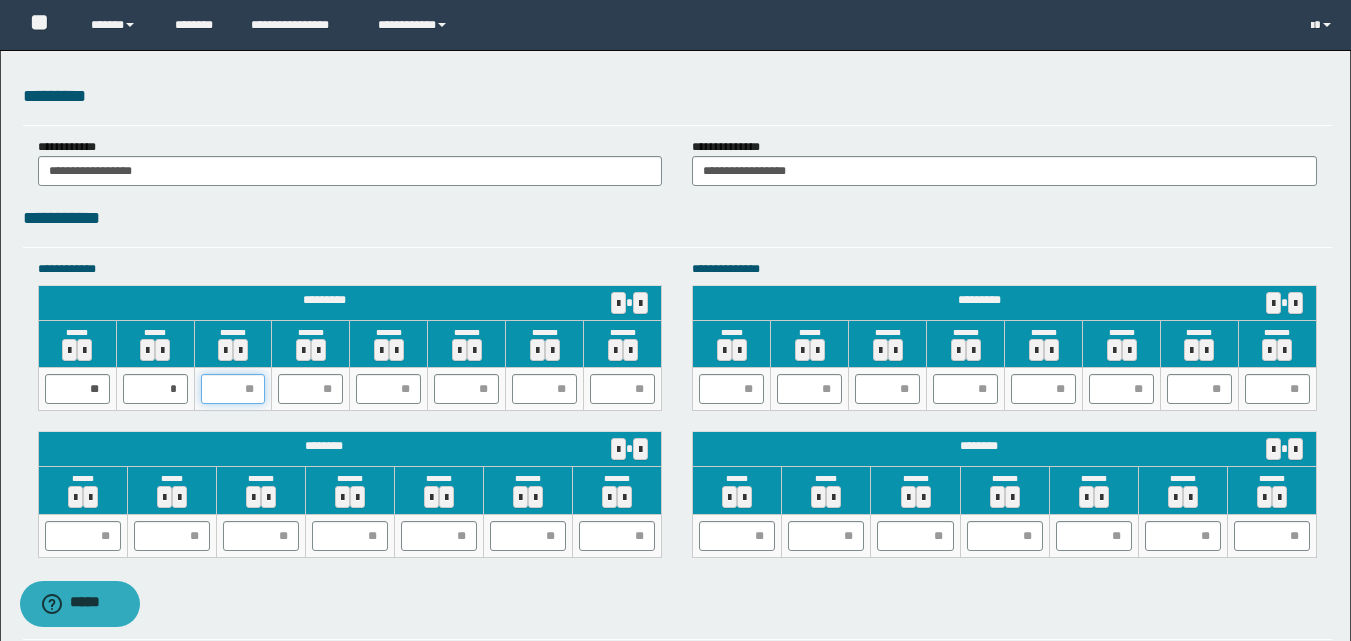 click at bounding box center [233, 389] 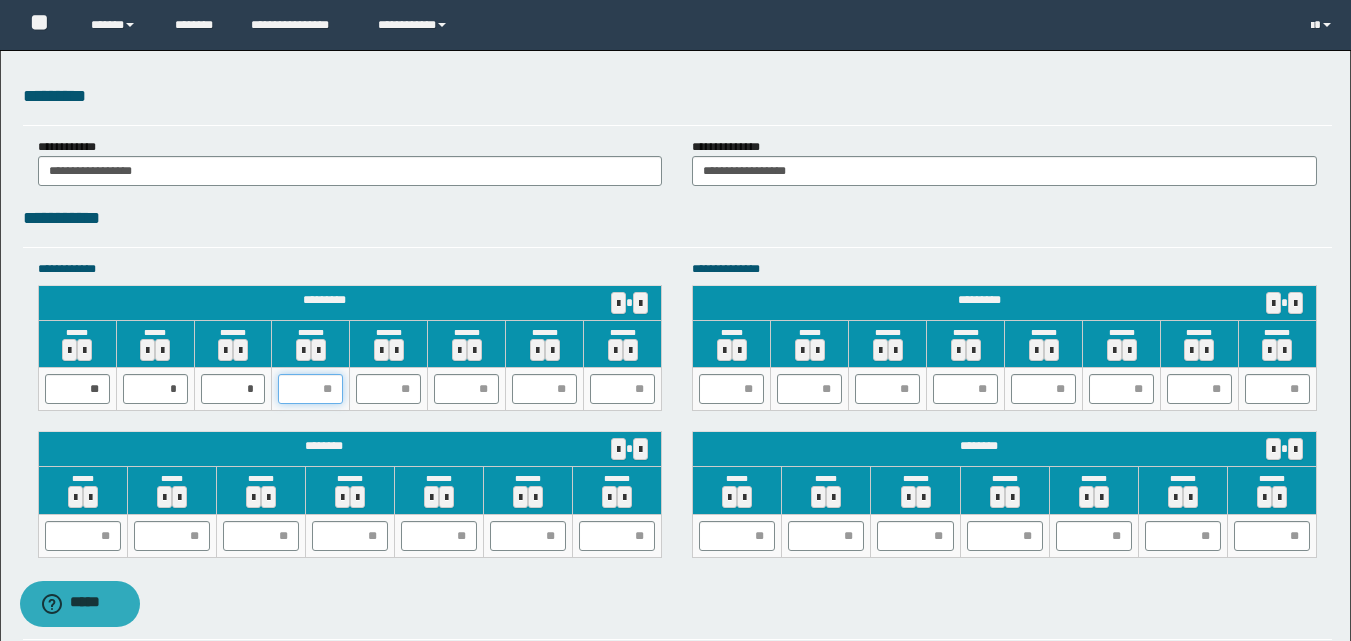 click at bounding box center (310, 389) 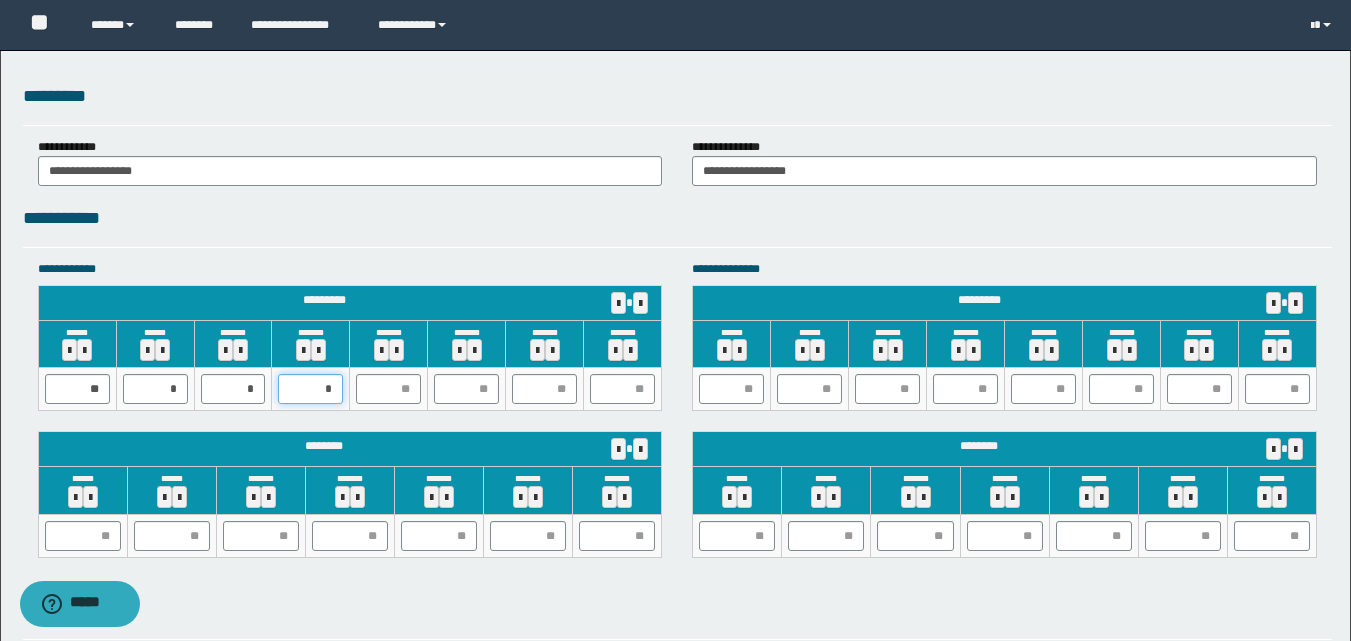 type on "**" 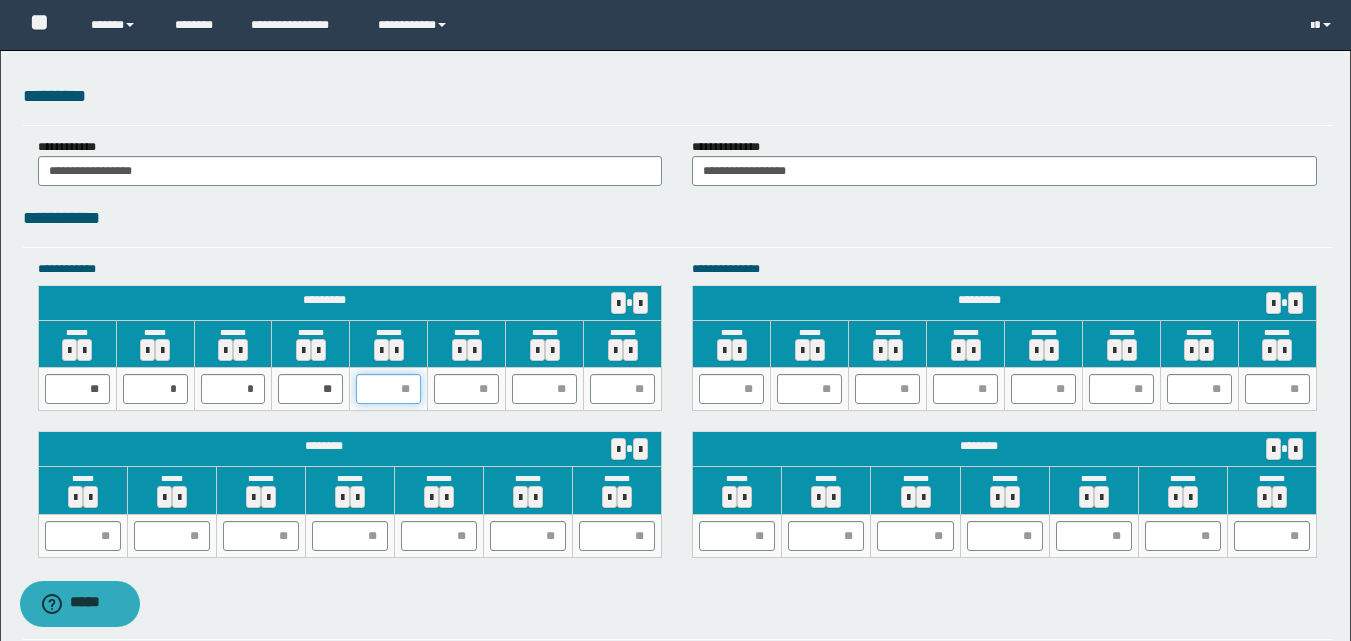 click at bounding box center (388, 389) 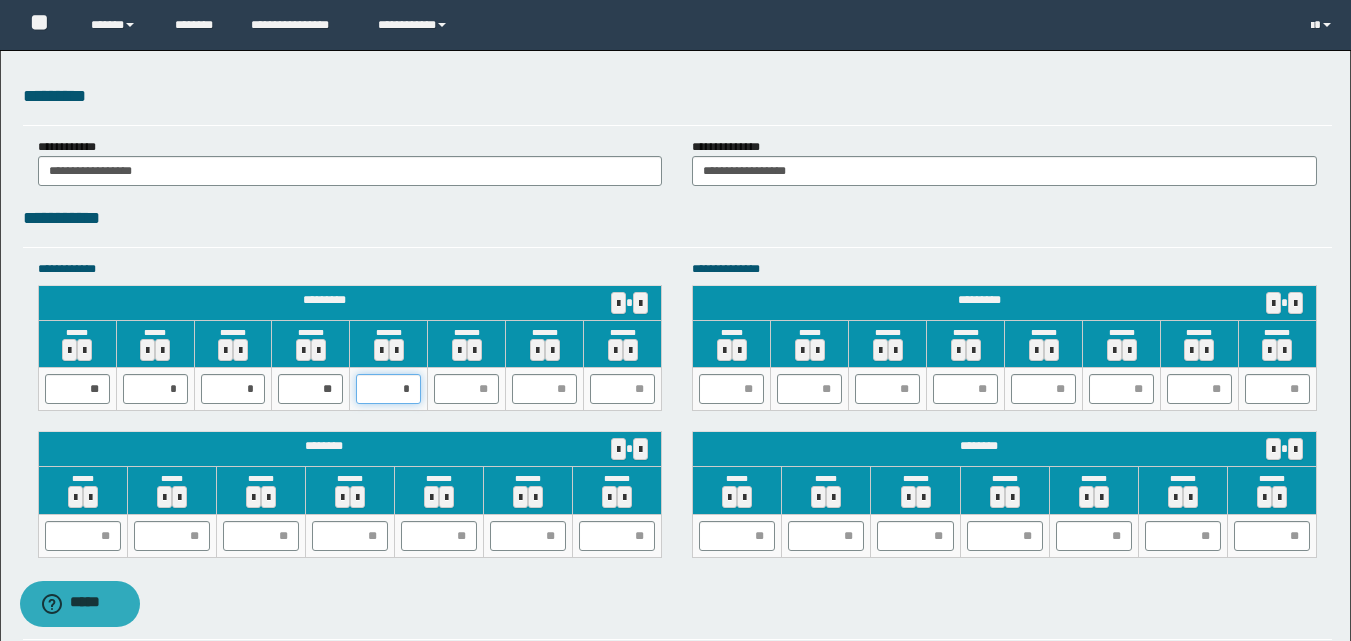 type on "**" 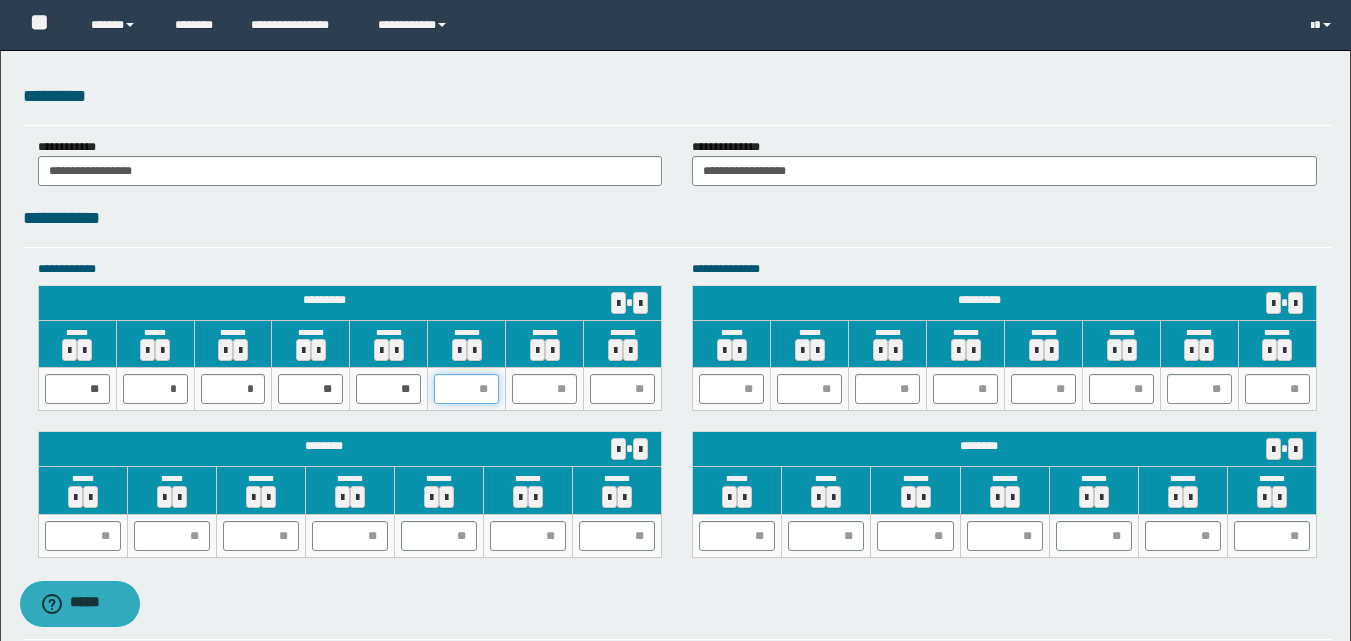 click at bounding box center [466, 389] 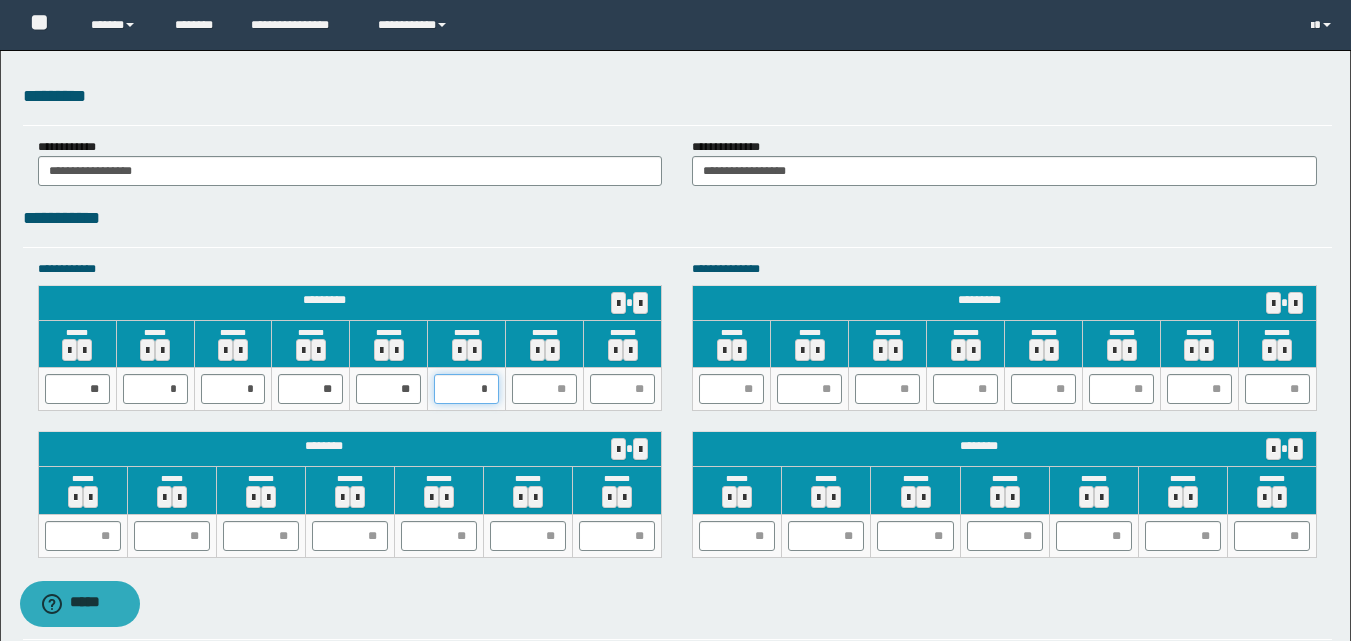 type on "**" 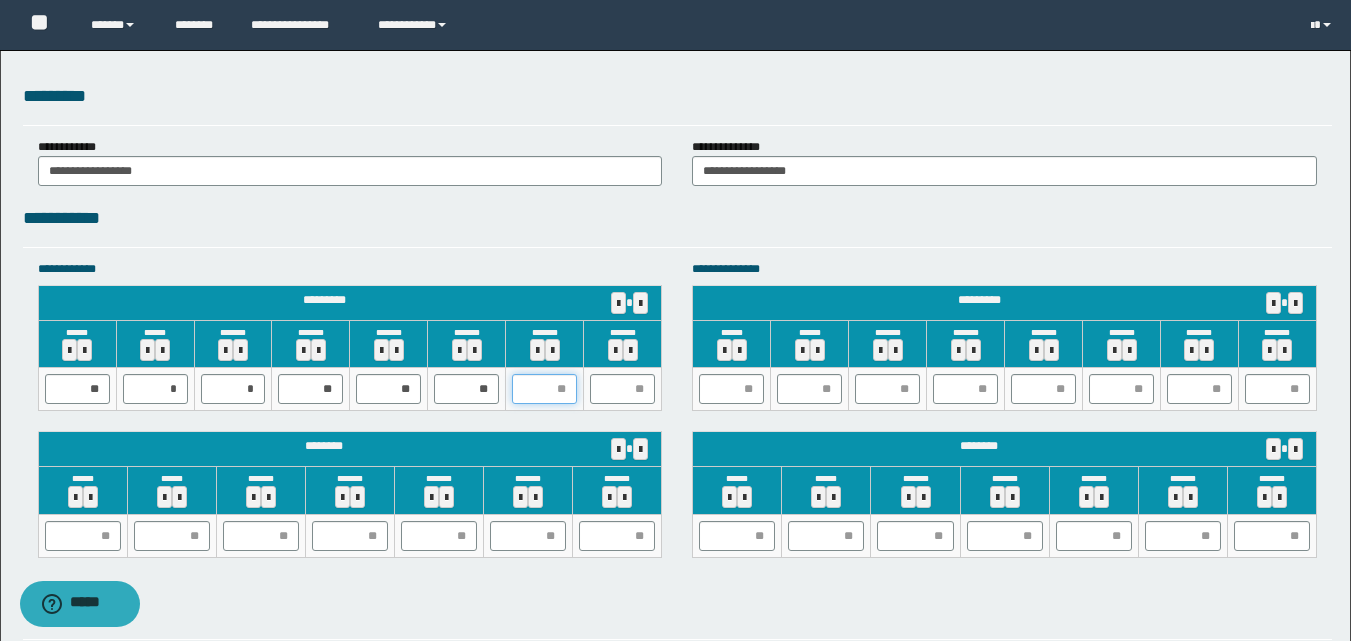 click at bounding box center (544, 389) 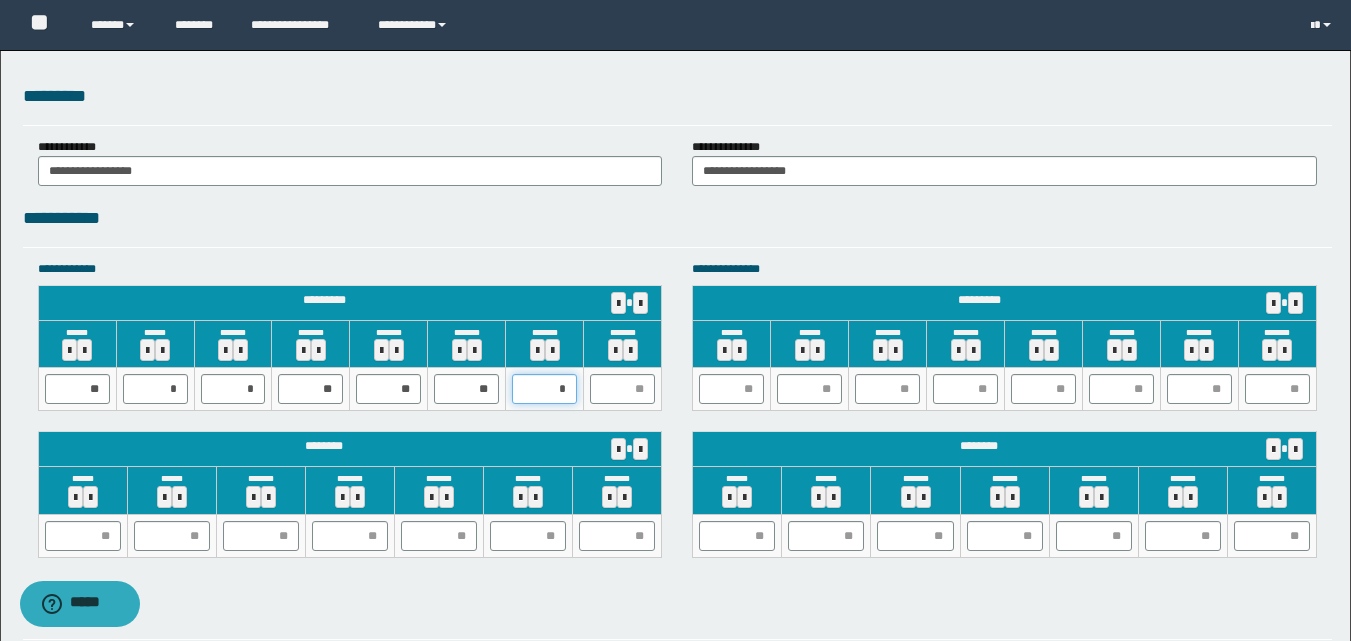 type on "**" 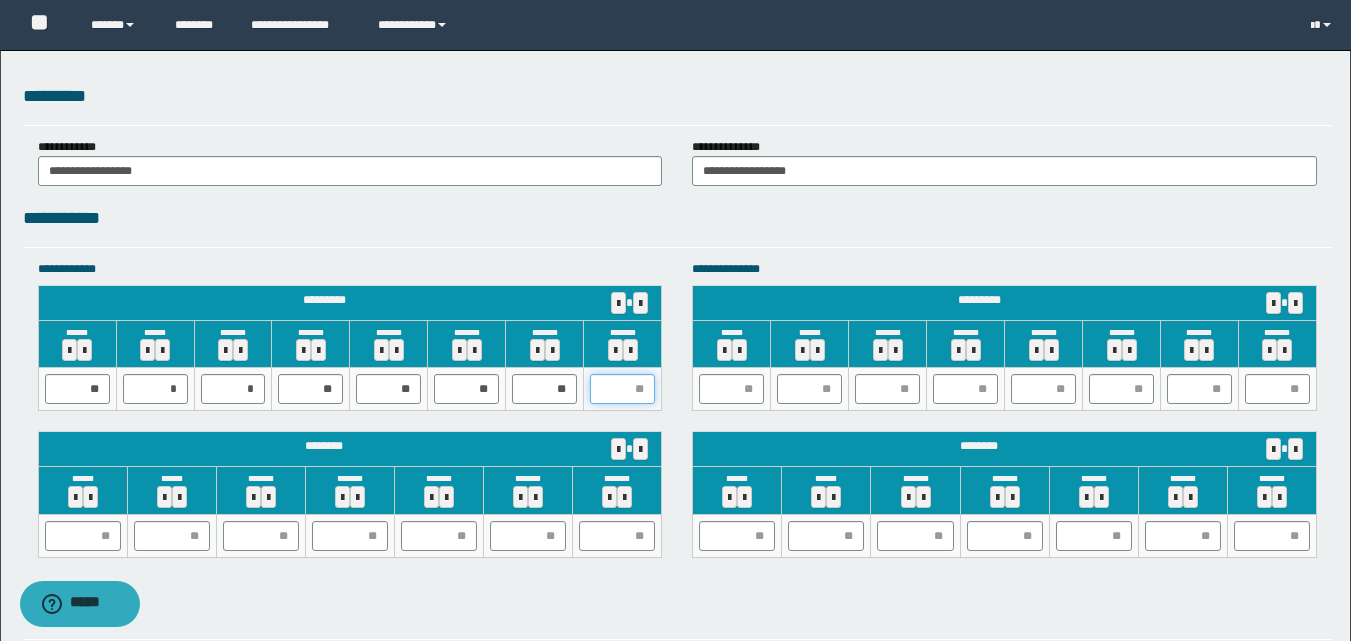 click at bounding box center [622, 389] 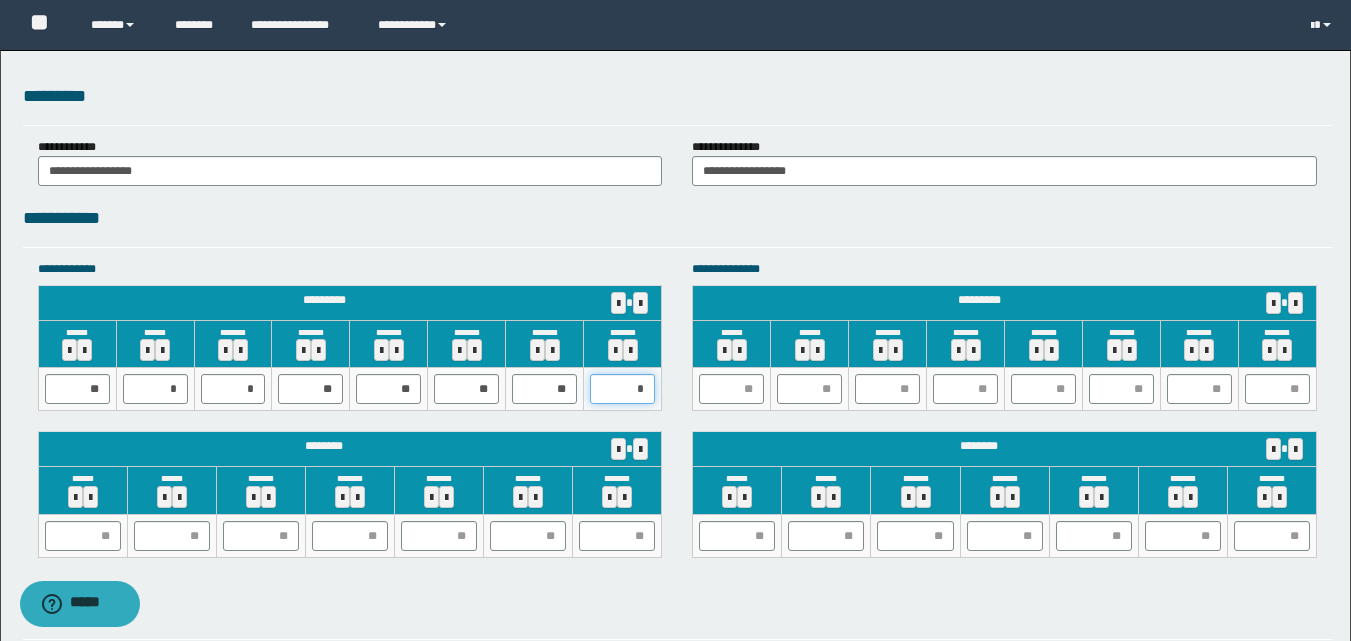 type on "**" 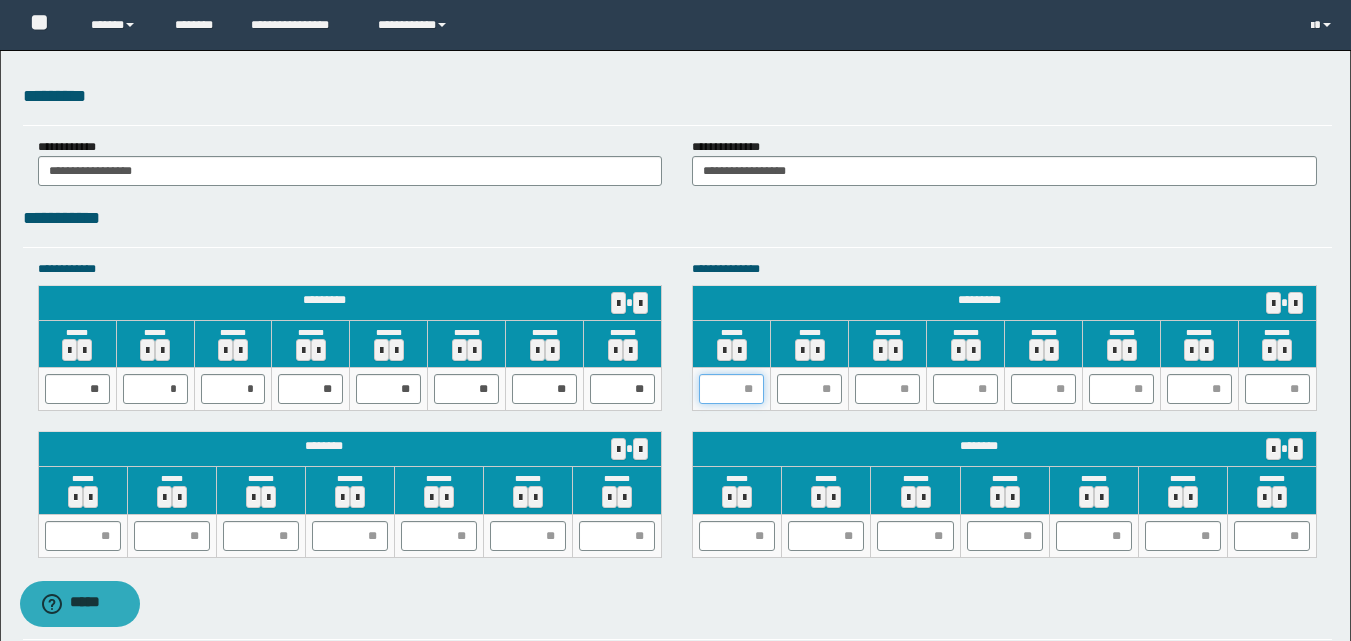 click at bounding box center [731, 389] 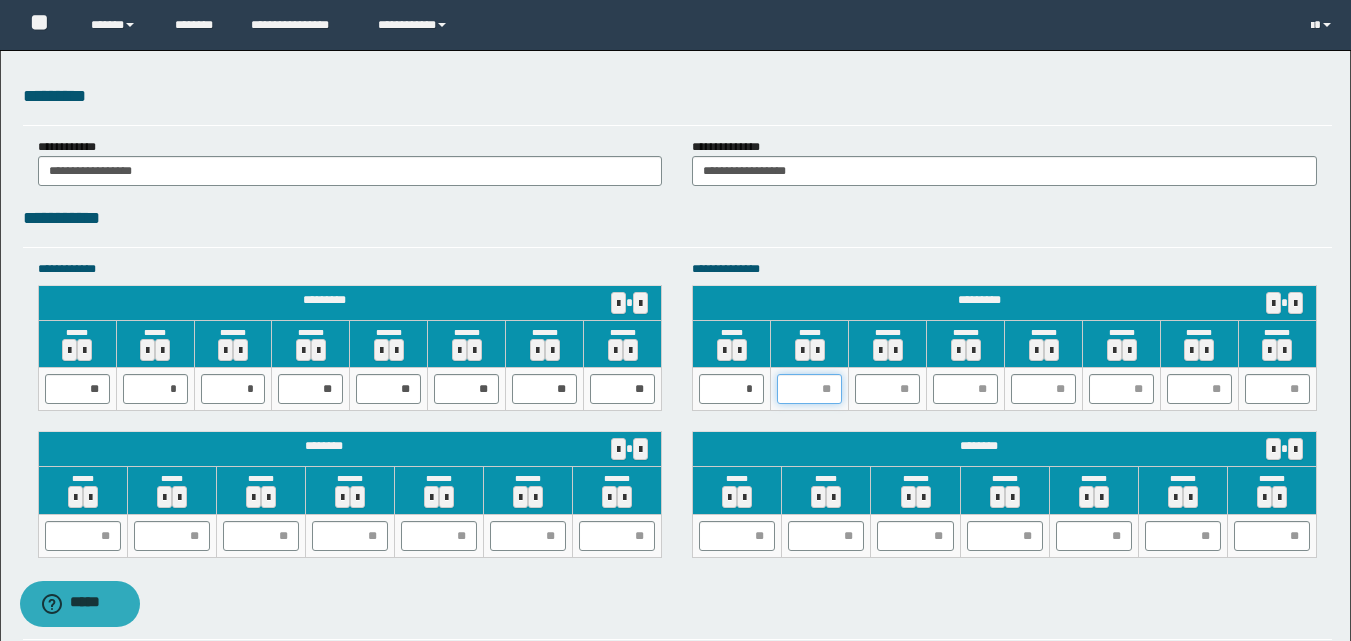 click at bounding box center [809, 389] 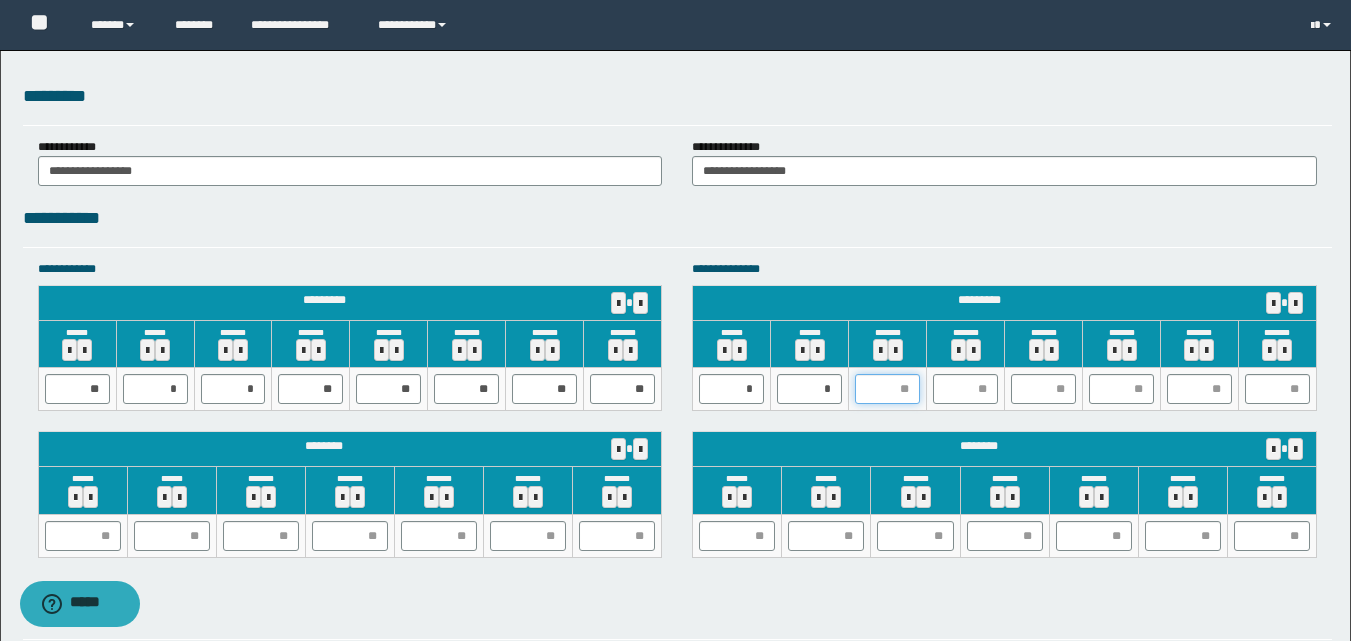 click at bounding box center (887, 389) 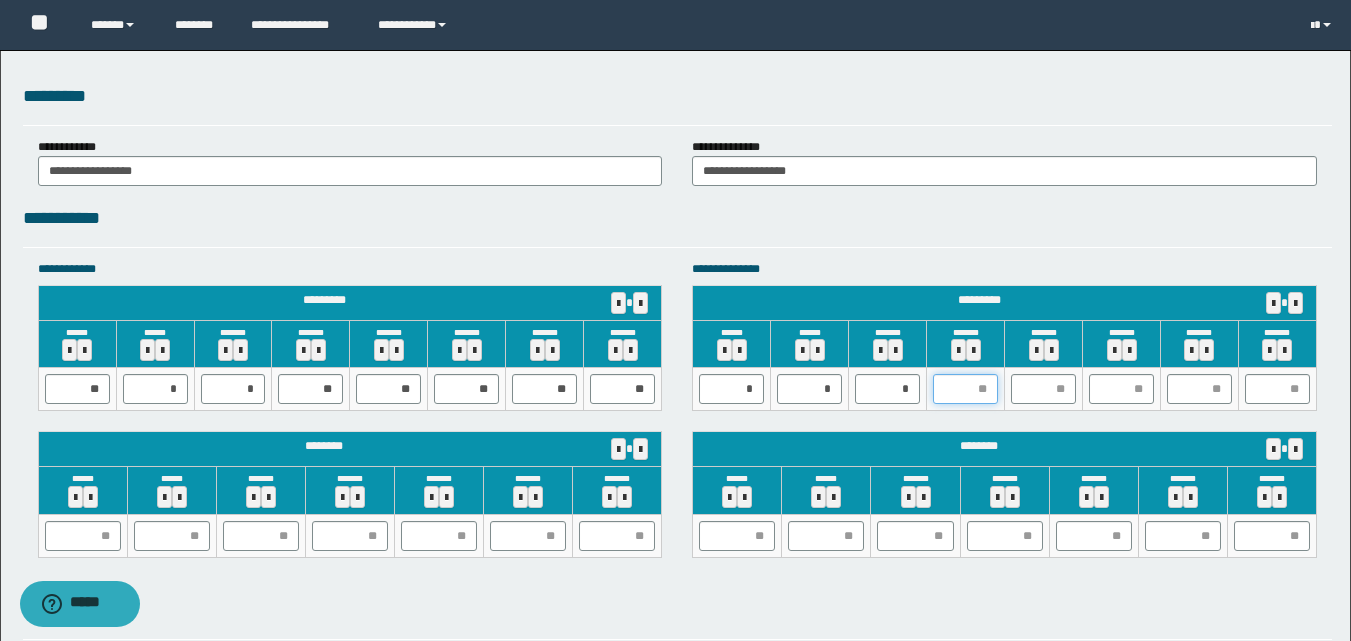 click at bounding box center [965, 389] 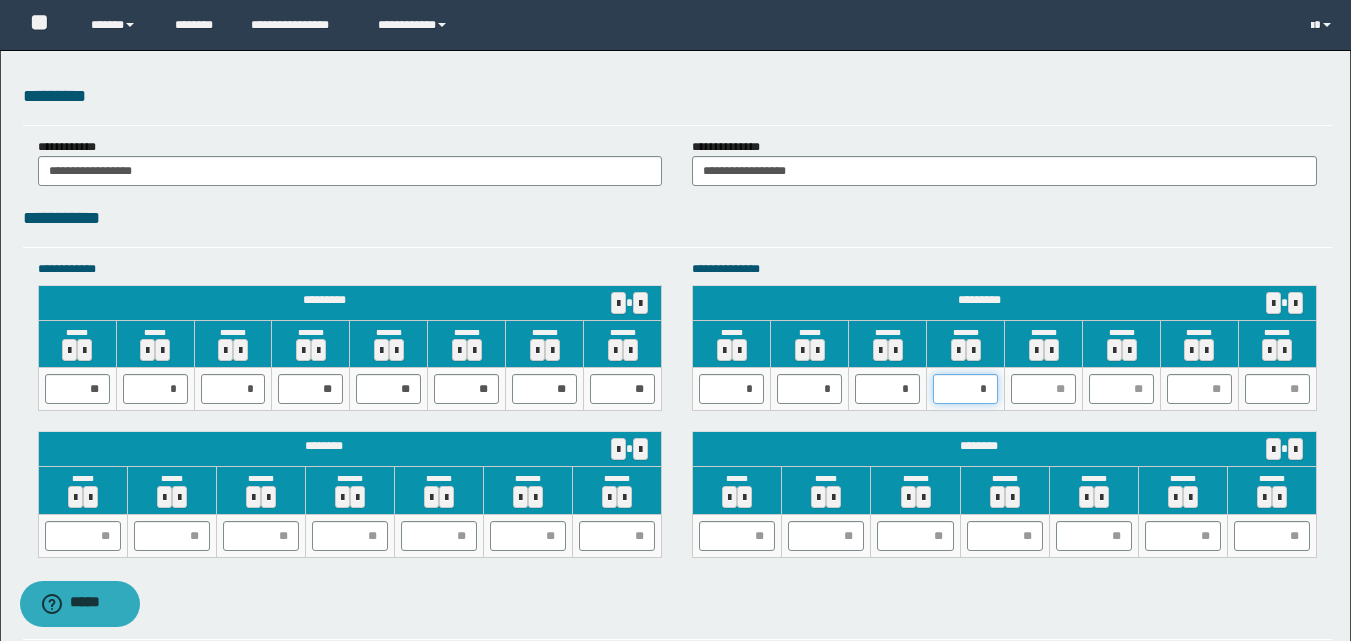 type on "**" 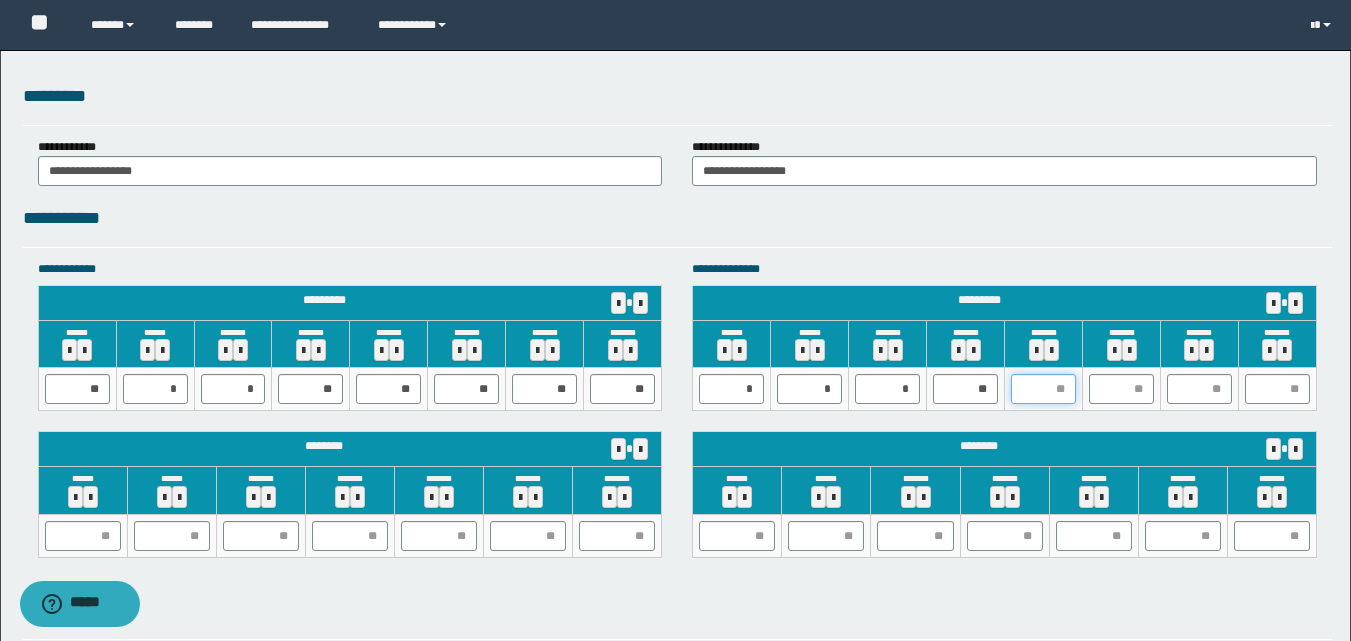 click at bounding box center (1043, 389) 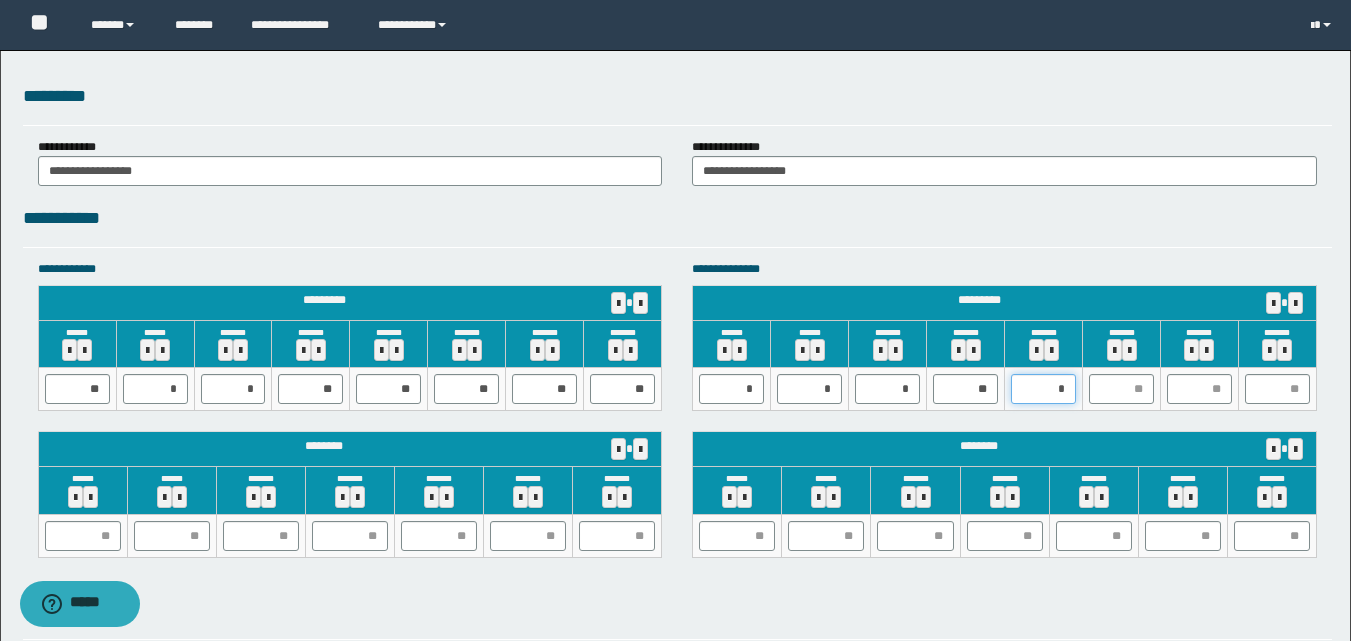 type on "**" 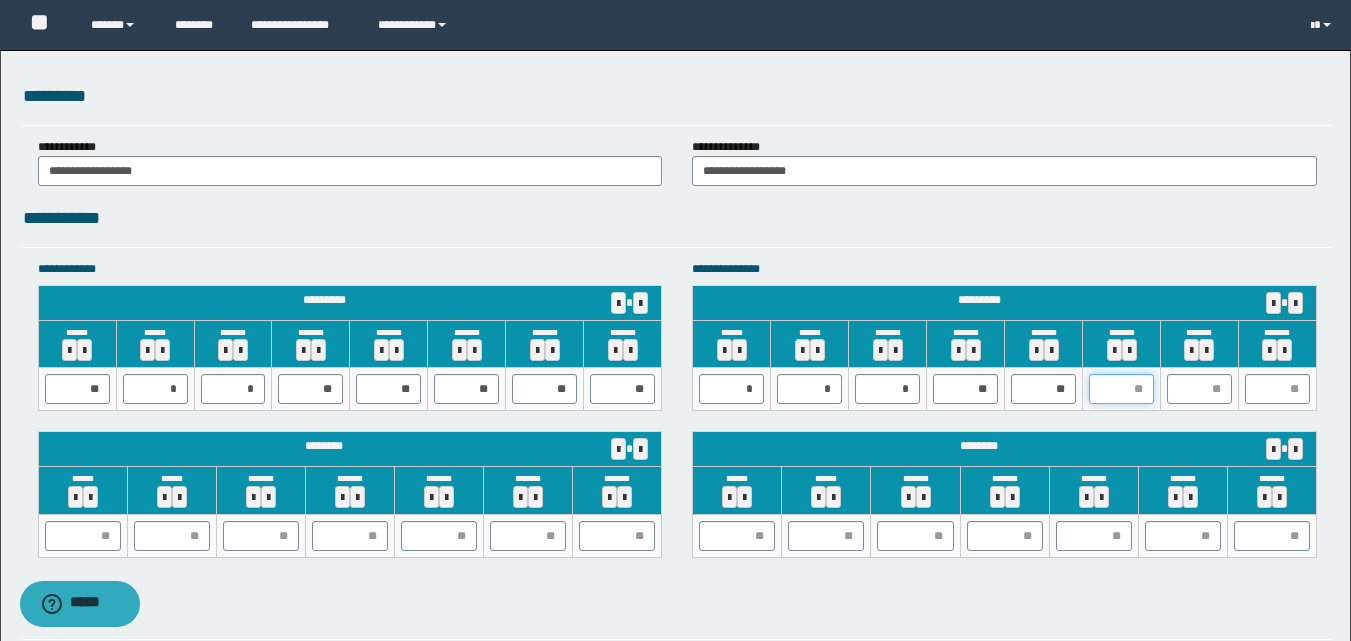 click at bounding box center [1121, 389] 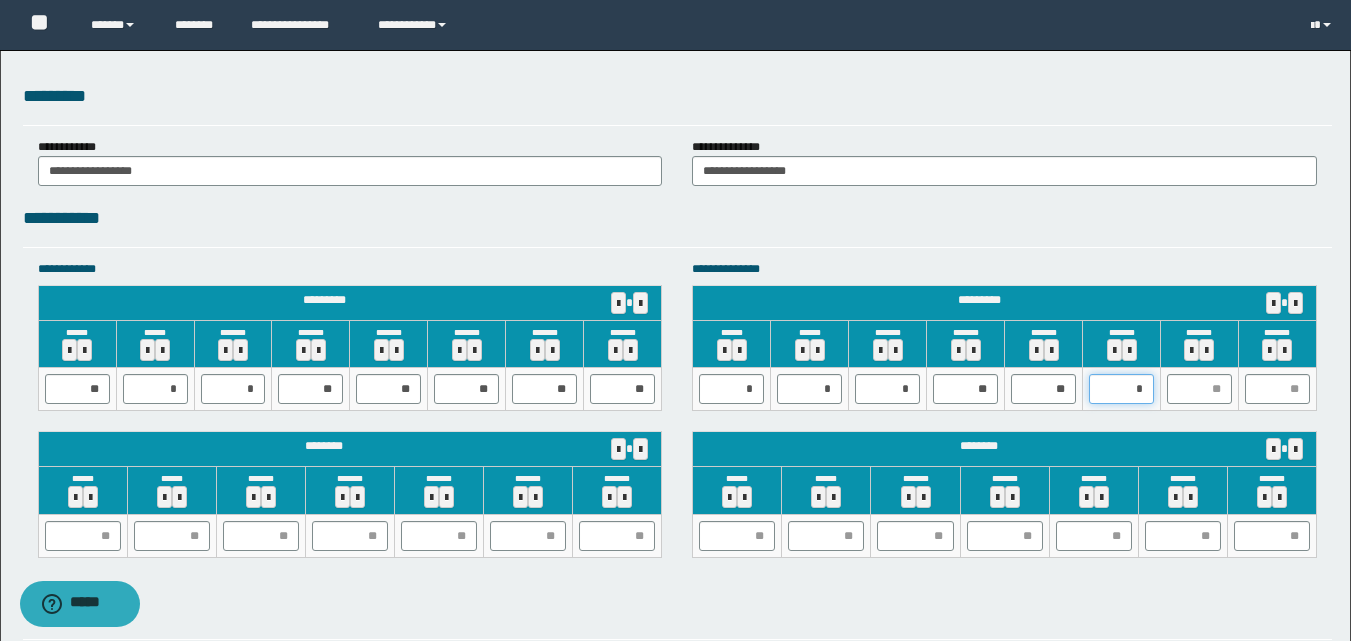 type on "**" 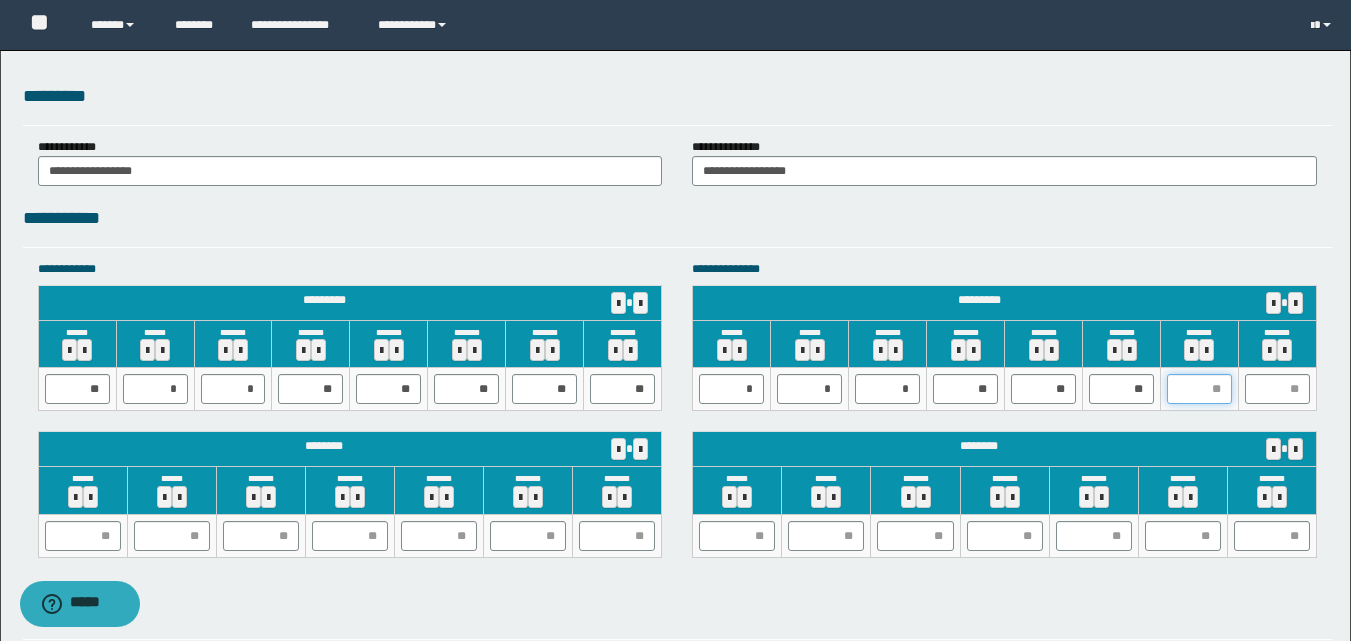 click at bounding box center (1199, 389) 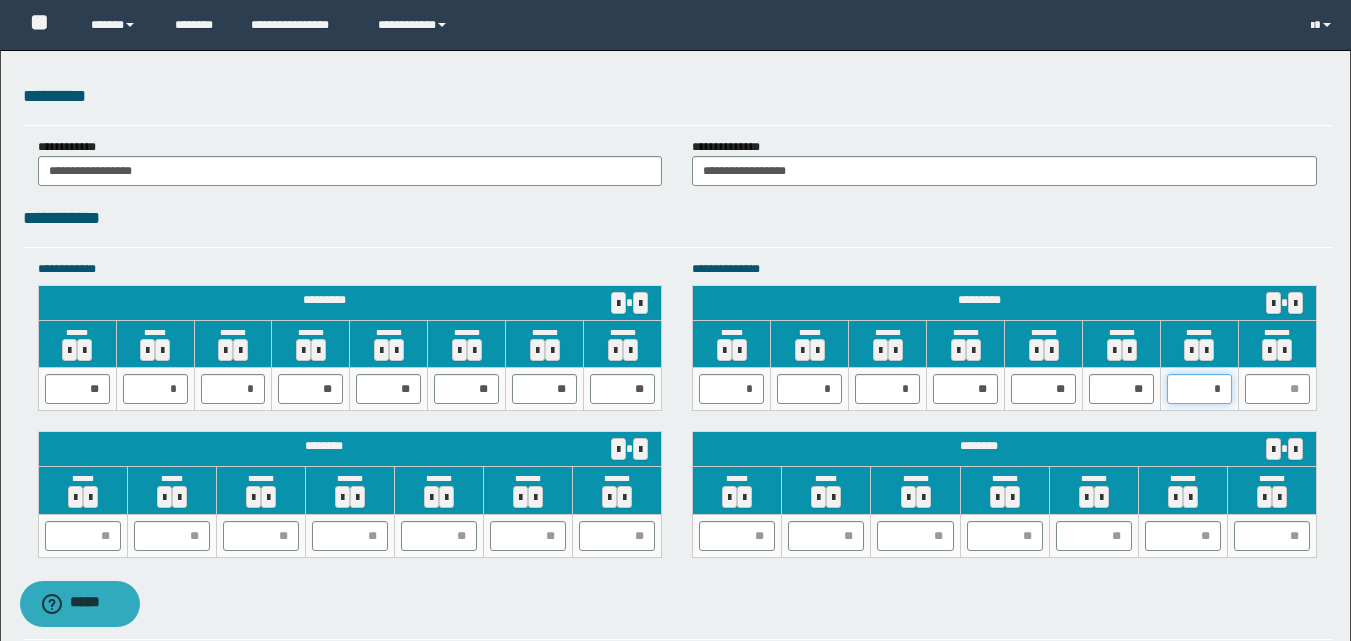type on "**" 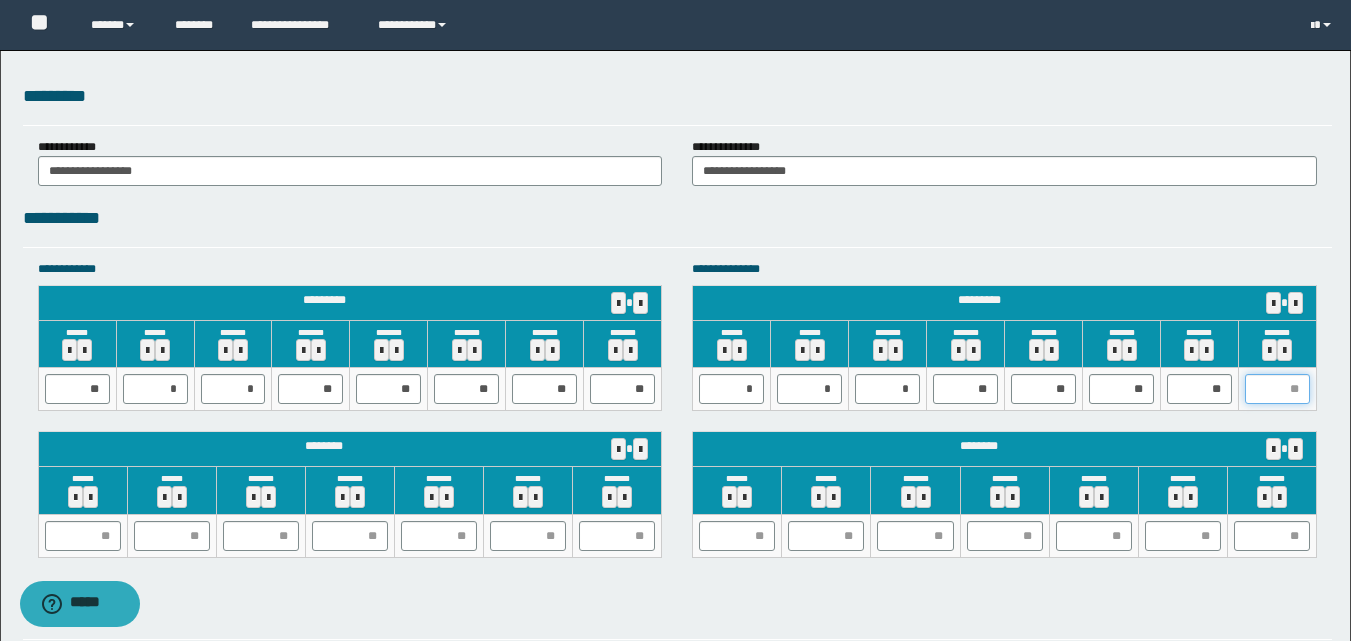 click at bounding box center [1277, 389] 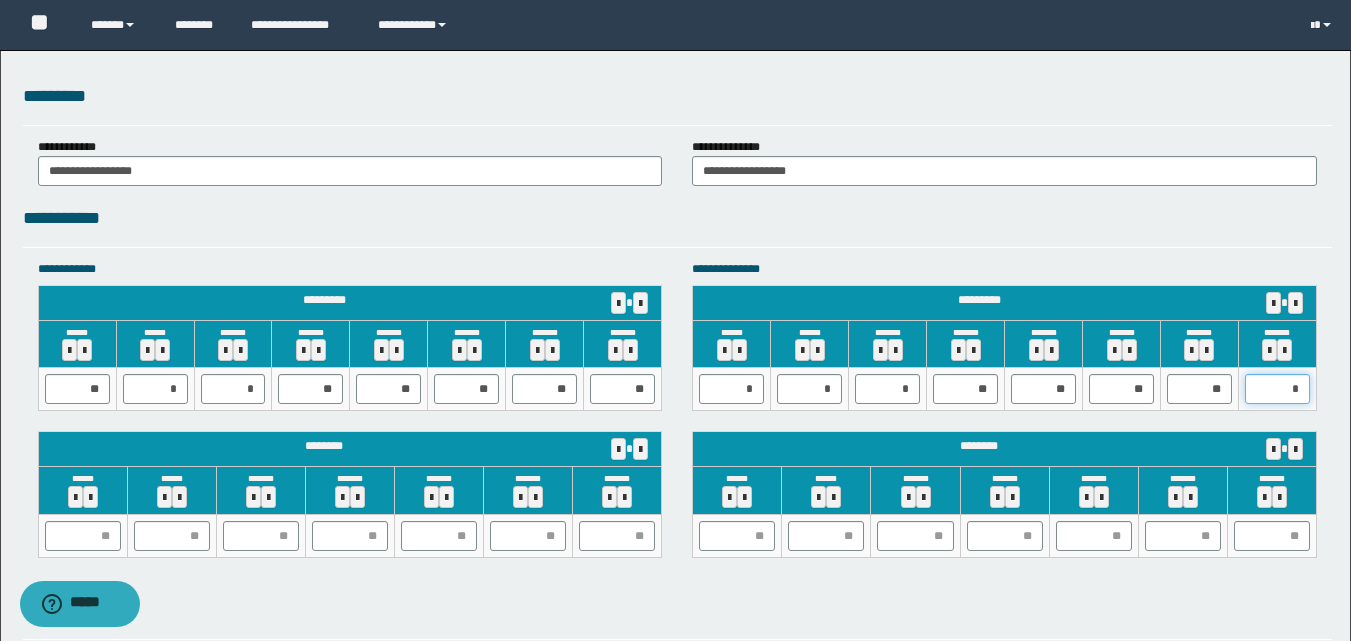type on "**" 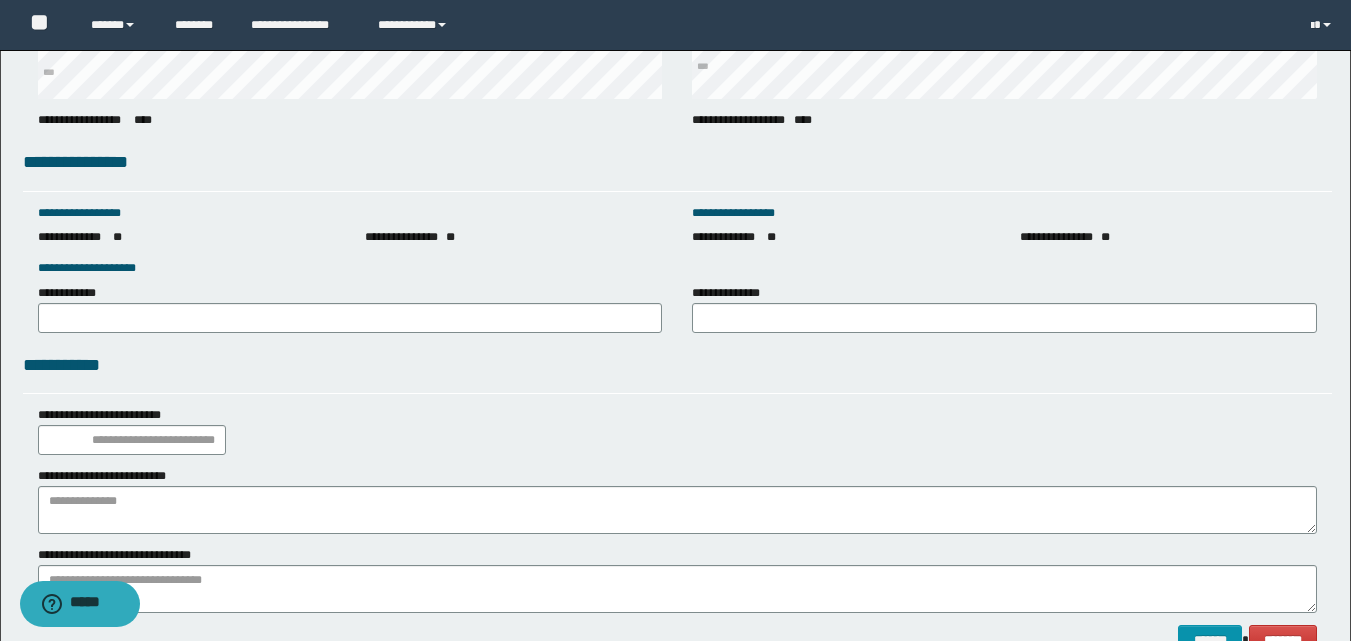 scroll, scrollTop: 2798, scrollLeft: 0, axis: vertical 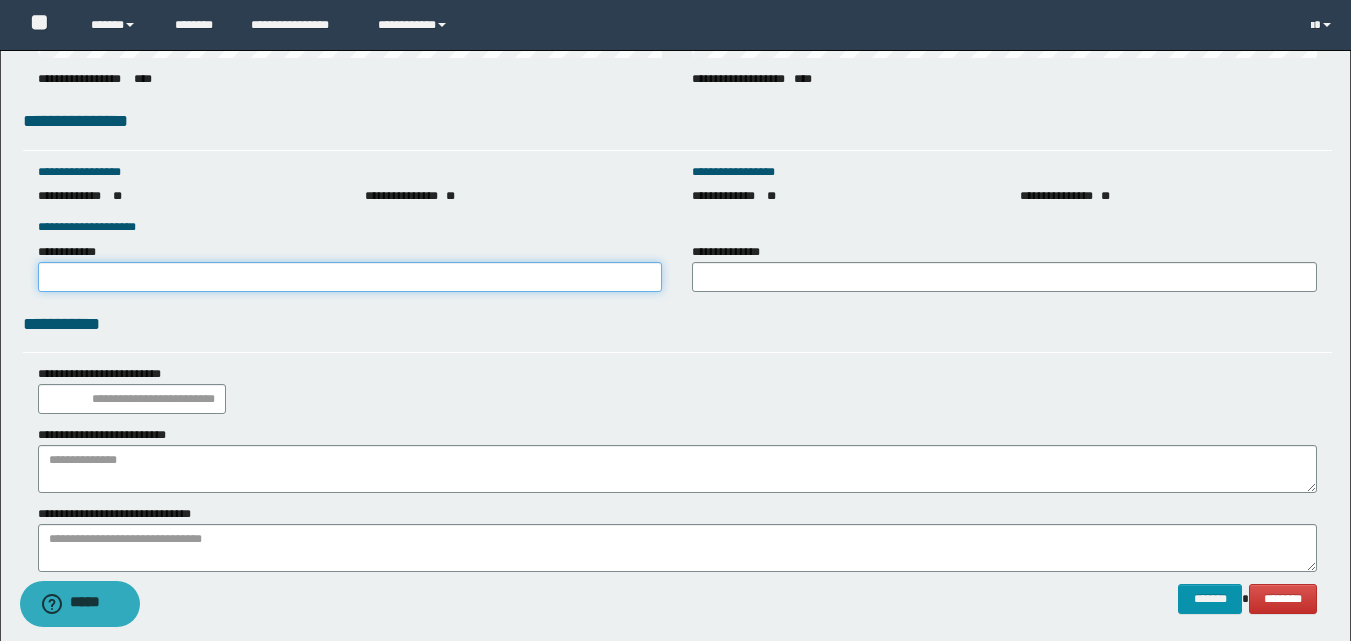 click on "**********" at bounding box center [350, 277] 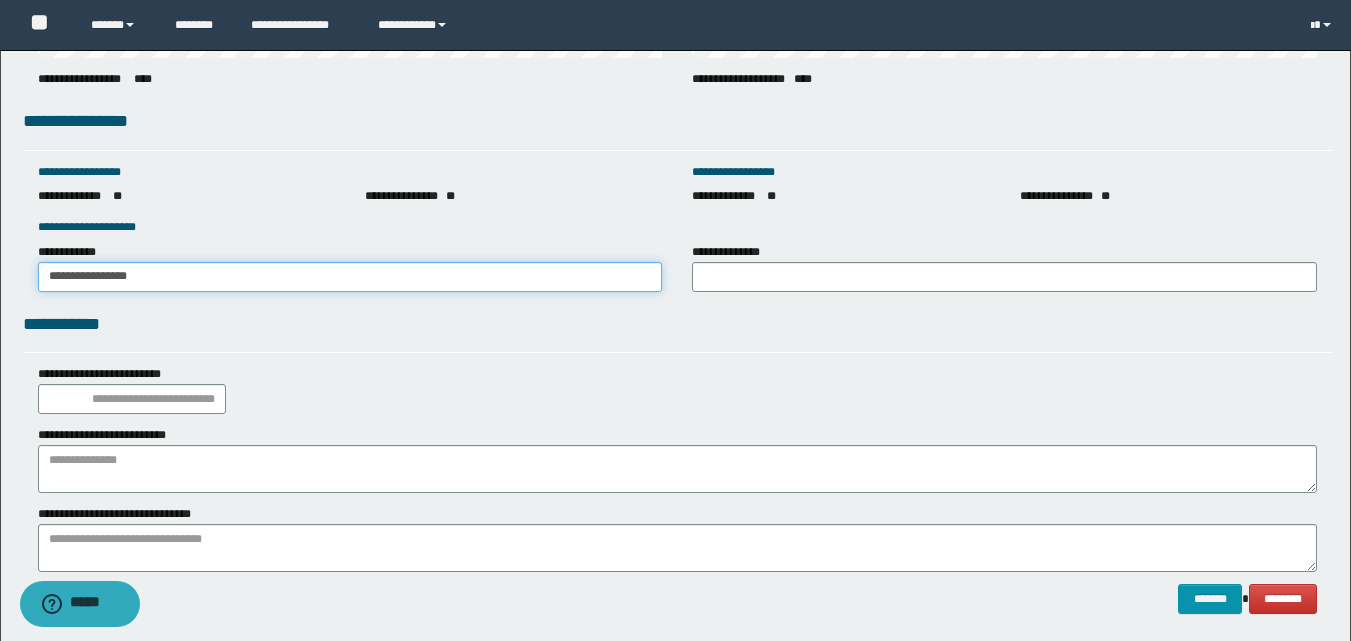 drag, startPoint x: 169, startPoint y: 277, endPoint x: 0, endPoint y: 279, distance: 169.01184 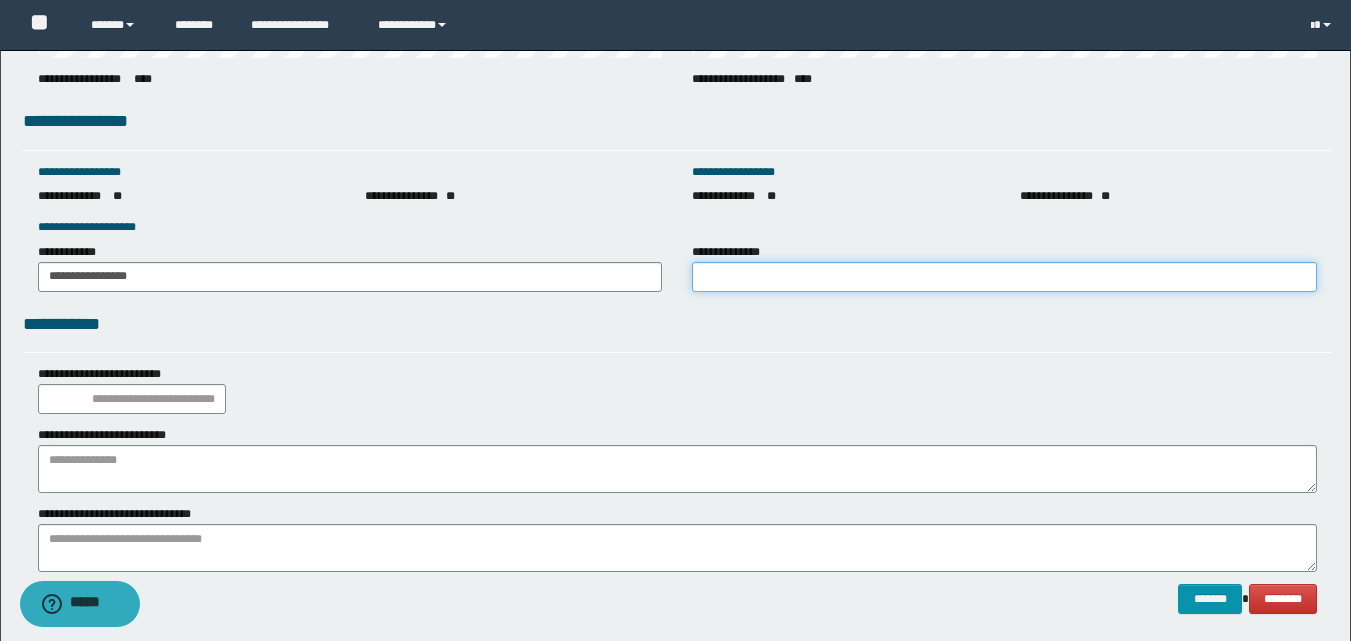 click on "**********" at bounding box center [1004, 277] 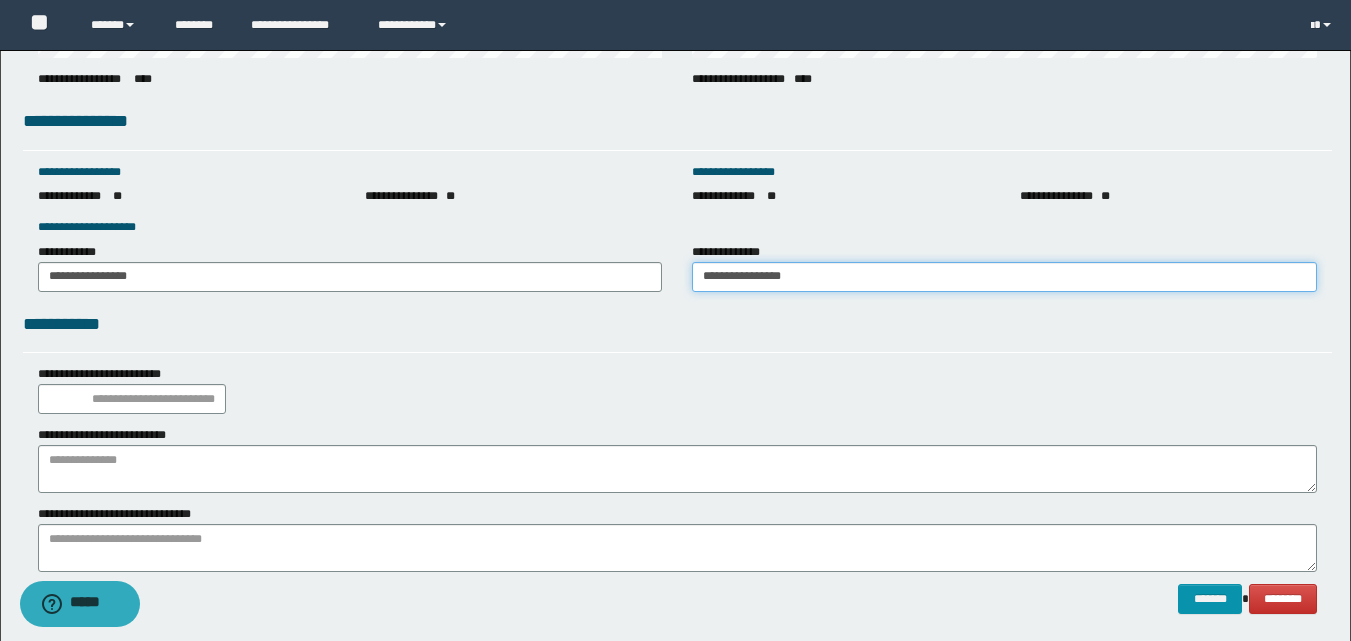 type on "**********" 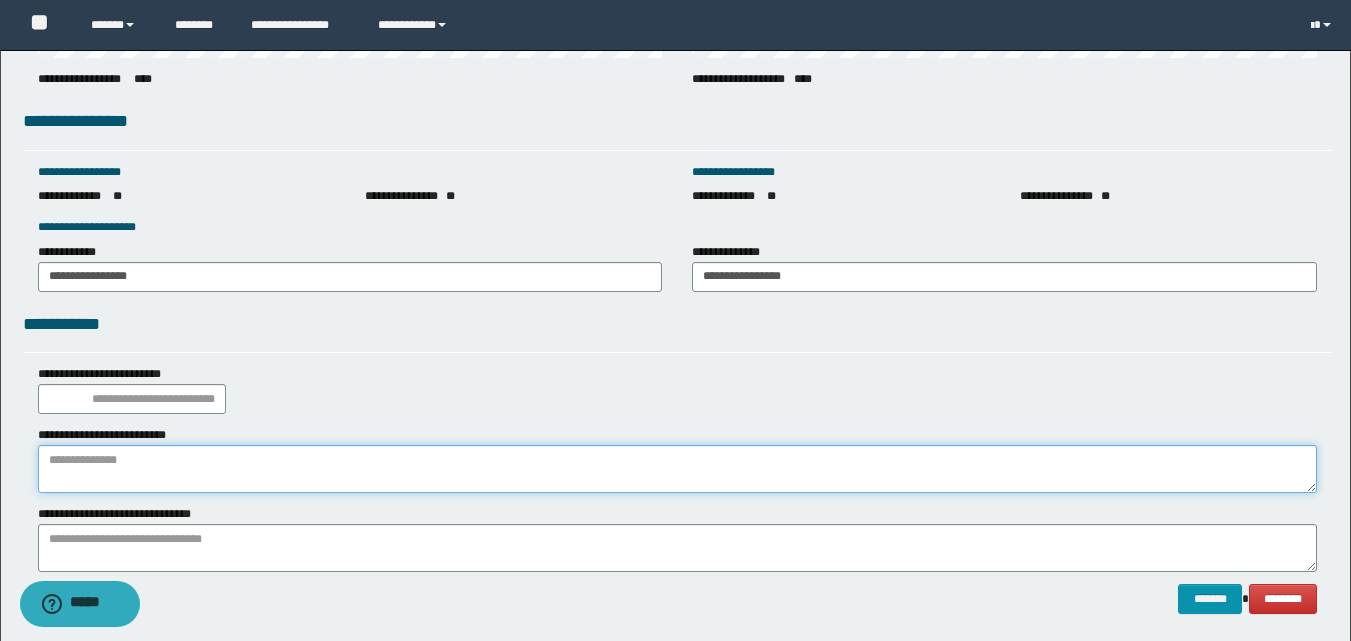 click at bounding box center (677, 469) 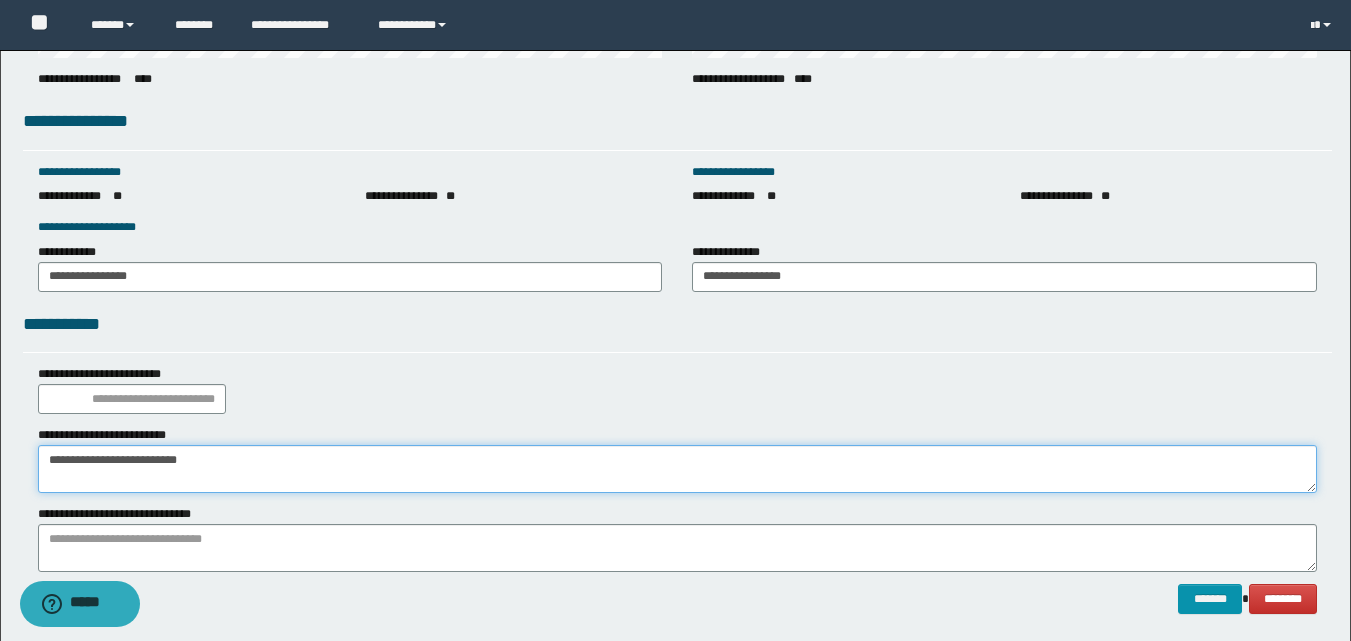 type on "**********" 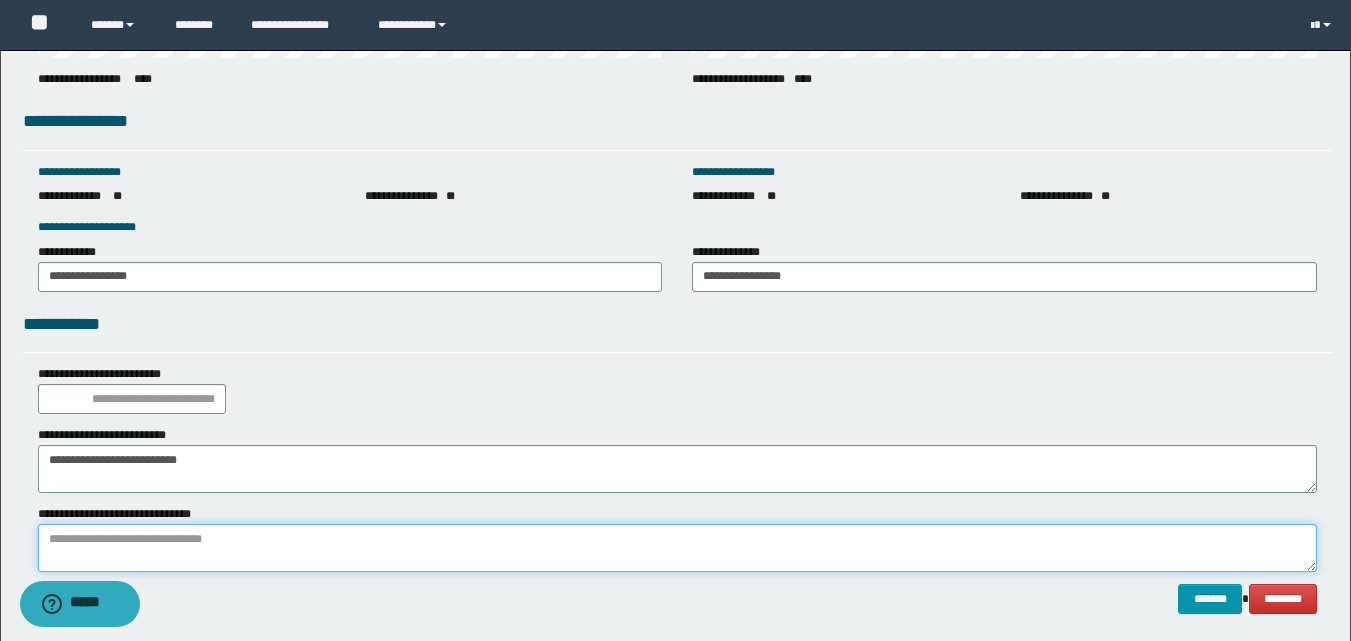 drag, startPoint x: 231, startPoint y: 535, endPoint x: 242, endPoint y: 528, distance: 13.038404 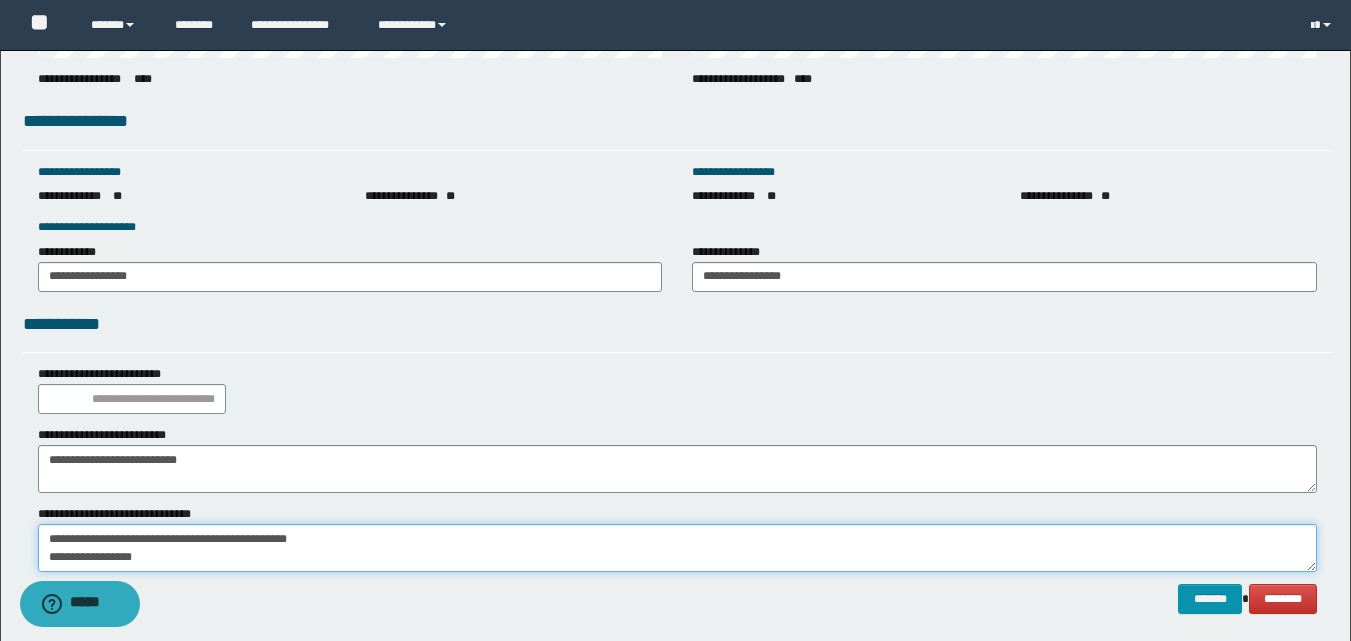 scroll, scrollTop: 0, scrollLeft: 0, axis: both 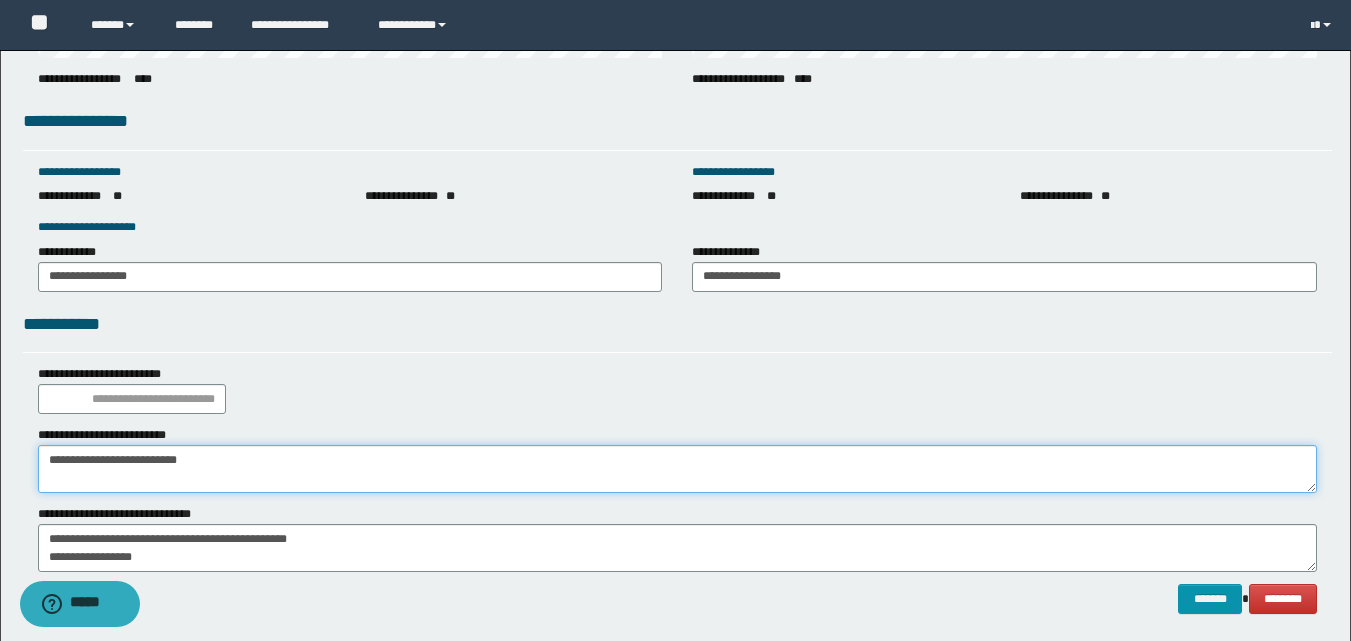 drag, startPoint x: 243, startPoint y: 467, endPoint x: 11, endPoint y: 474, distance: 232.10558 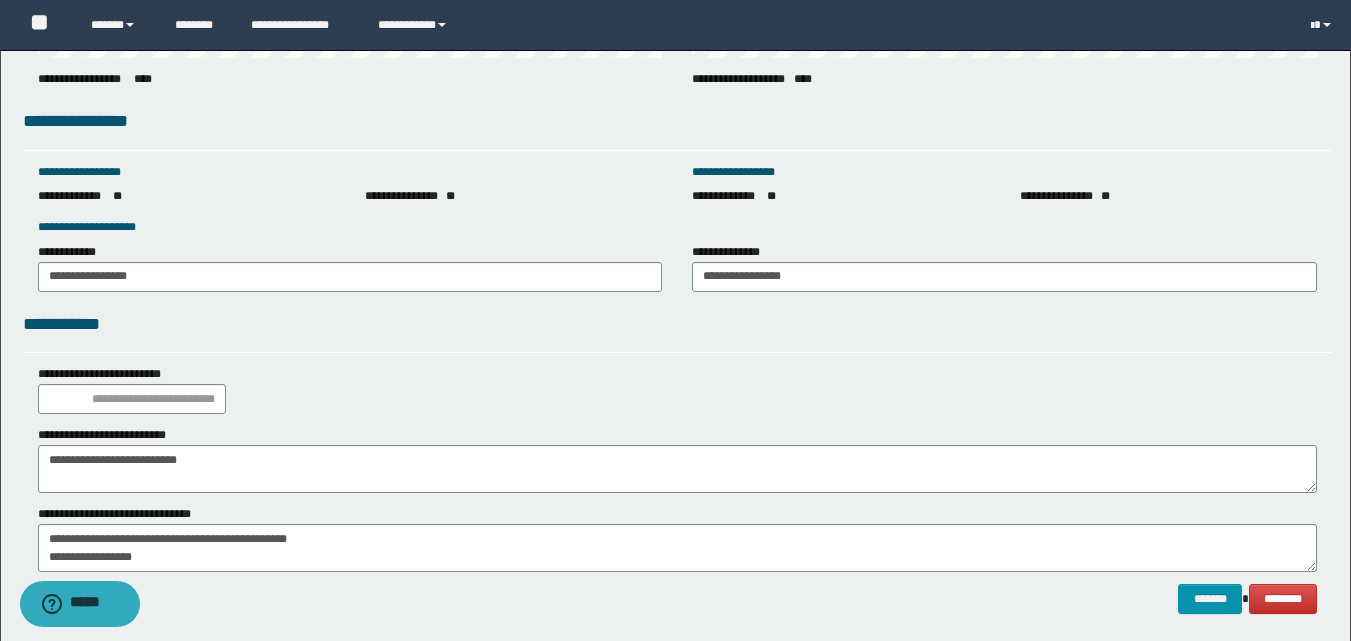 click on "**********" at bounding box center (675, -1052) 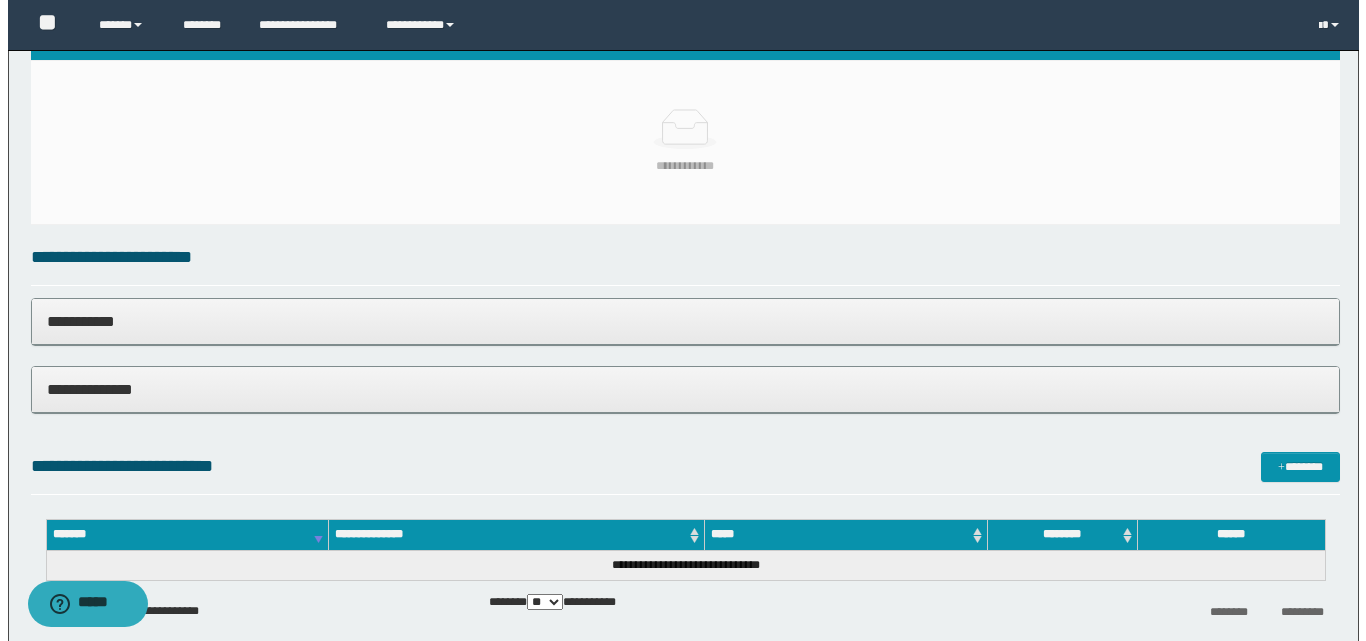 scroll, scrollTop: 337, scrollLeft: 0, axis: vertical 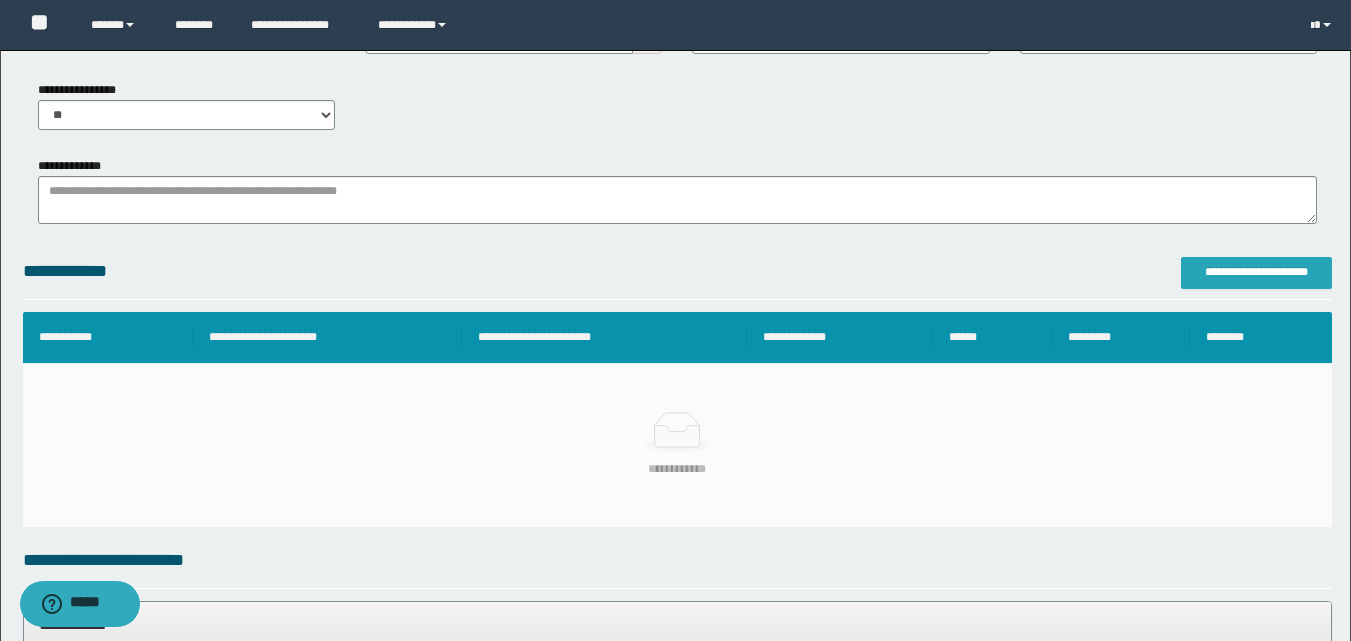 click on "**********" at bounding box center (1256, 272) 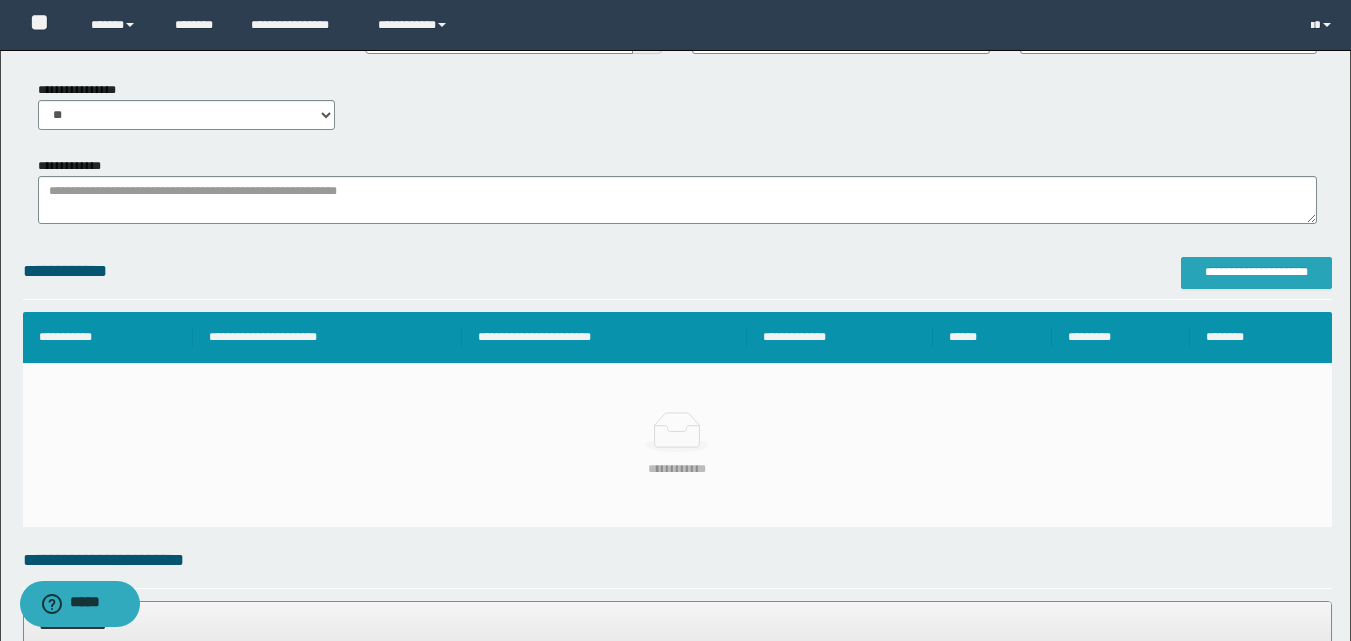 click on "**********" at bounding box center [1256, 272] 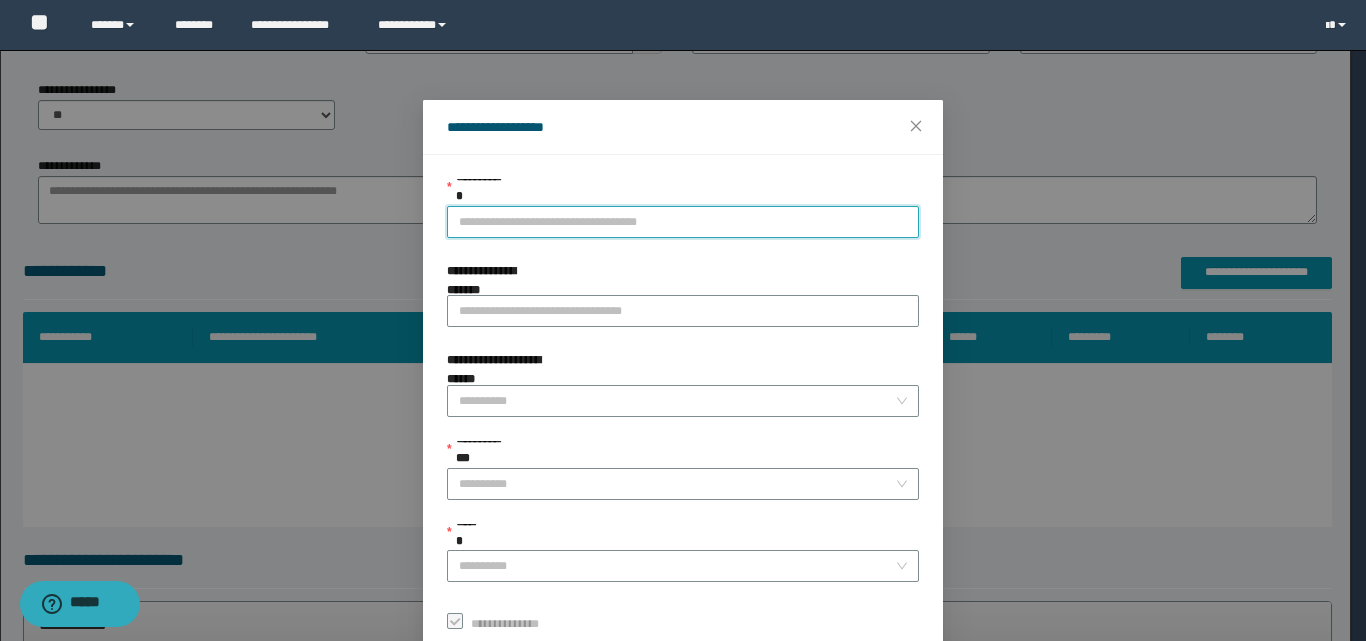 click on "**********" at bounding box center (683, 222) 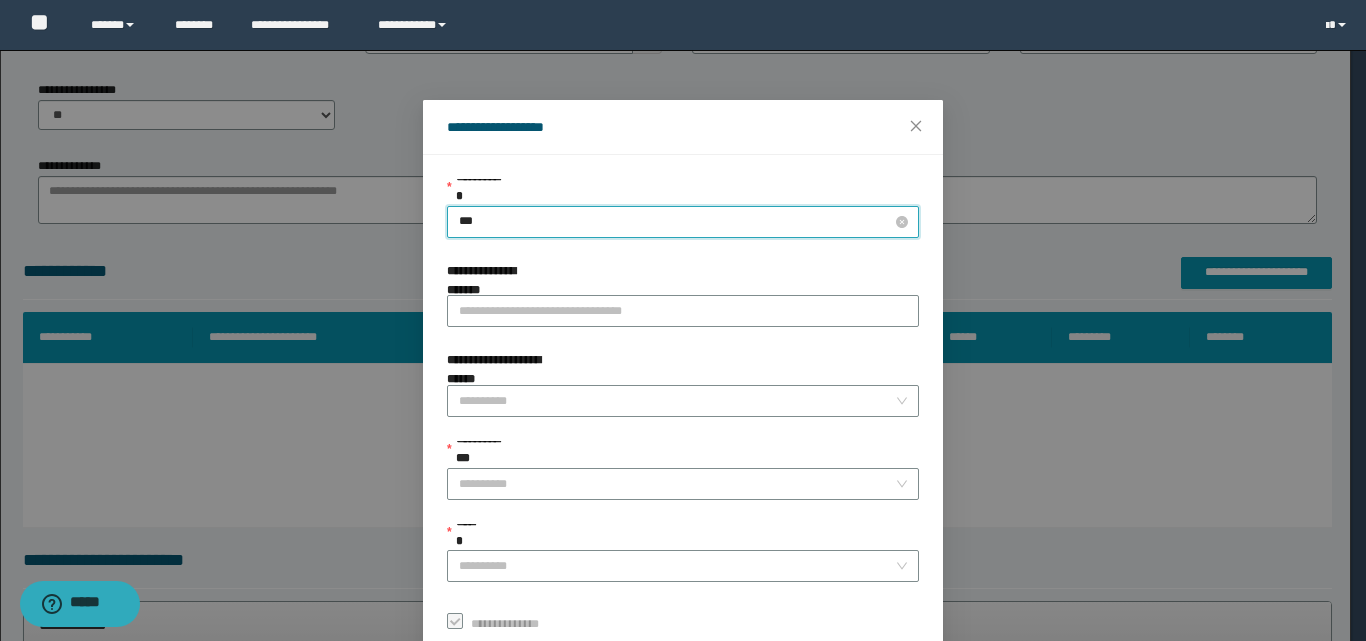 type on "****" 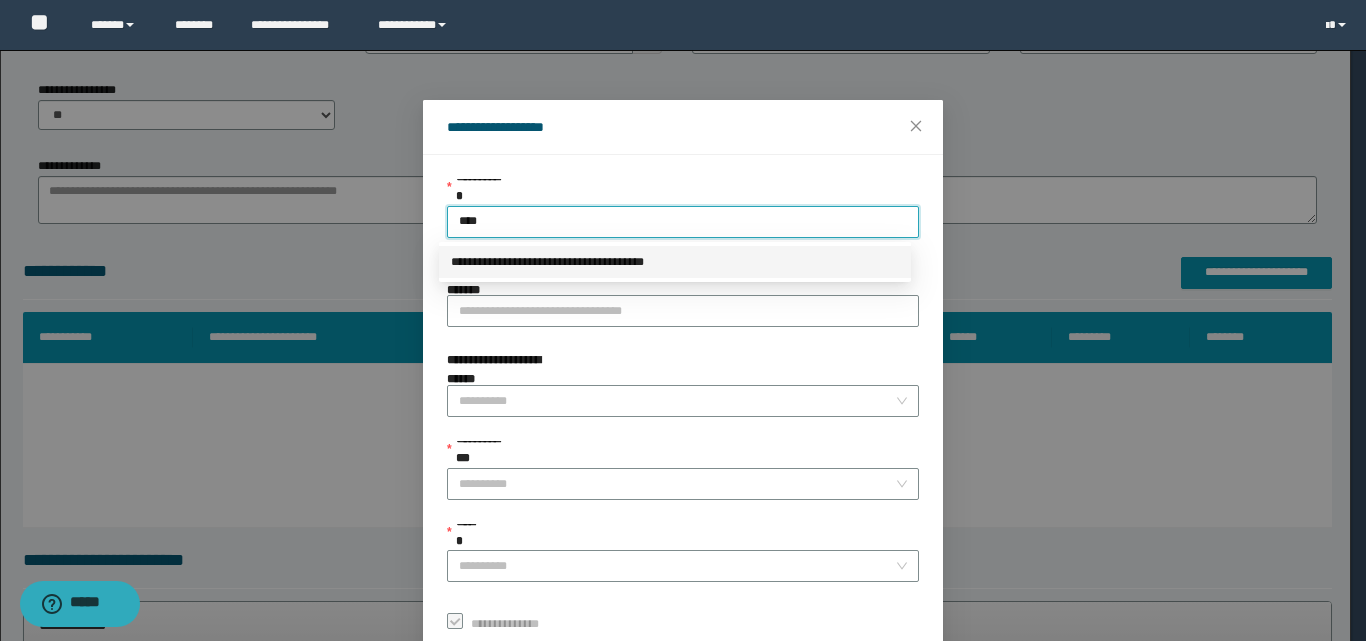 click on "**********" at bounding box center [675, 262] 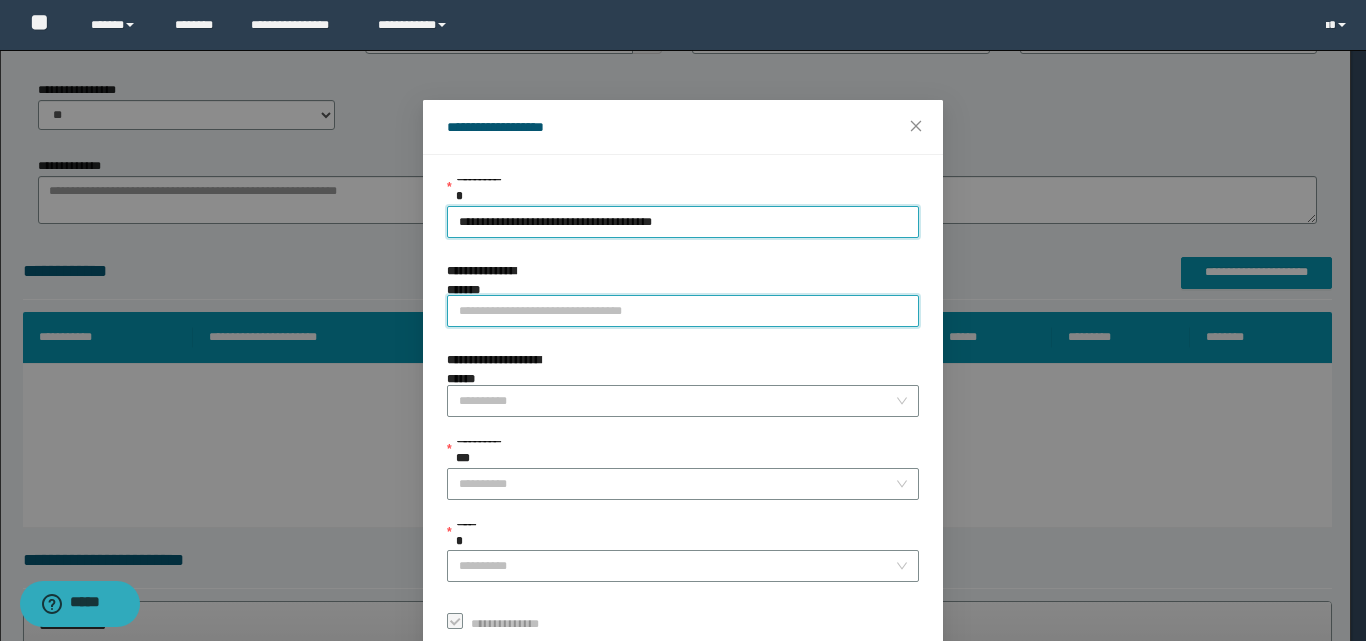 click on "**********" at bounding box center [683, 311] 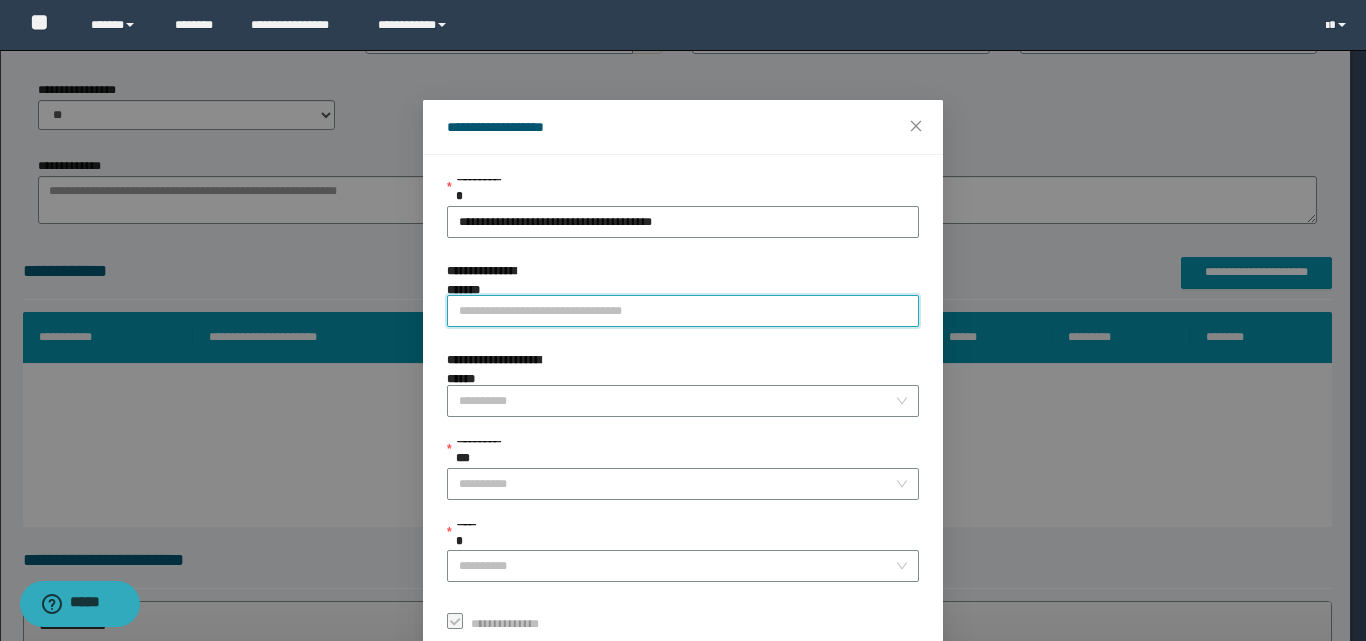 paste on "**********" 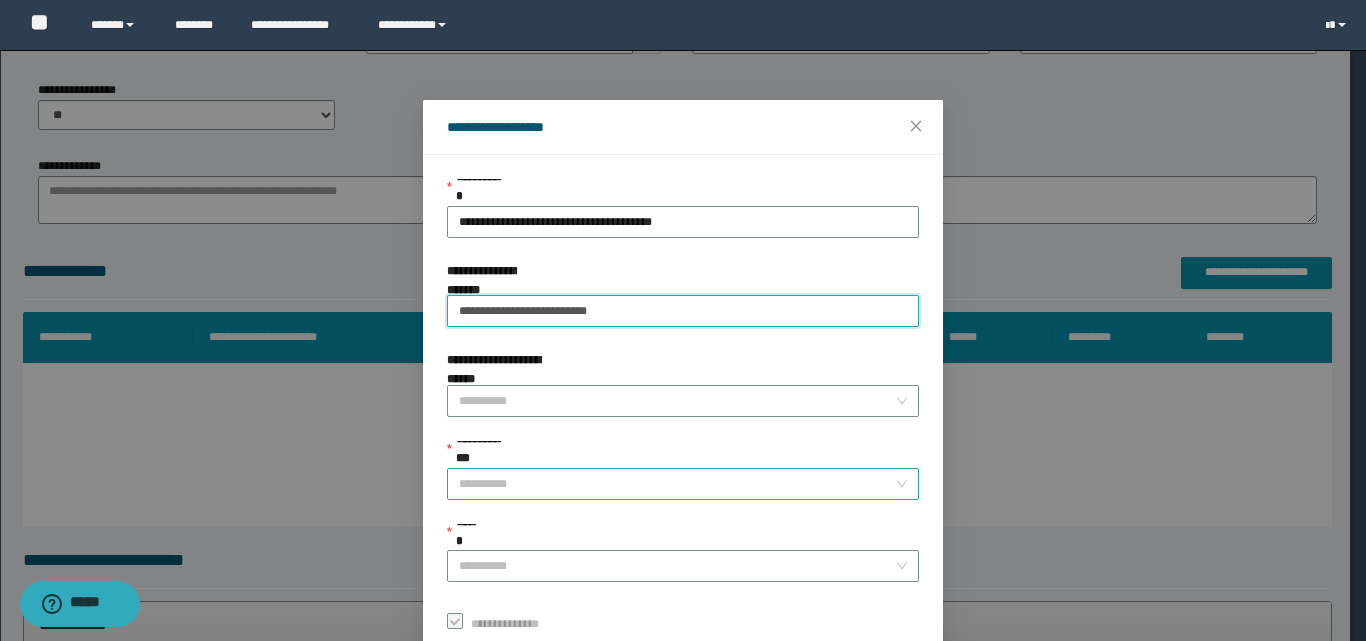 type on "**********" 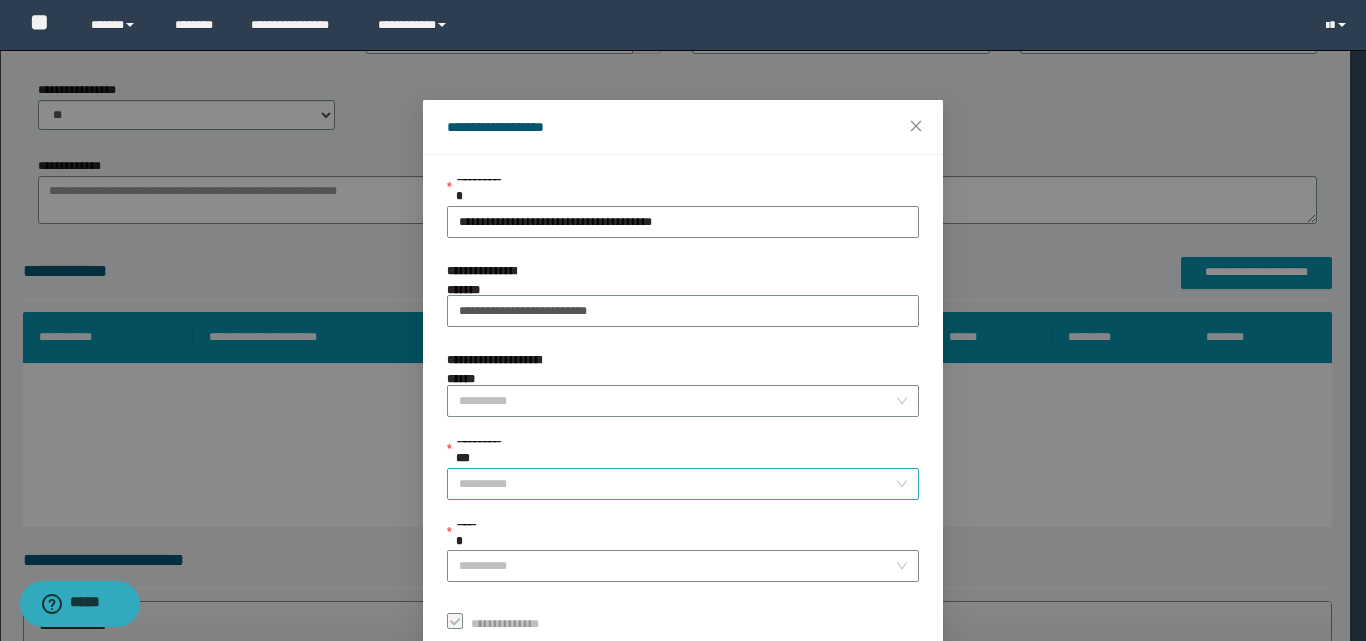 click on "**********" at bounding box center (677, 484) 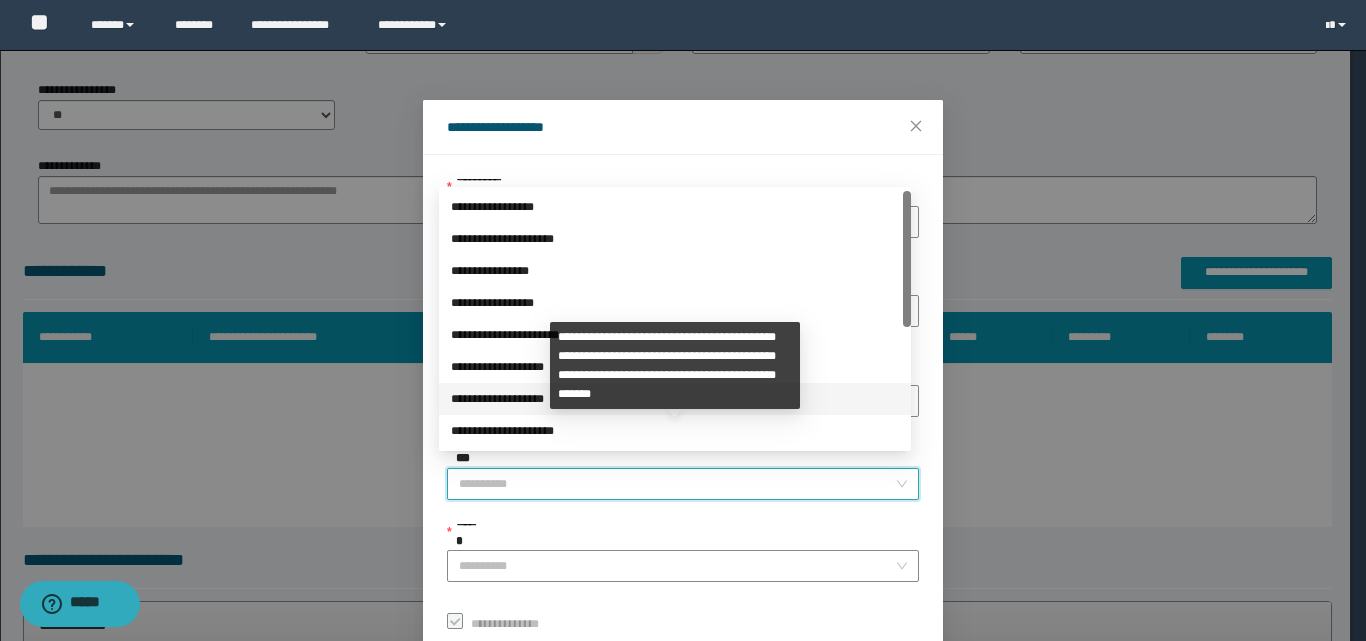 scroll, scrollTop: 224, scrollLeft: 0, axis: vertical 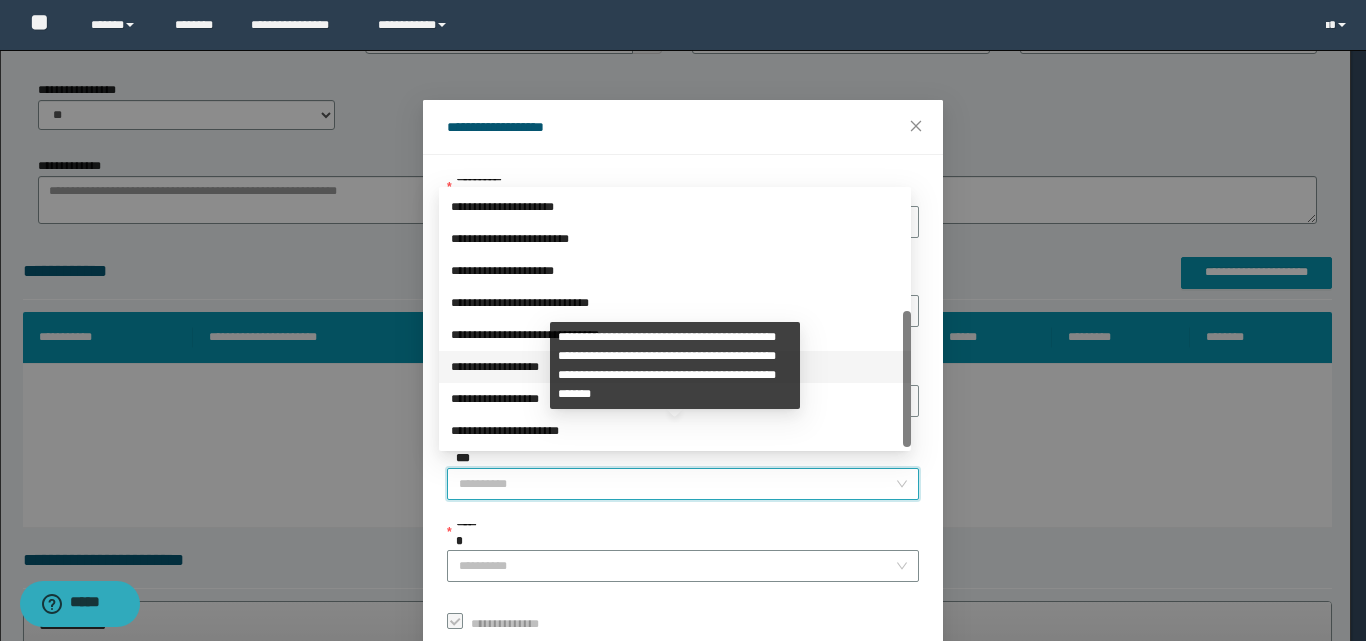 click on "**********" at bounding box center [675, 367] 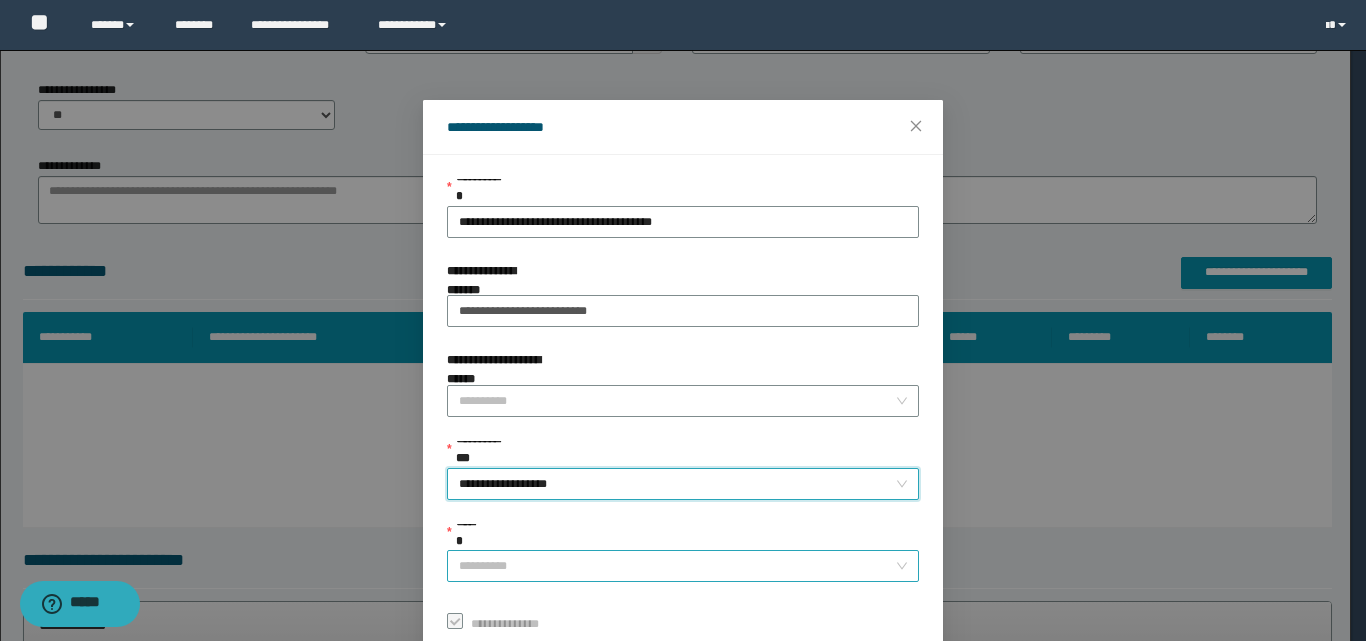 click on "******" at bounding box center [677, 566] 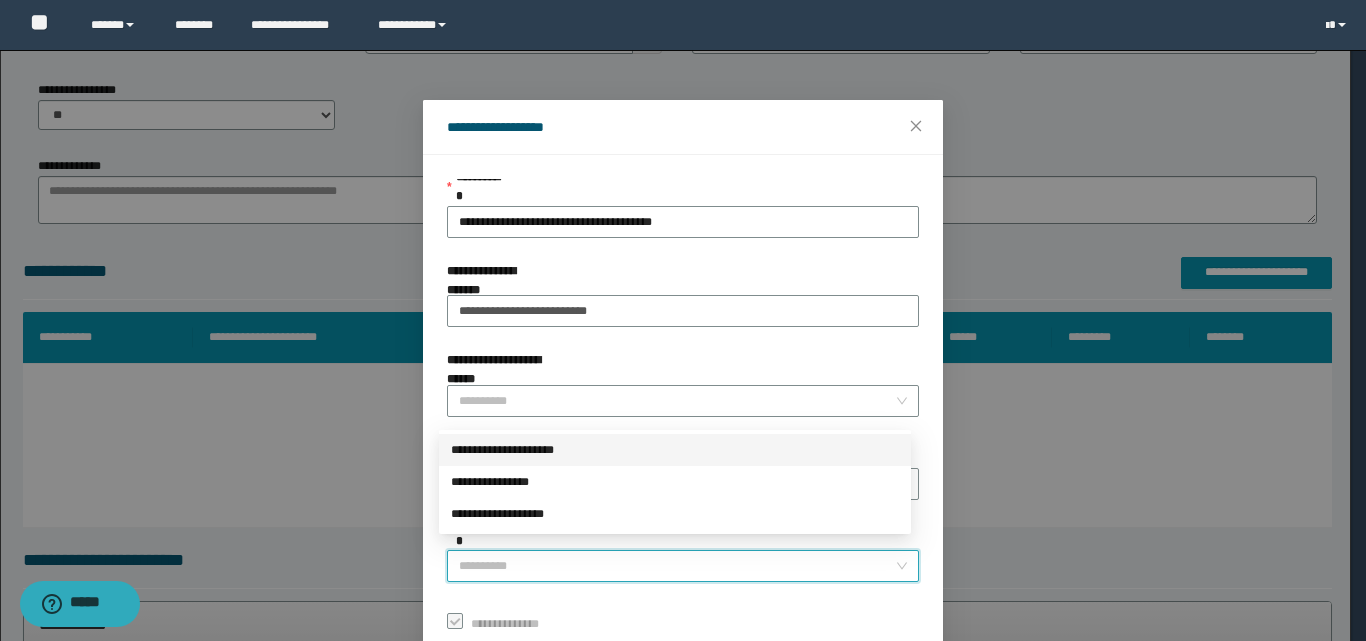 click on "**********" at bounding box center (675, 450) 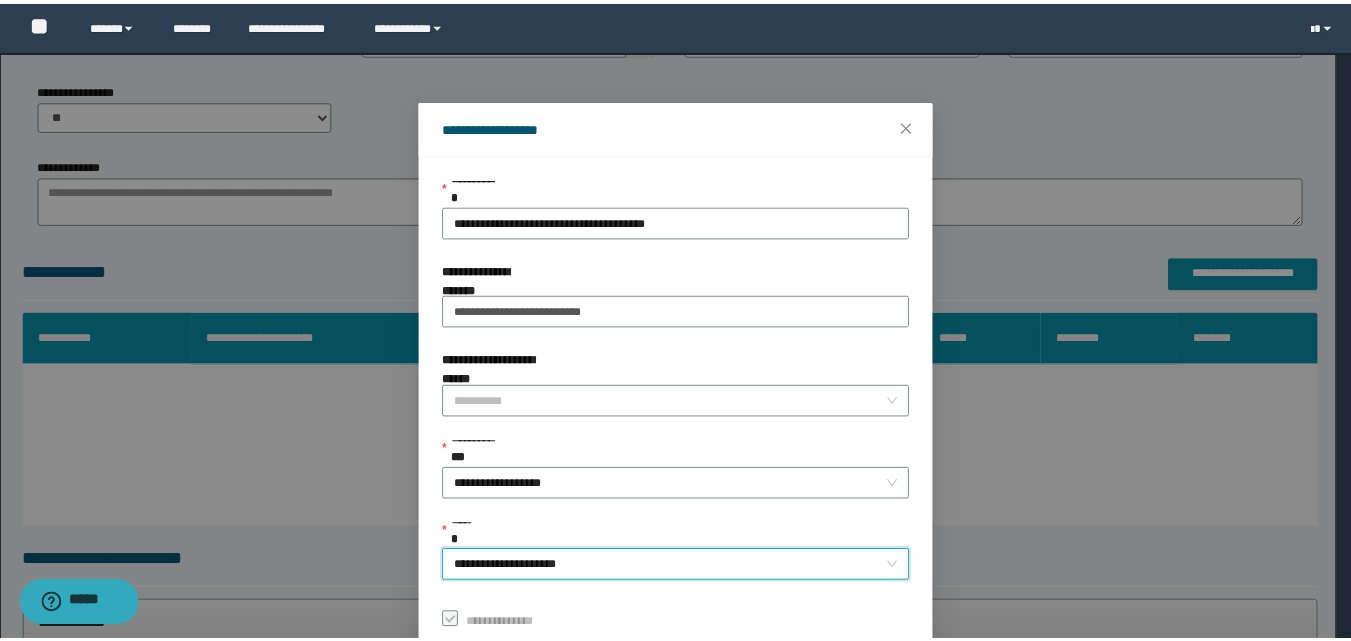 scroll, scrollTop: 111, scrollLeft: 0, axis: vertical 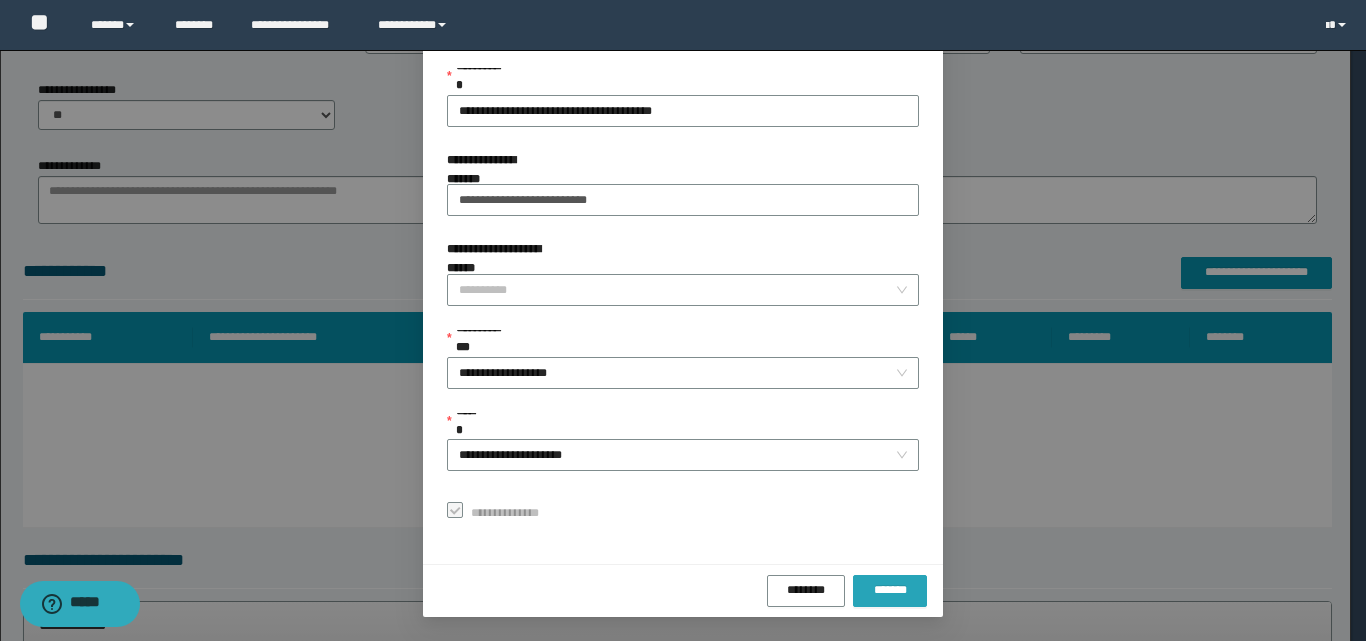 click on "*******" at bounding box center [890, 590] 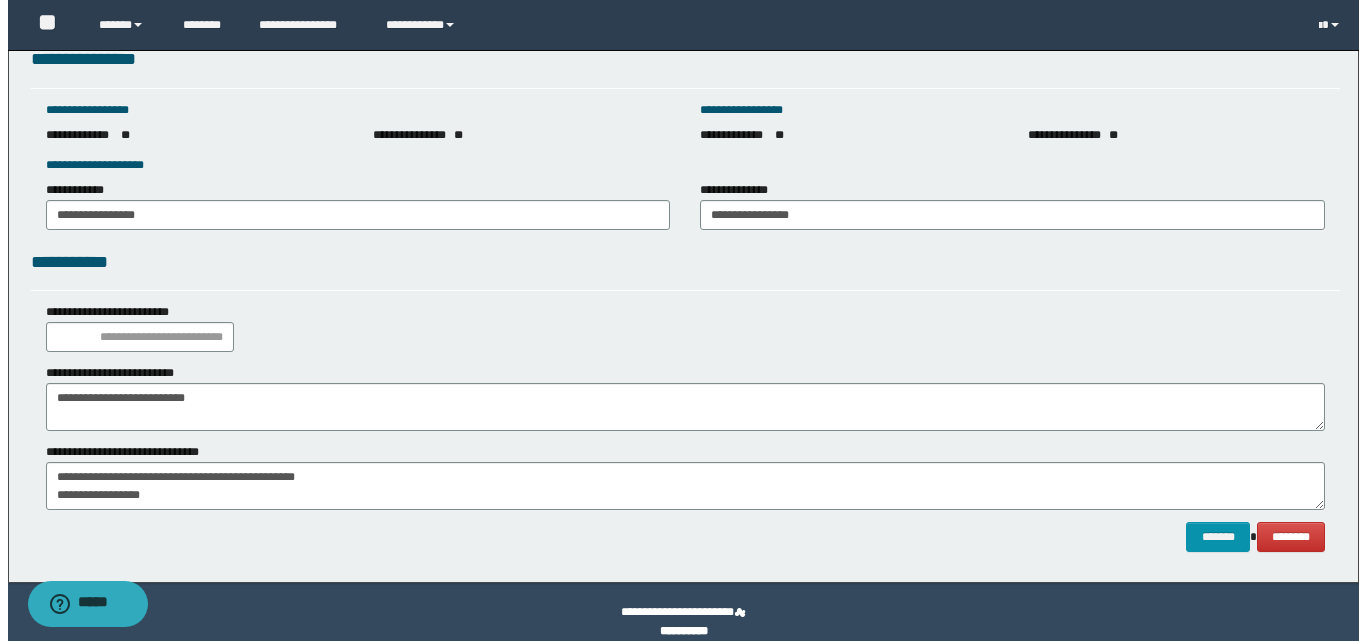 scroll, scrollTop: 2845, scrollLeft: 0, axis: vertical 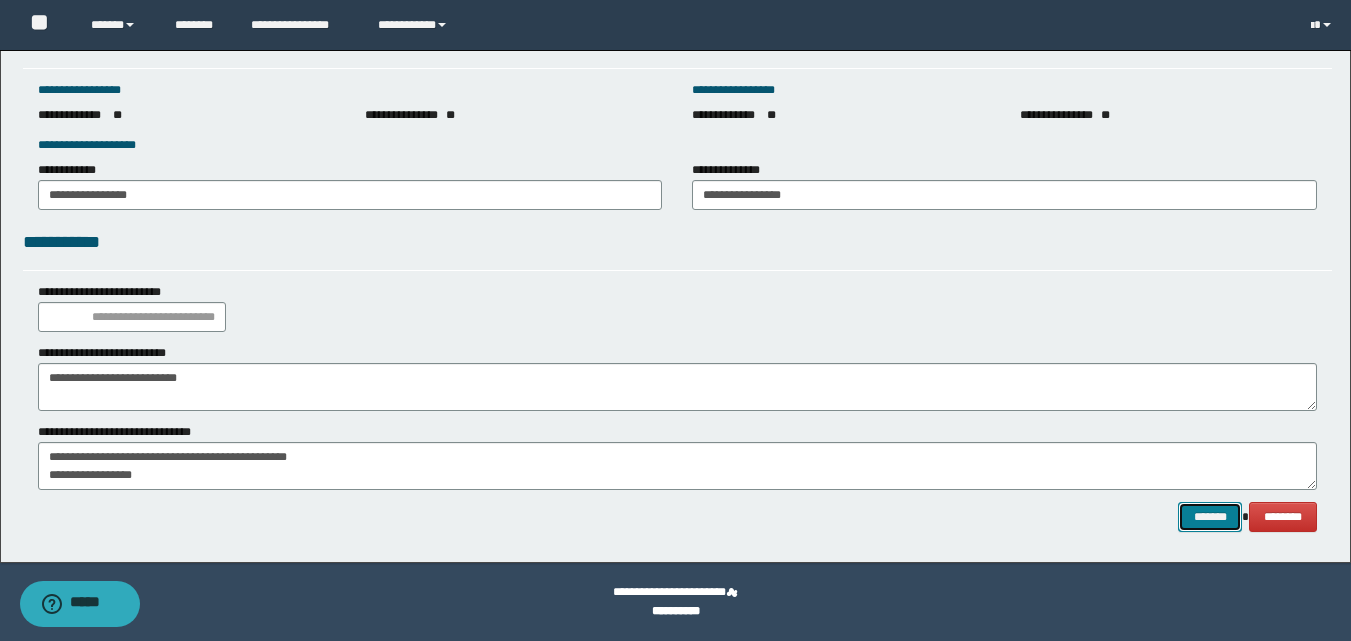 click on "*******" at bounding box center (1210, 517) 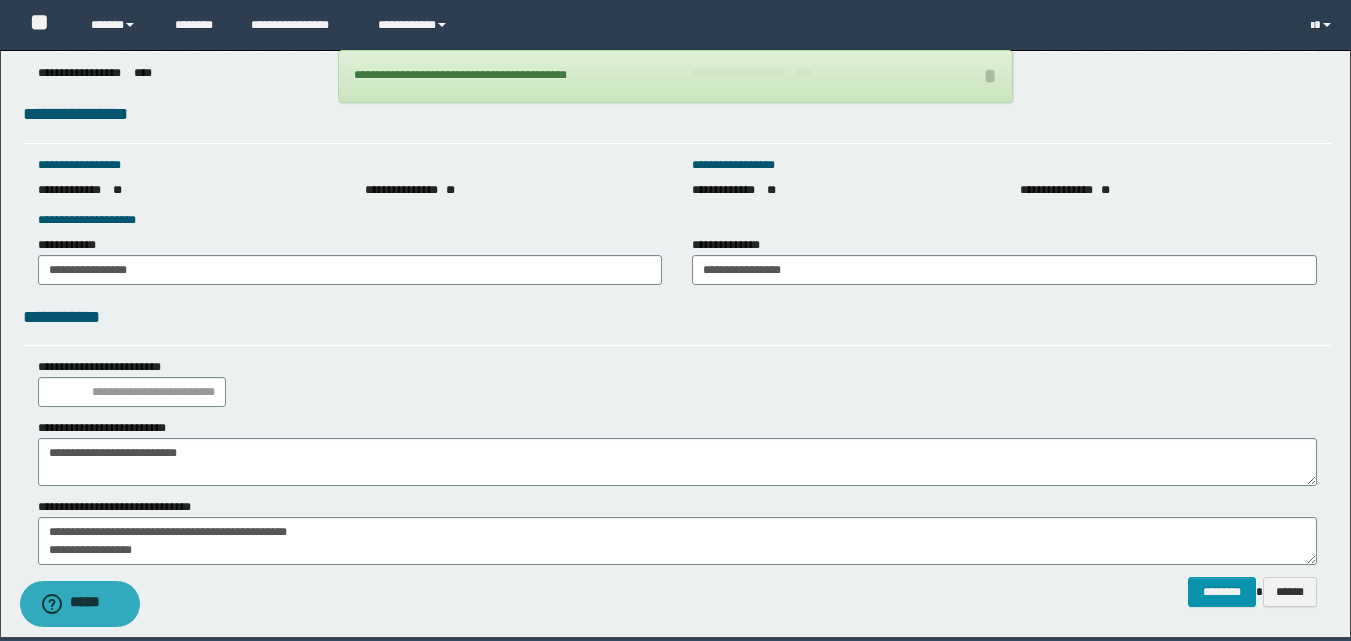 scroll, scrollTop: 2845, scrollLeft: 0, axis: vertical 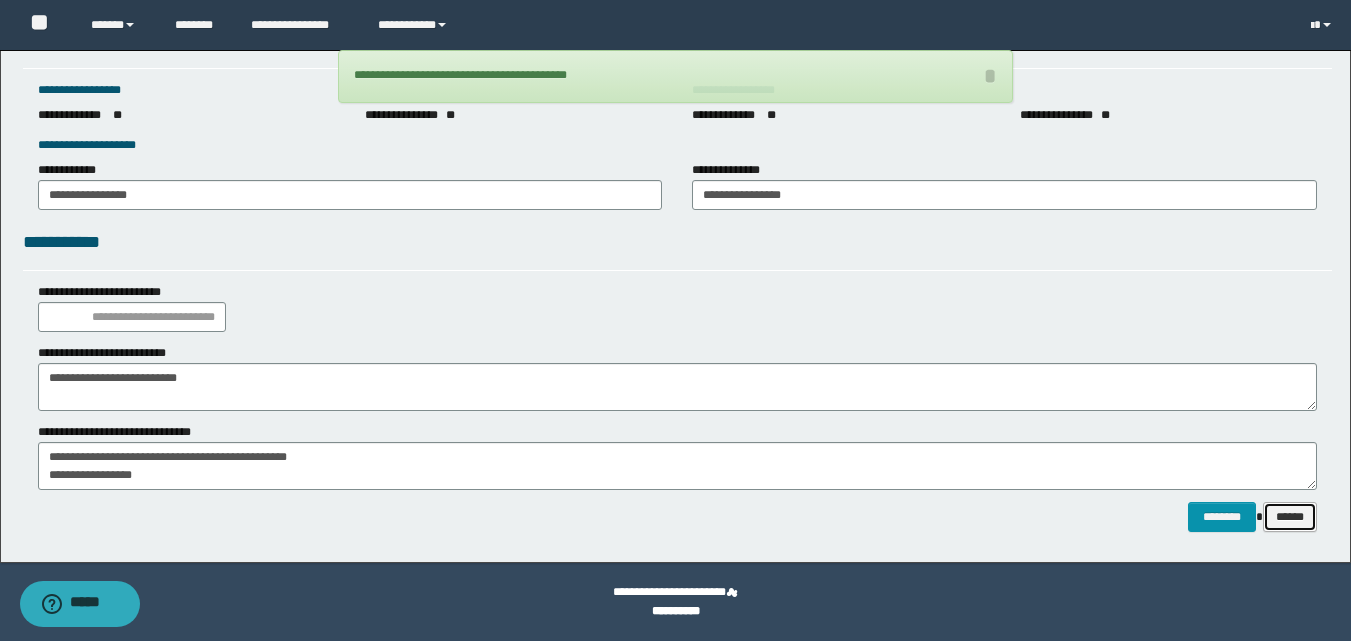 click on "******" at bounding box center [1290, 517] 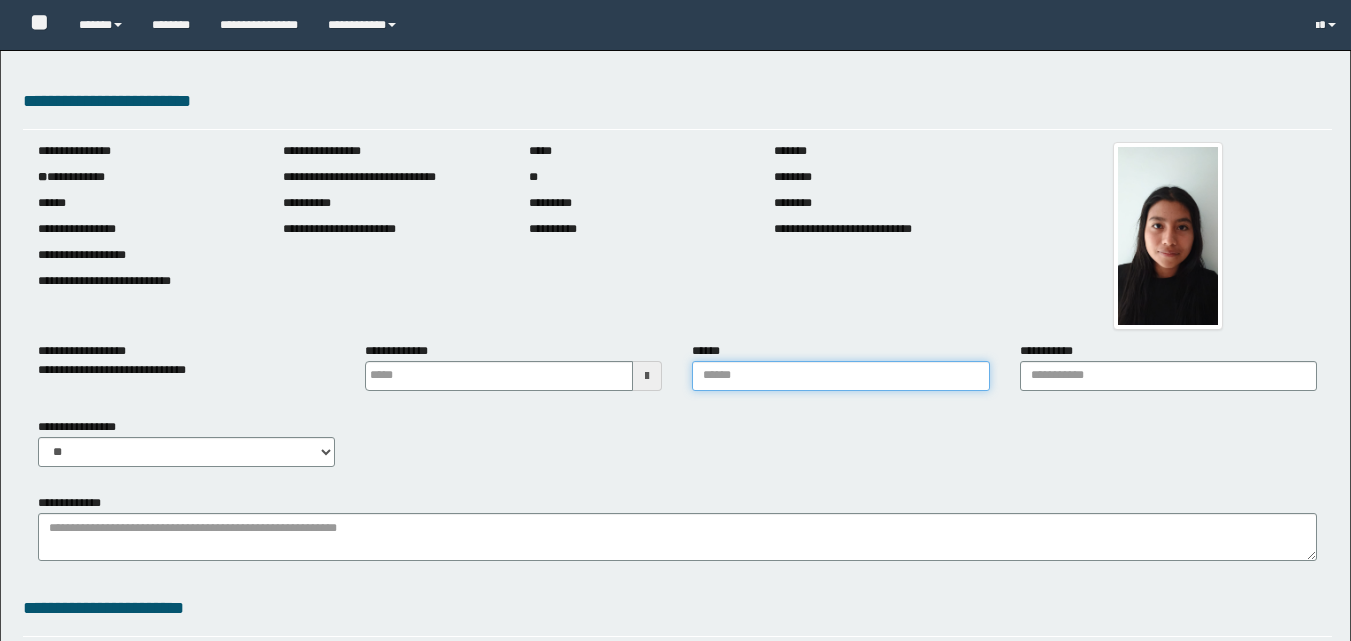 click on "******" at bounding box center [840, 376] 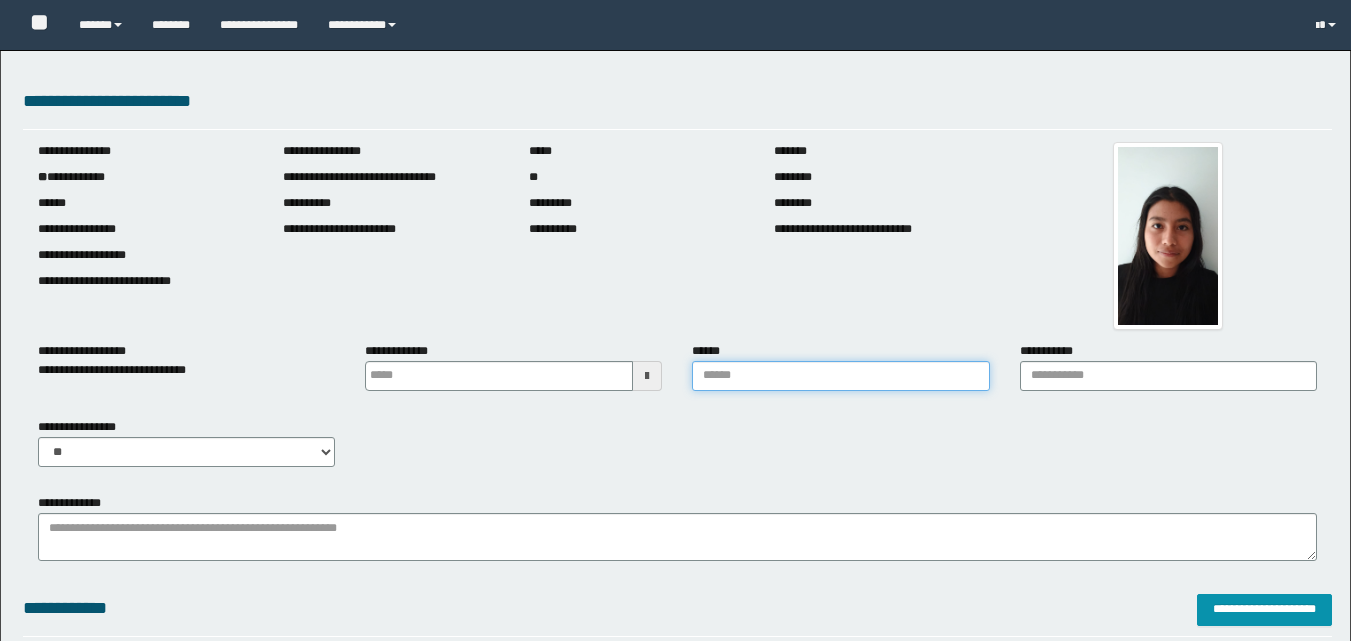 type 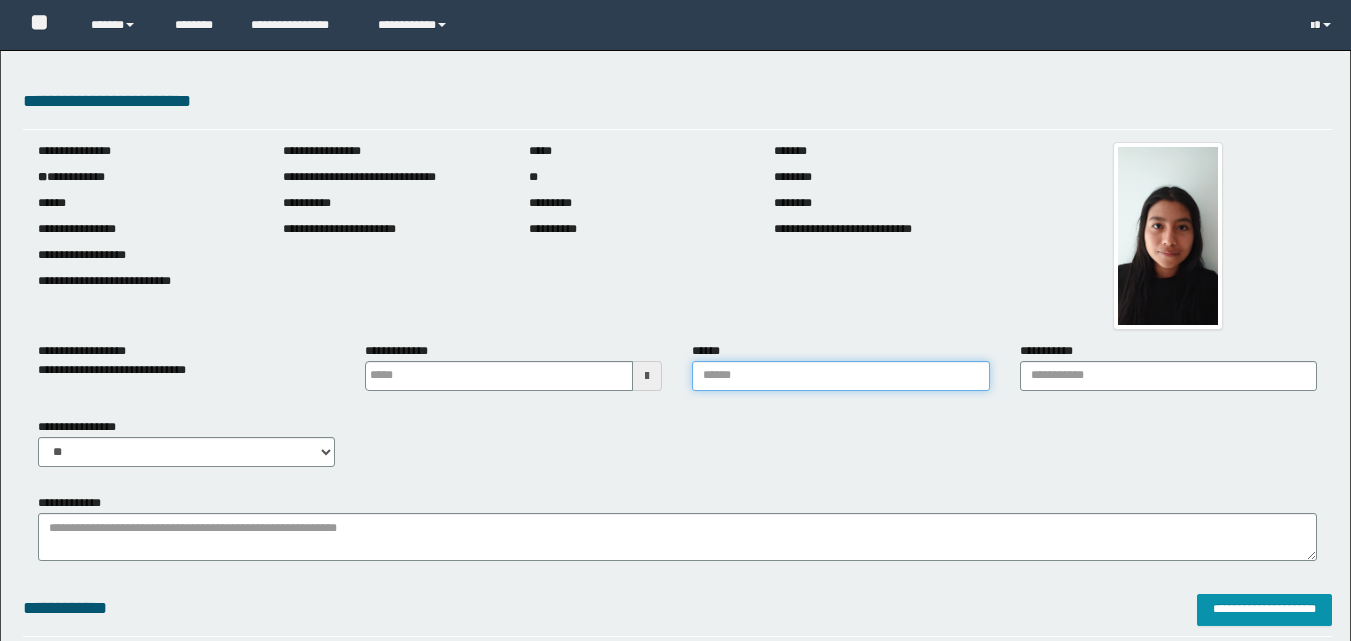 scroll, scrollTop: 0, scrollLeft: 0, axis: both 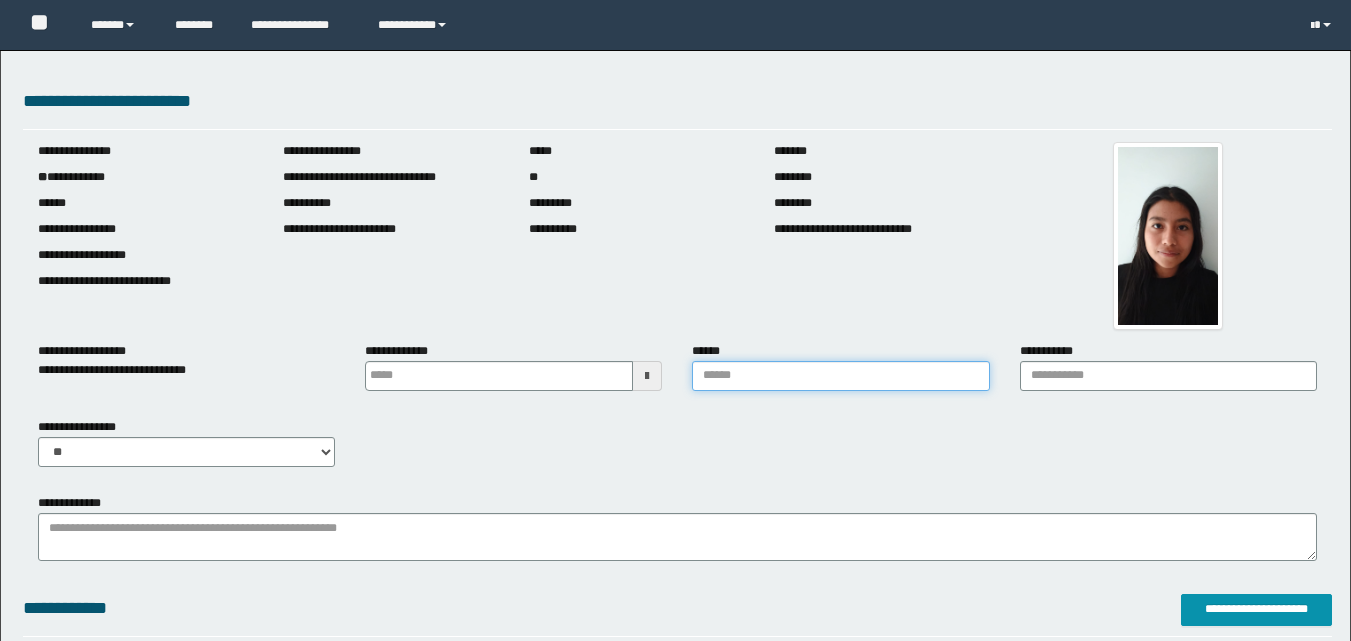 click on "******" at bounding box center [840, 376] 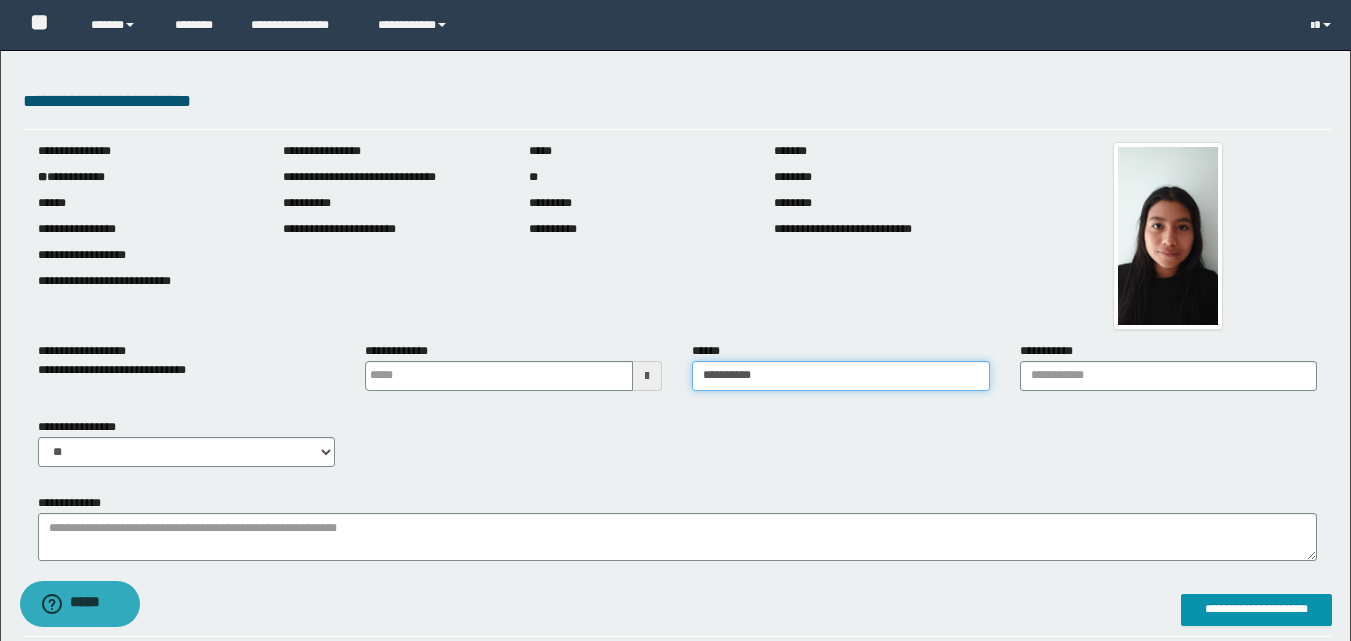scroll, scrollTop: 0, scrollLeft: 0, axis: both 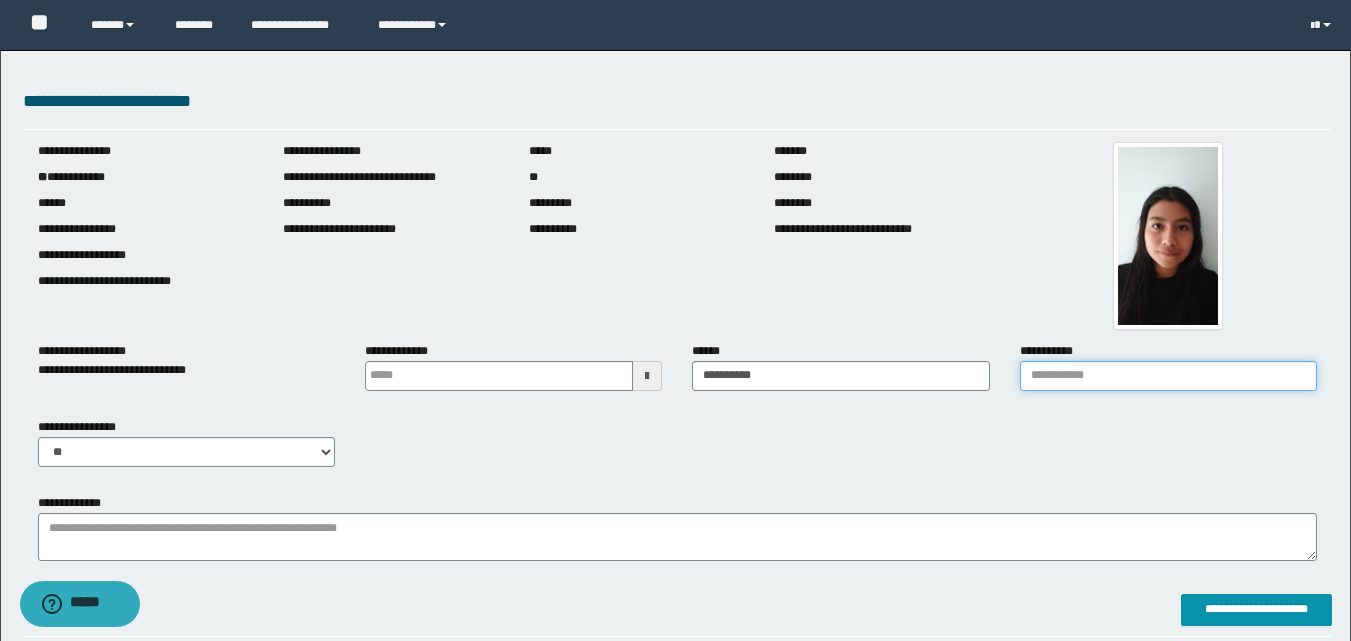 click on "**********" at bounding box center [1168, 376] 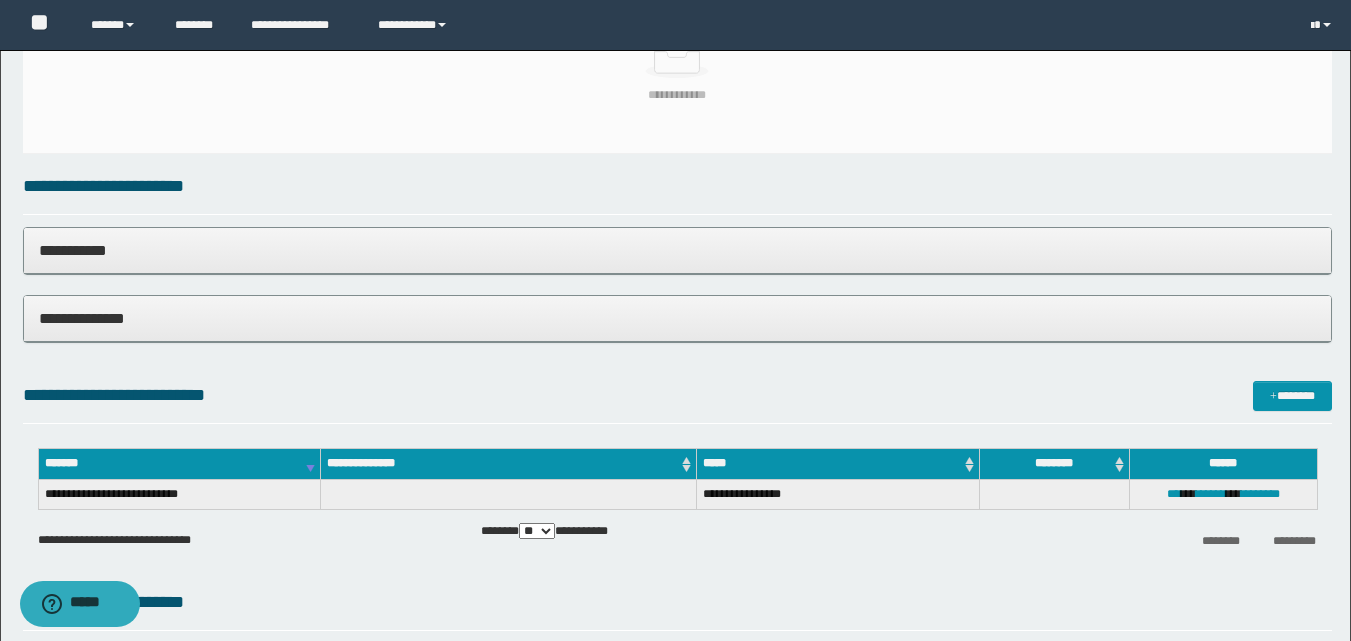 scroll, scrollTop: 761, scrollLeft: 0, axis: vertical 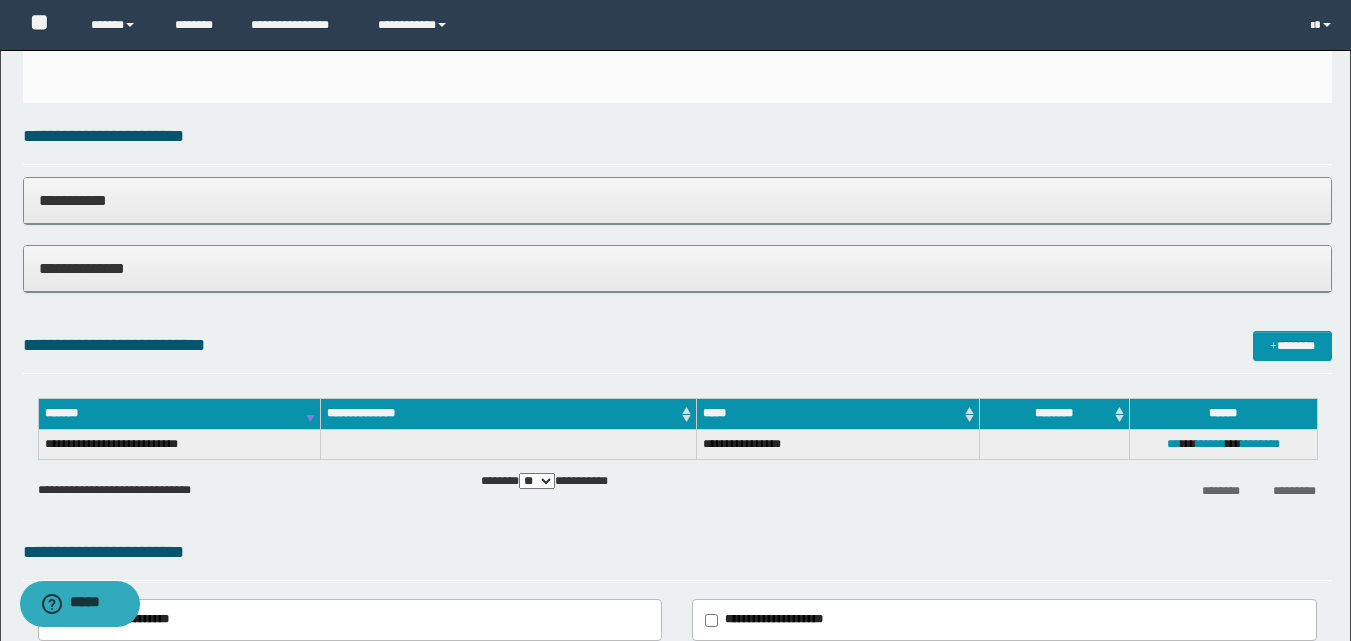 click on "**********" at bounding box center [677, 200] 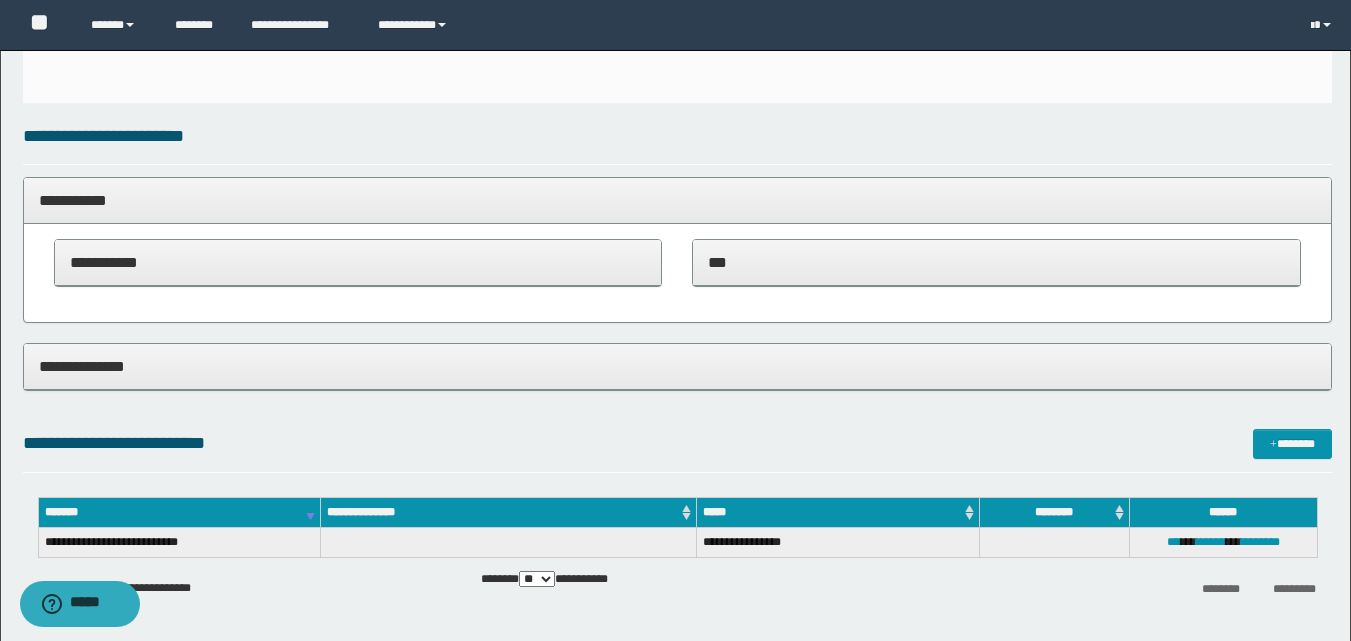 click on "***" at bounding box center [996, 263] 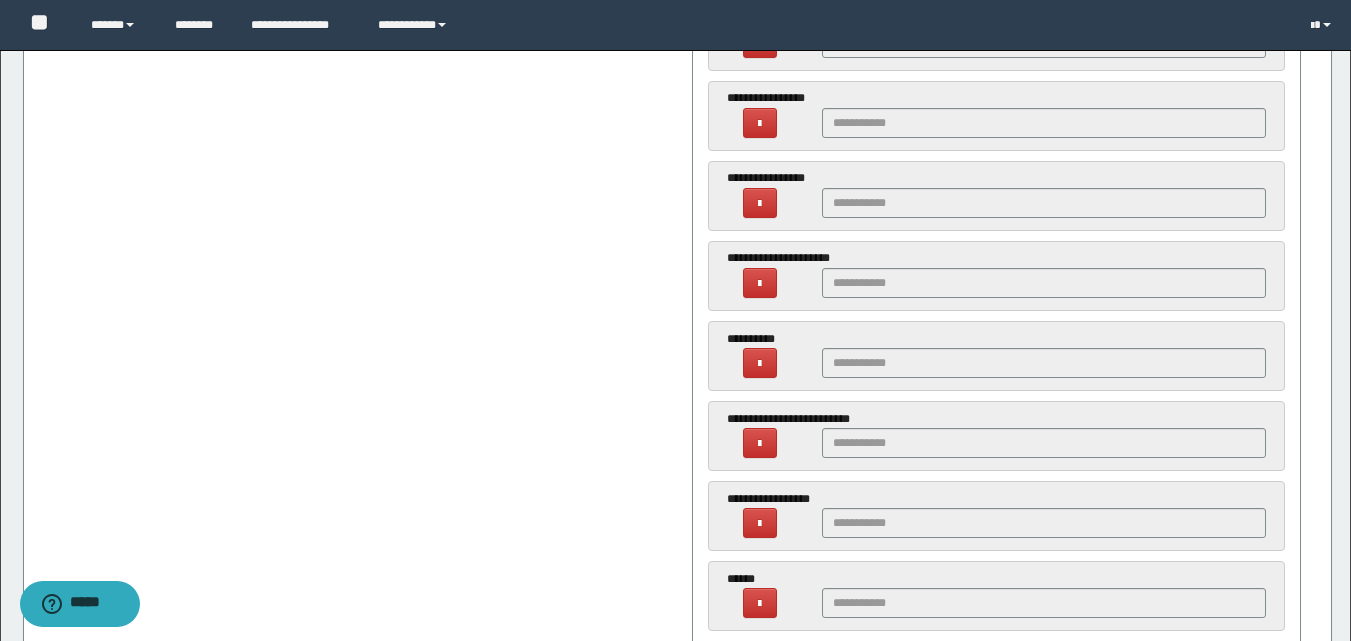 scroll, scrollTop: 1161, scrollLeft: 0, axis: vertical 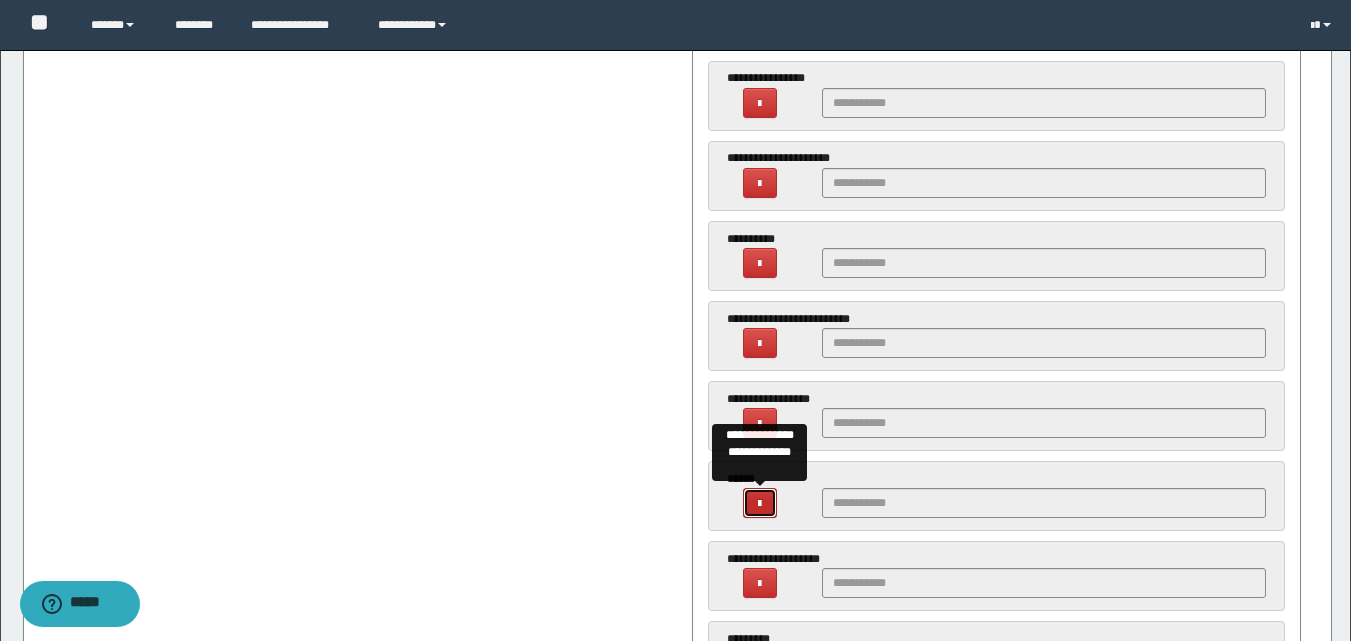 click at bounding box center [759, 504] 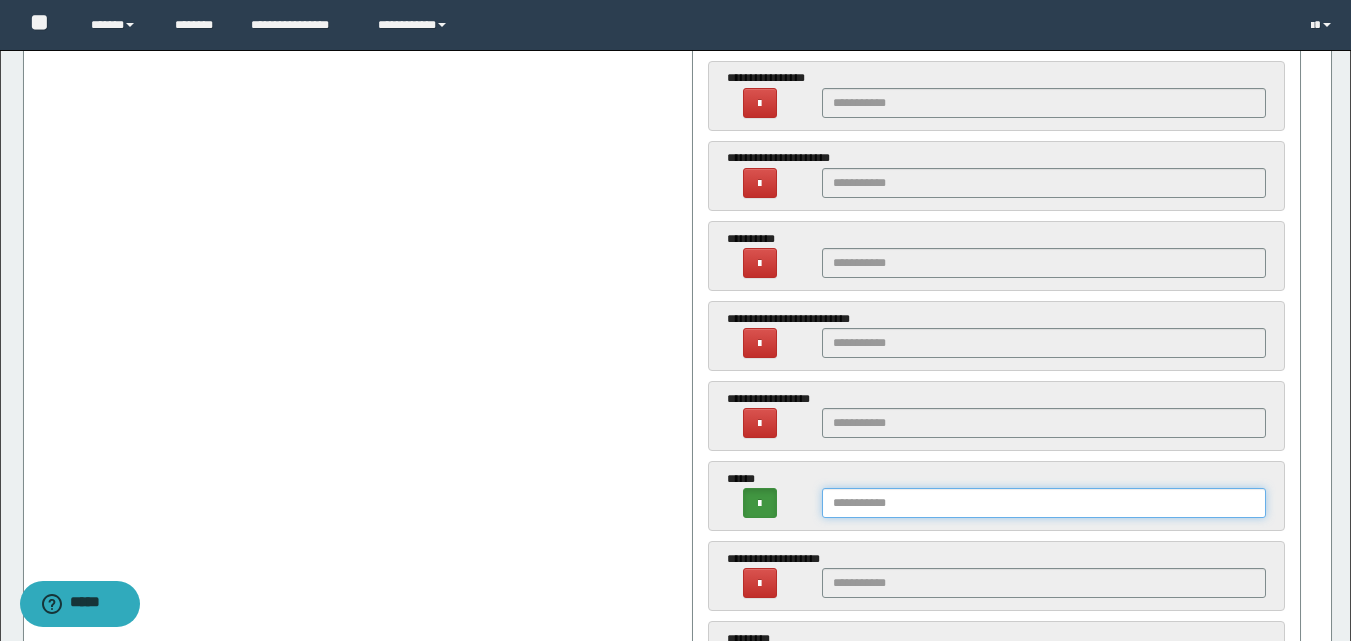 click at bounding box center [1044, 503] 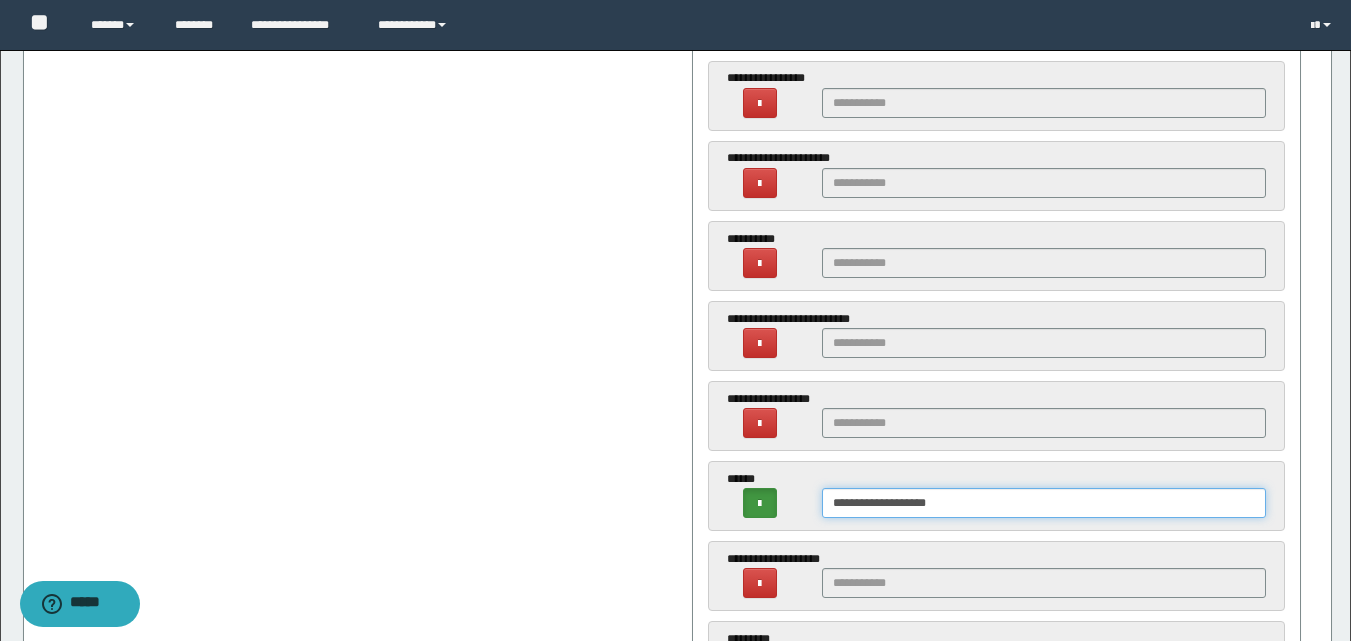 type on "**********" 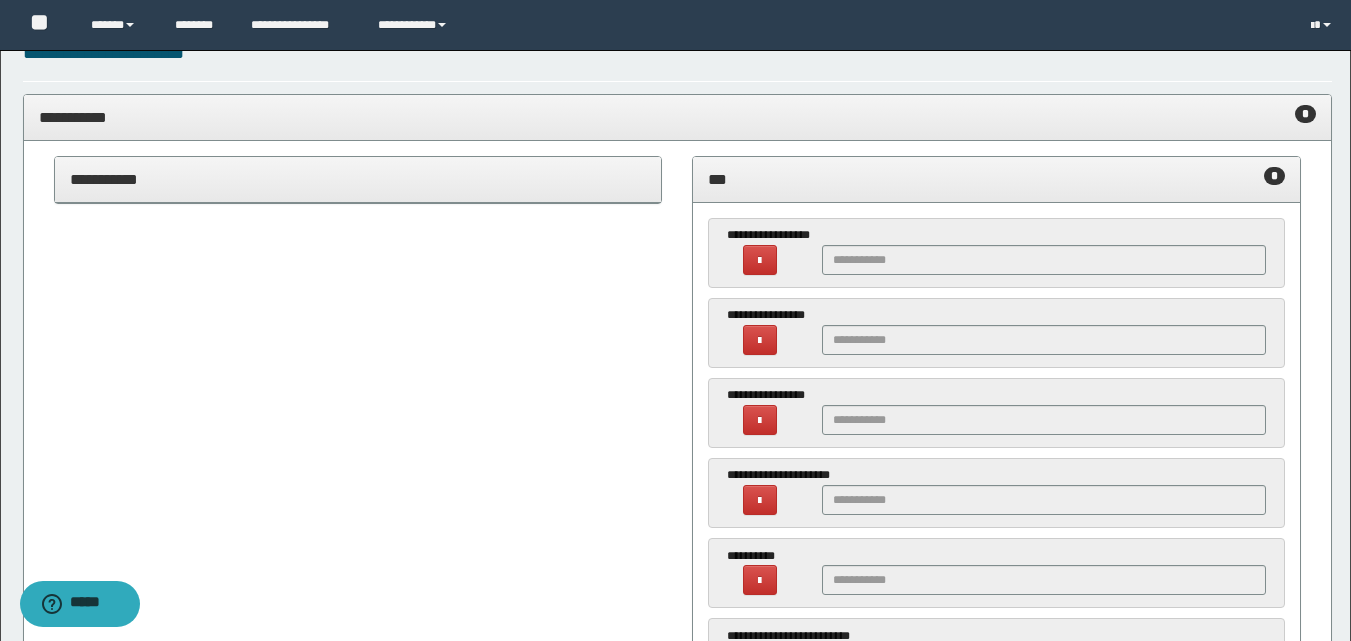 scroll, scrollTop: 767, scrollLeft: 0, axis: vertical 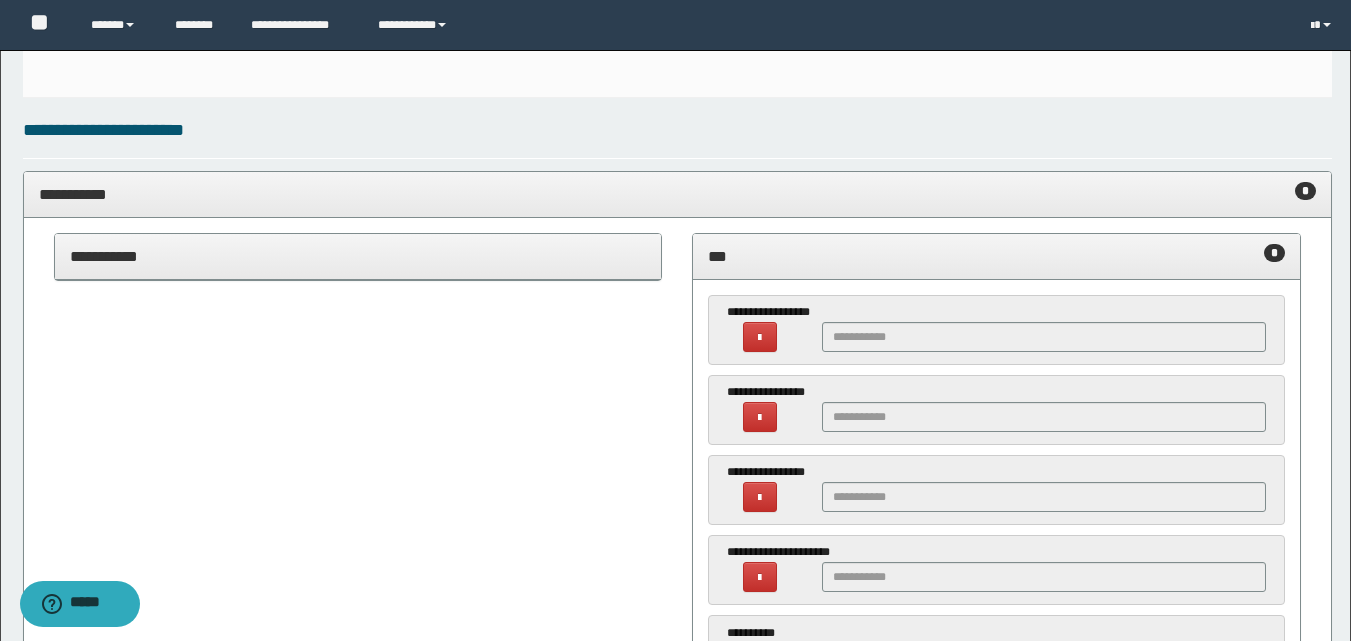 click on "*** *" at bounding box center (996, 257) 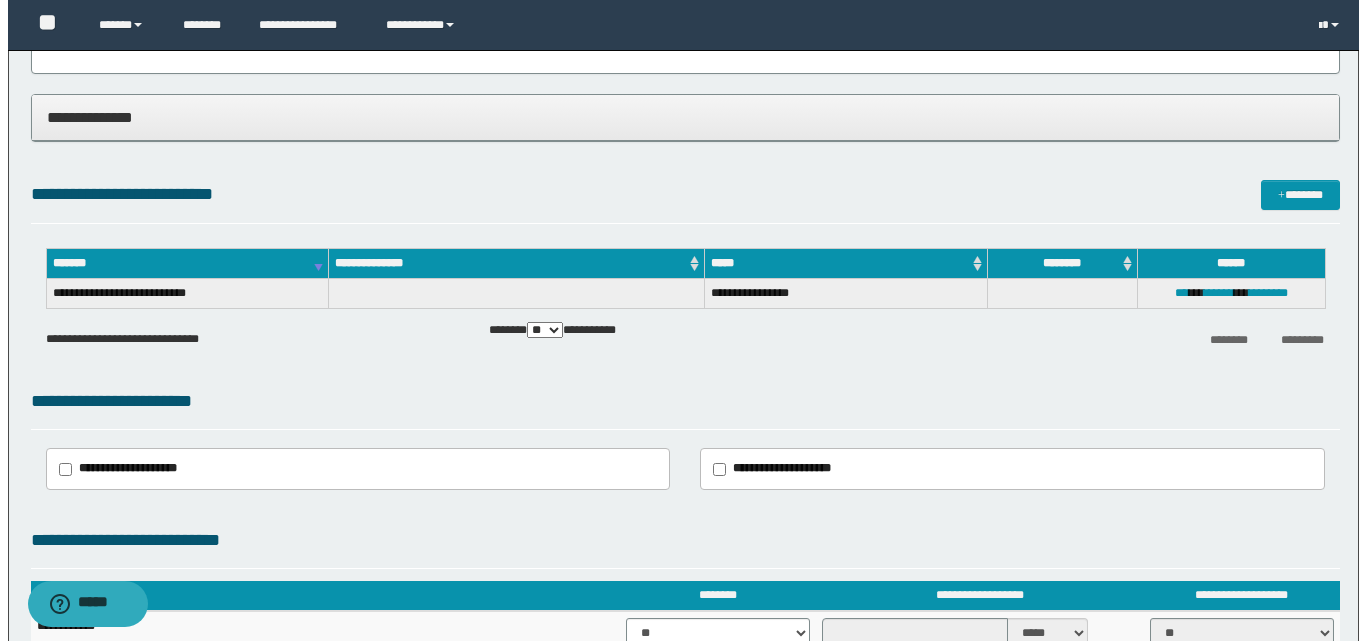 scroll, scrollTop: 1017, scrollLeft: 0, axis: vertical 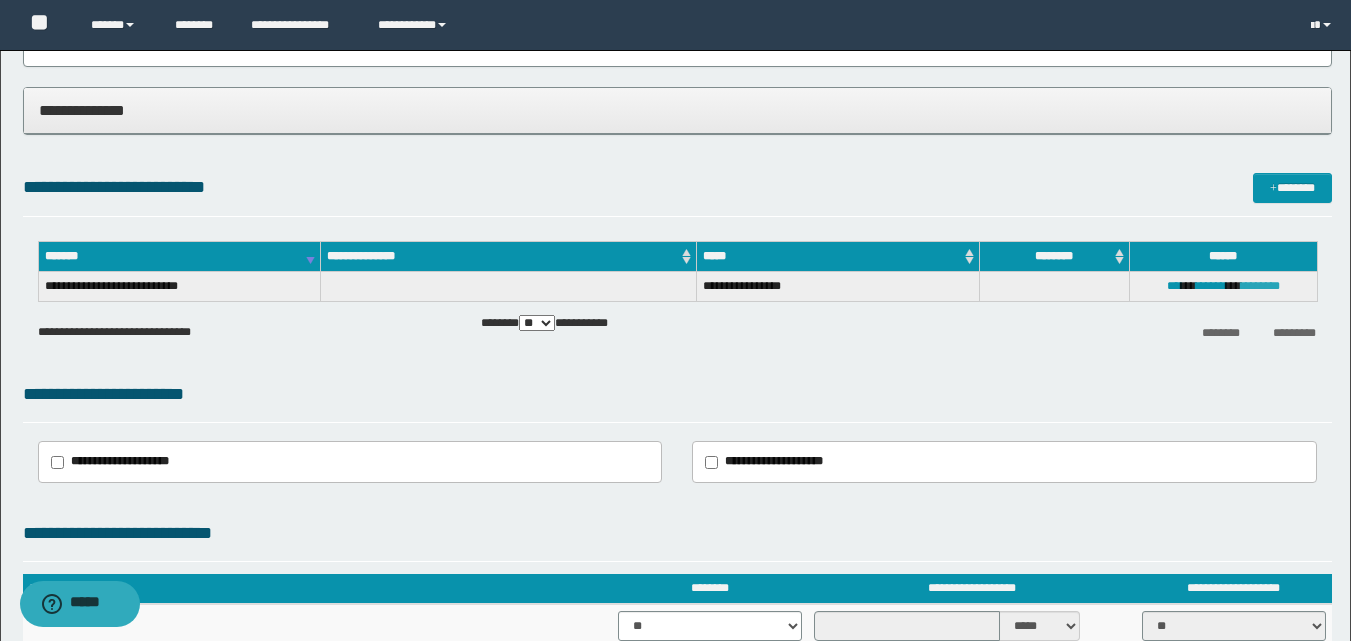 click on "********" at bounding box center [1260, 286] 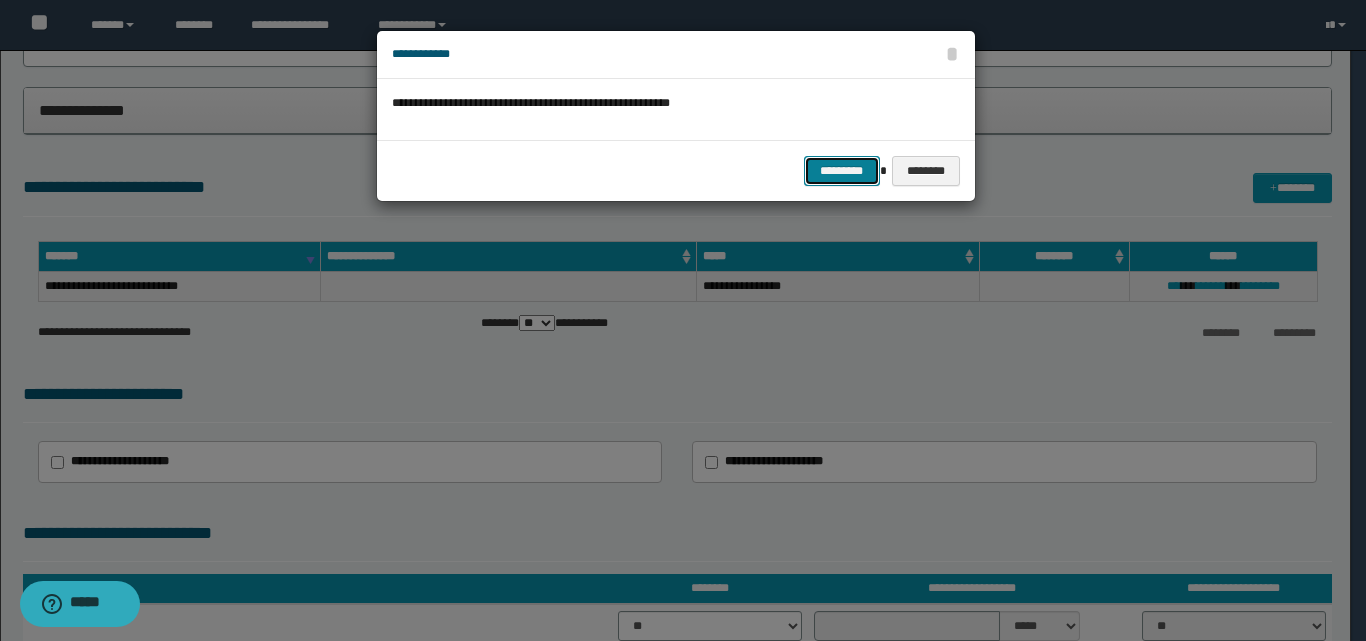 click on "*********" at bounding box center (842, 171) 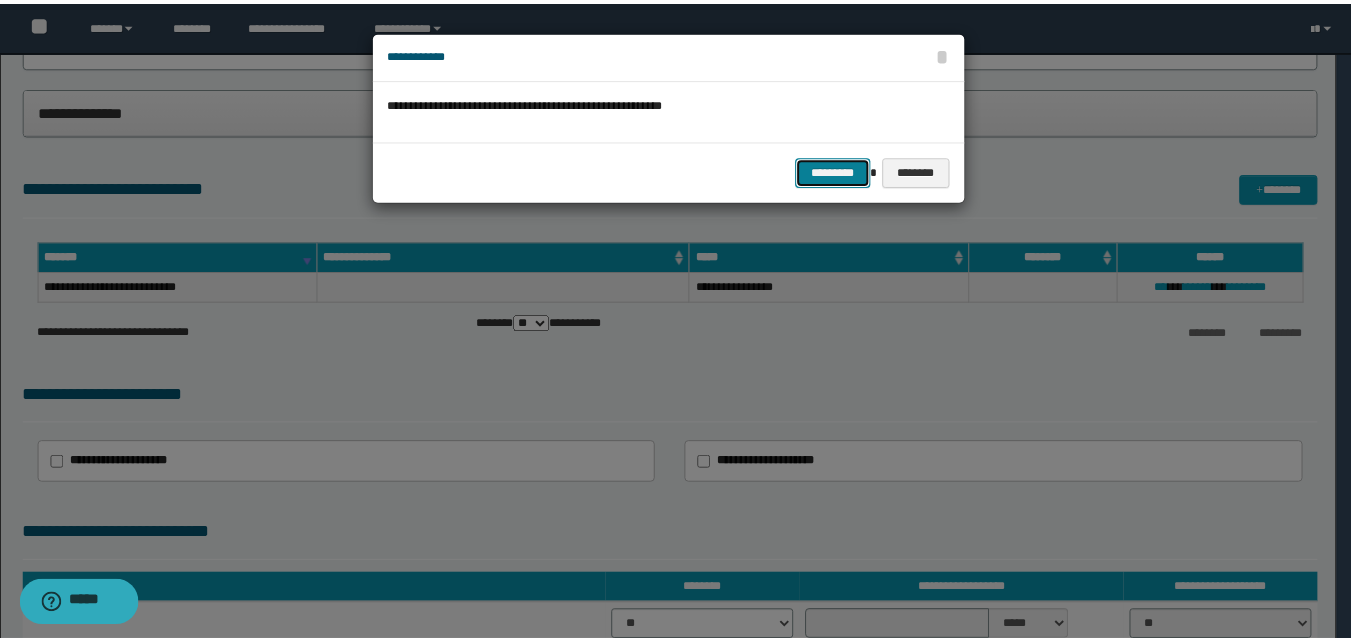 scroll, scrollTop: 0, scrollLeft: 0, axis: both 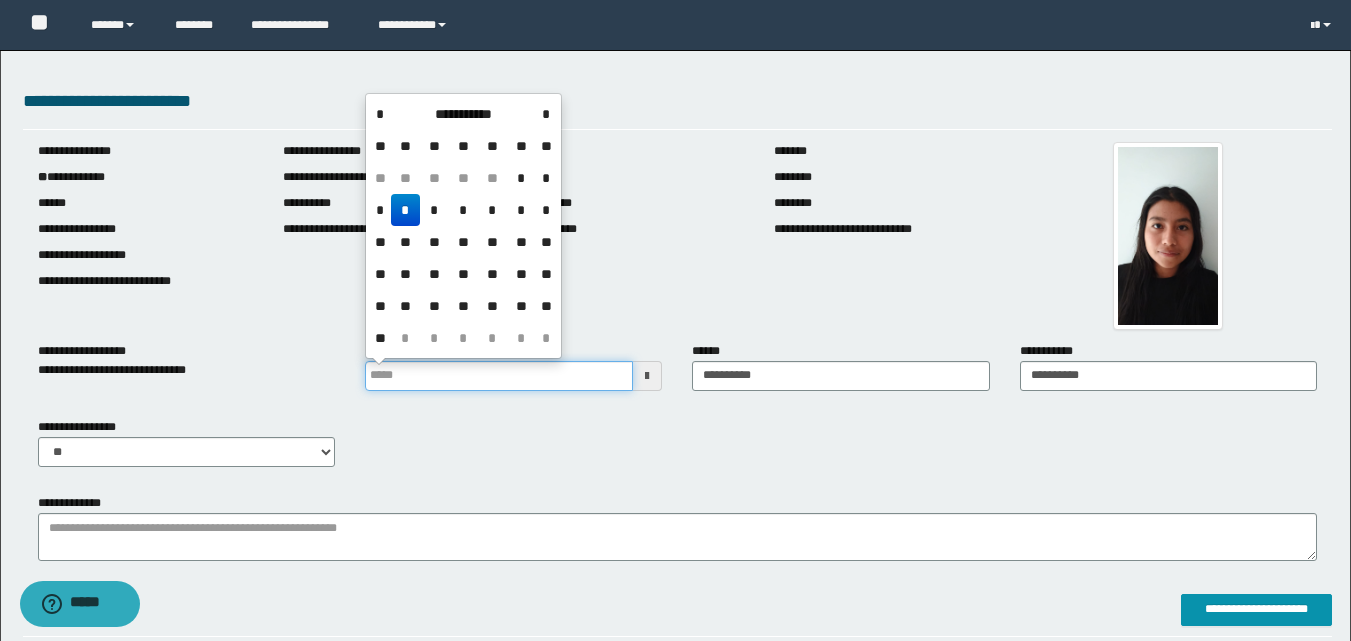 click at bounding box center (499, 376) 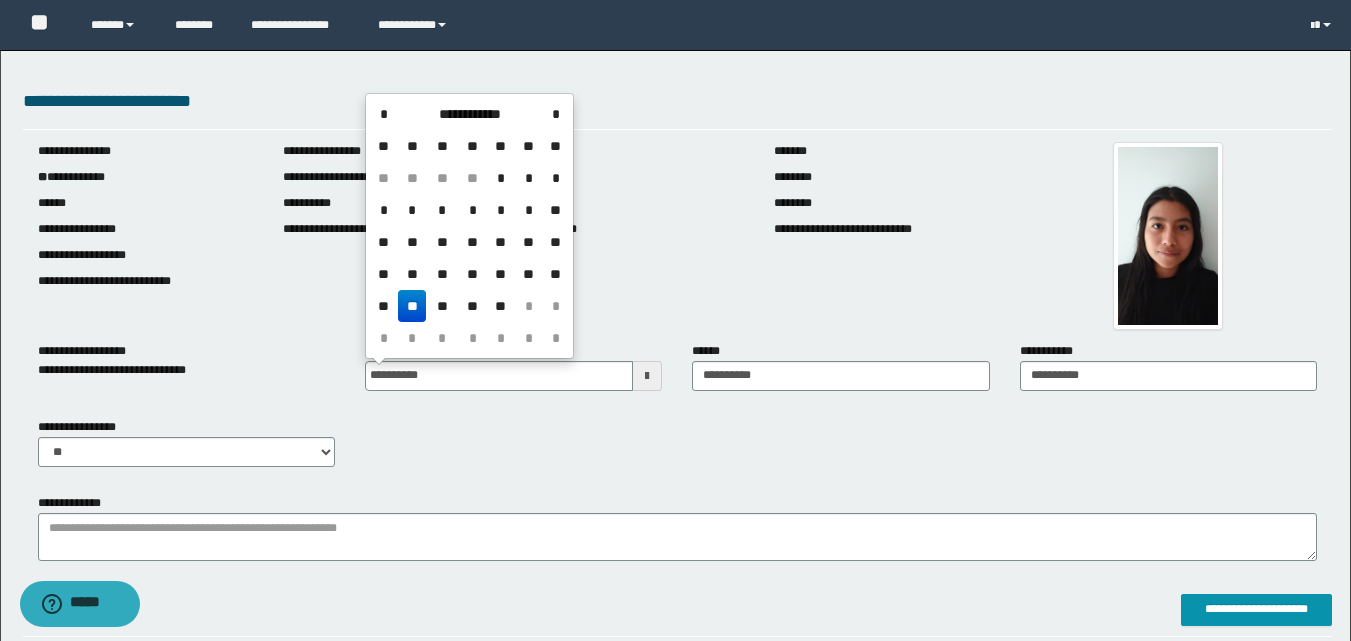 type on "**********" 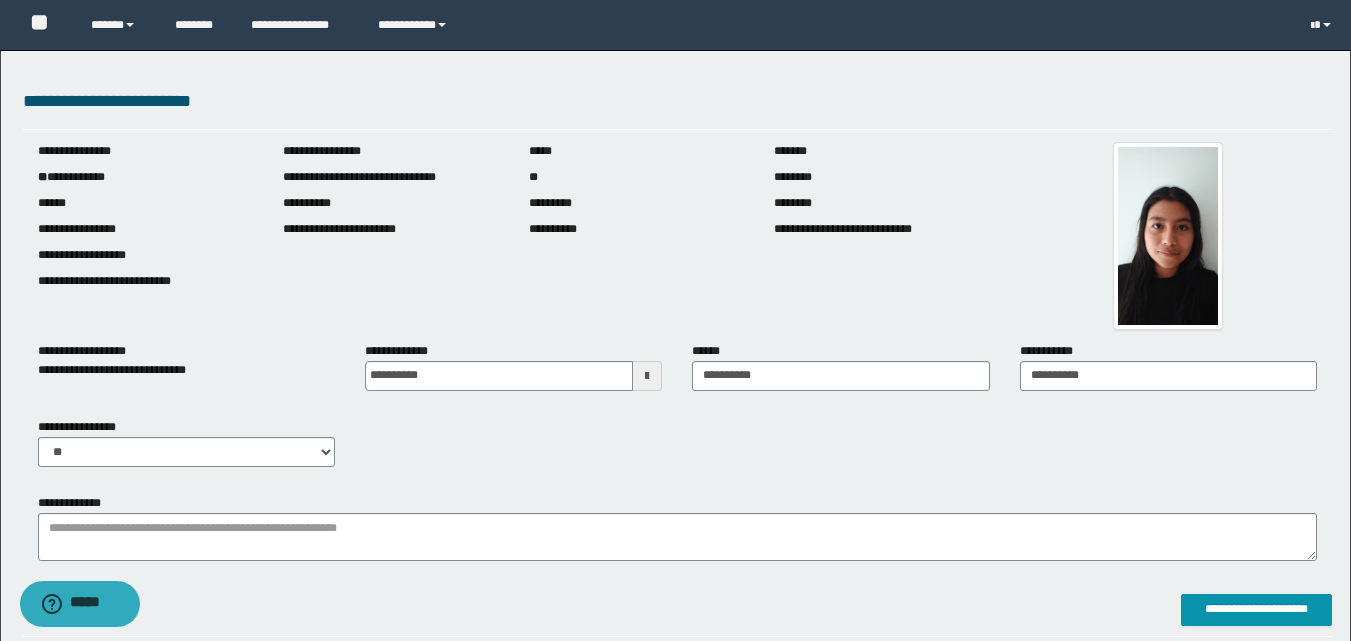 click on "**********" at bounding box center [675, 1922] 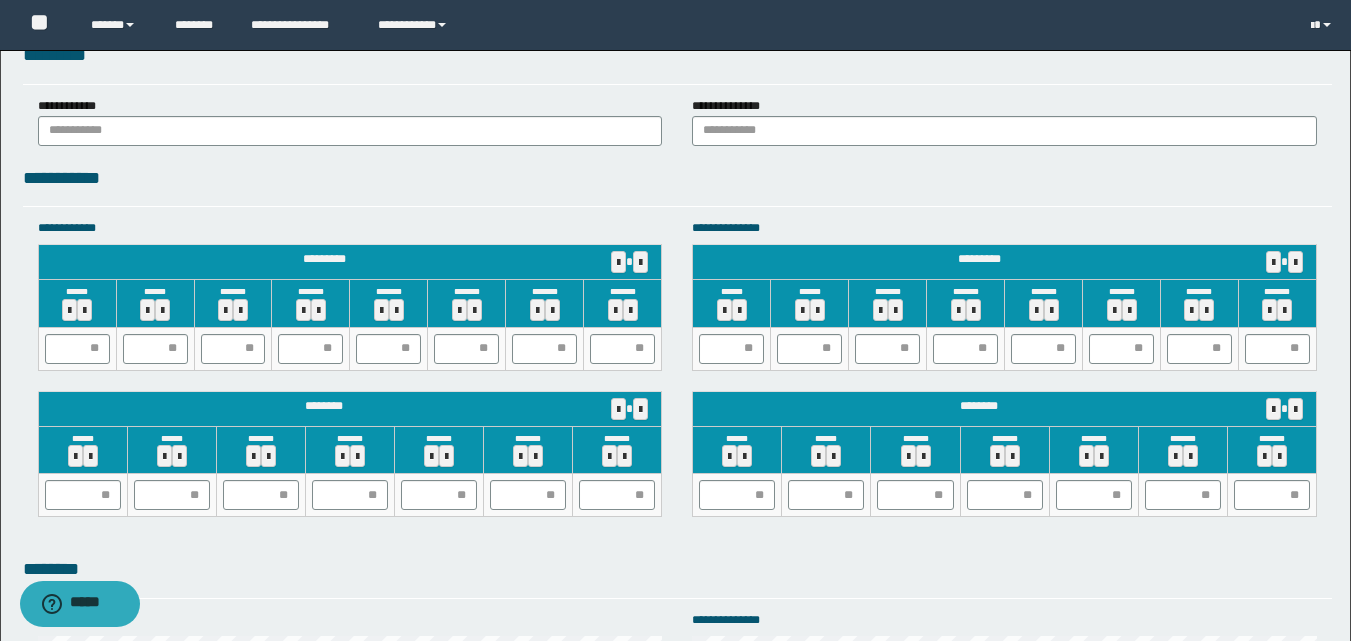 scroll, scrollTop: 1676, scrollLeft: 0, axis: vertical 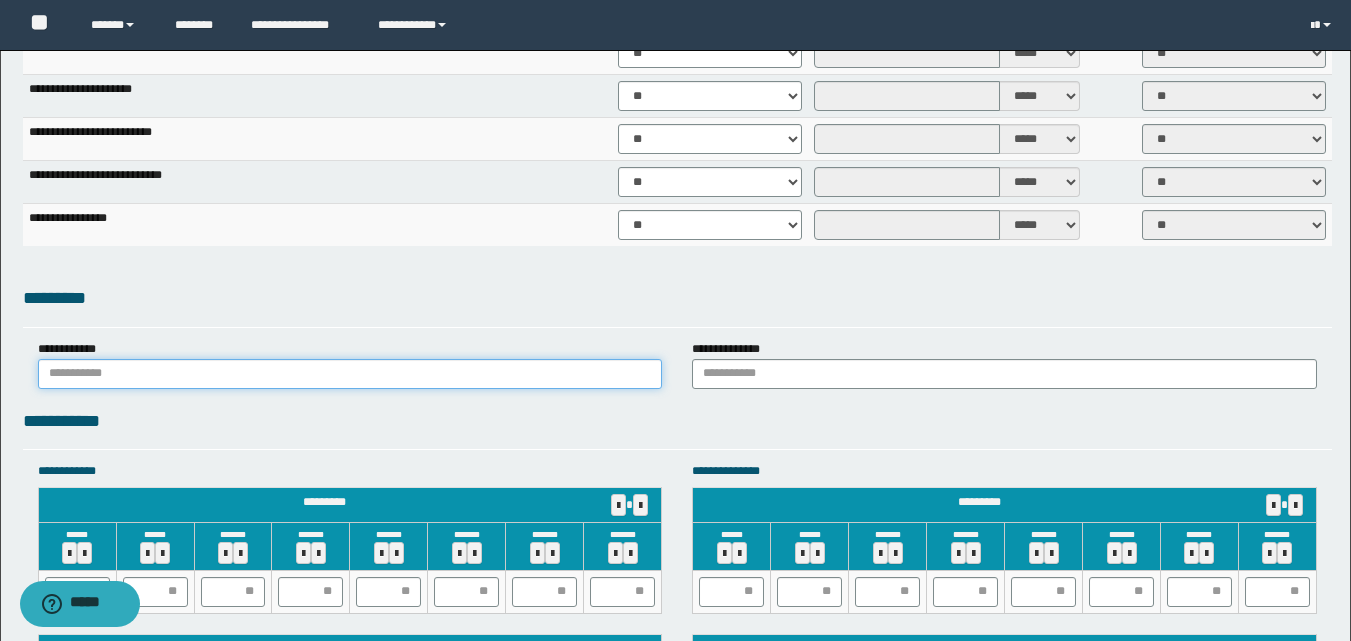 click at bounding box center [350, 374] 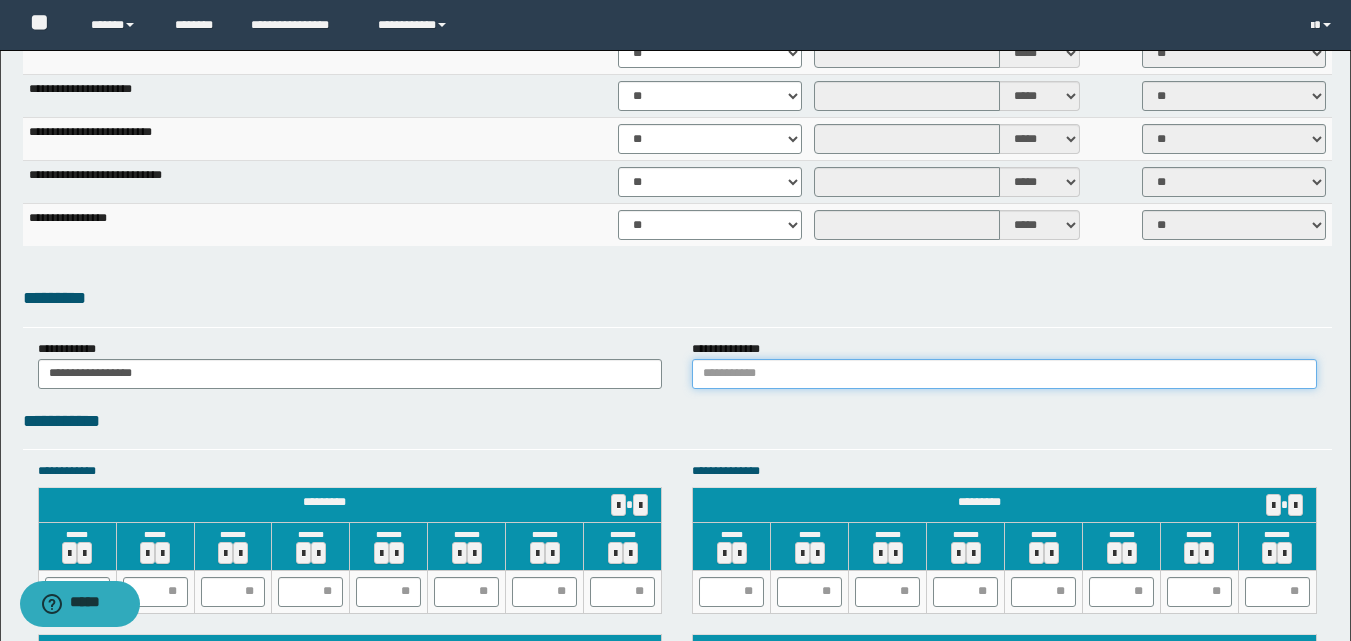 click at bounding box center (1004, 374) 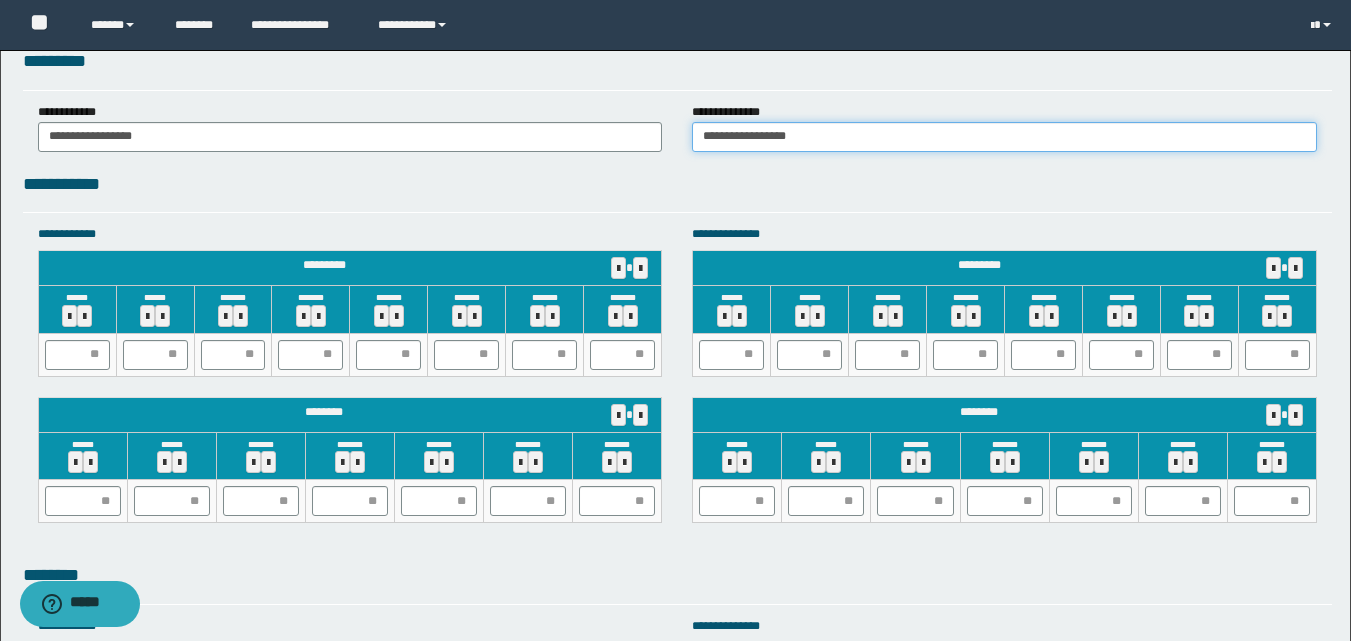 scroll, scrollTop: 1951, scrollLeft: 0, axis: vertical 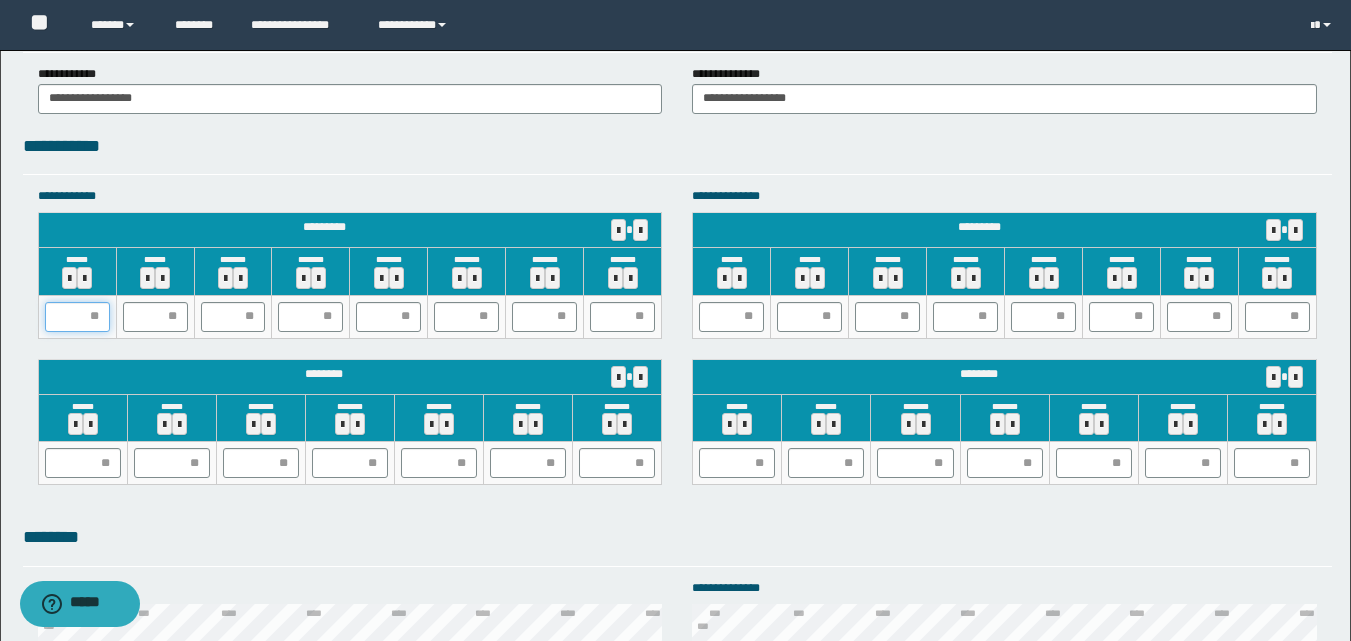 click at bounding box center (77, 317) 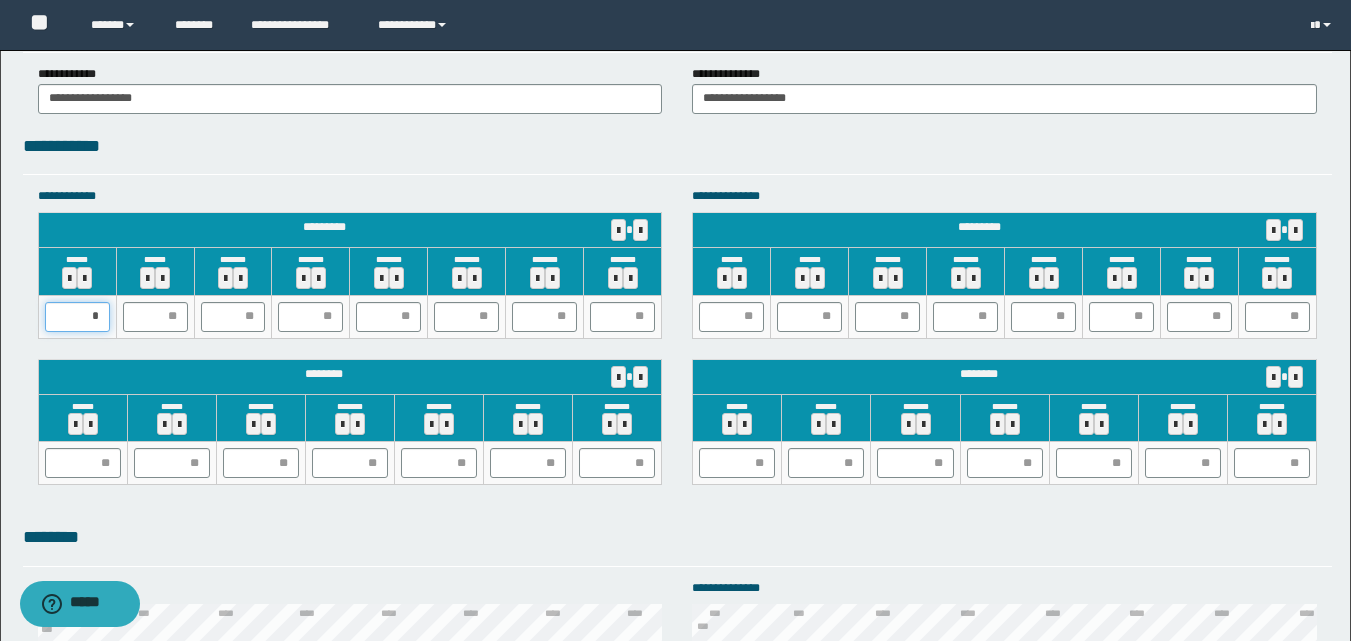 type on "**" 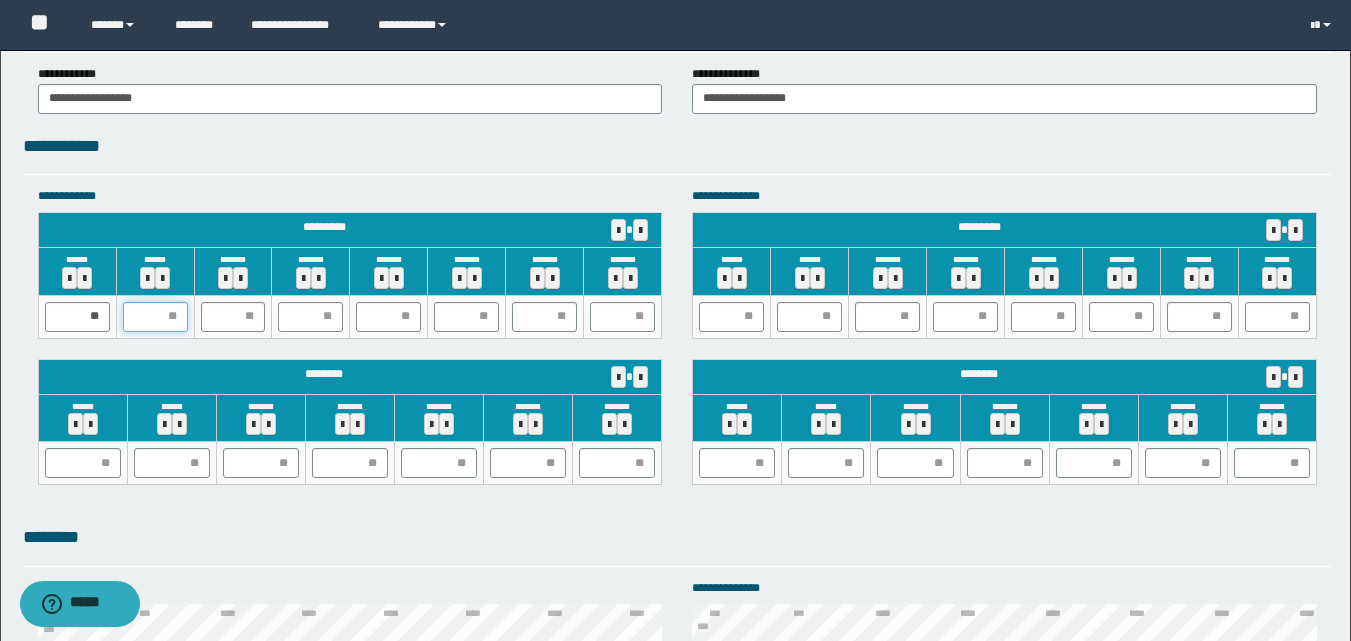 click at bounding box center [155, 317] 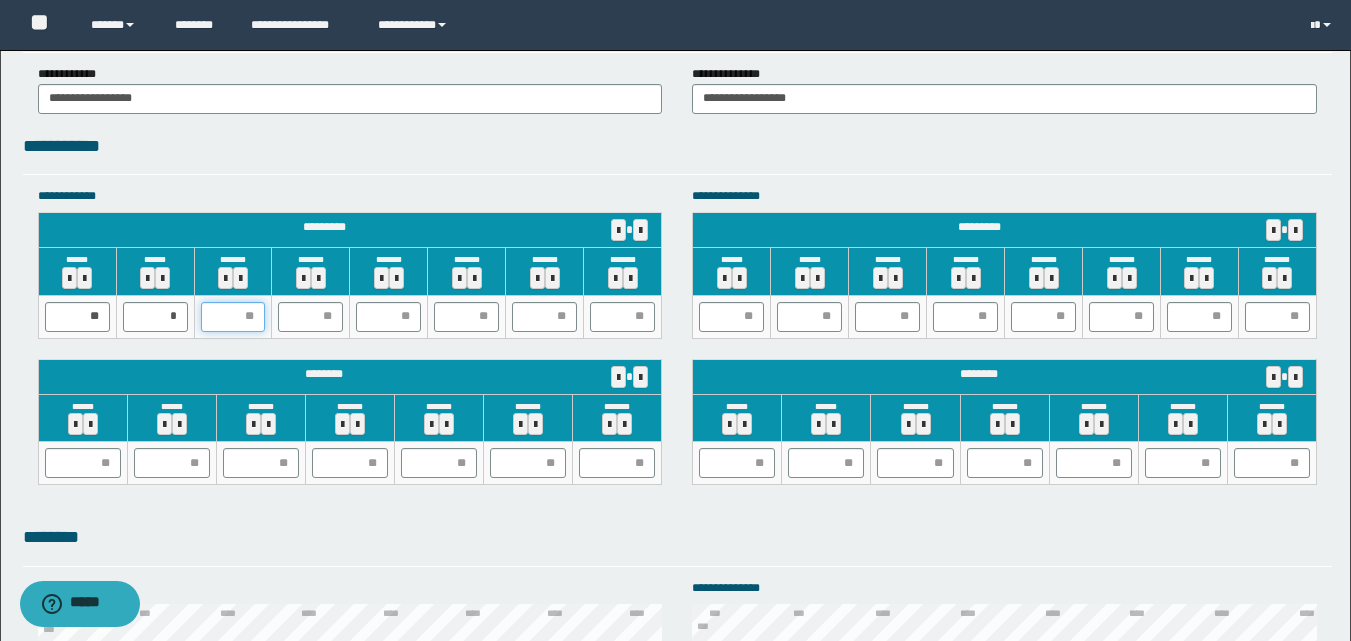 click at bounding box center [233, 317] 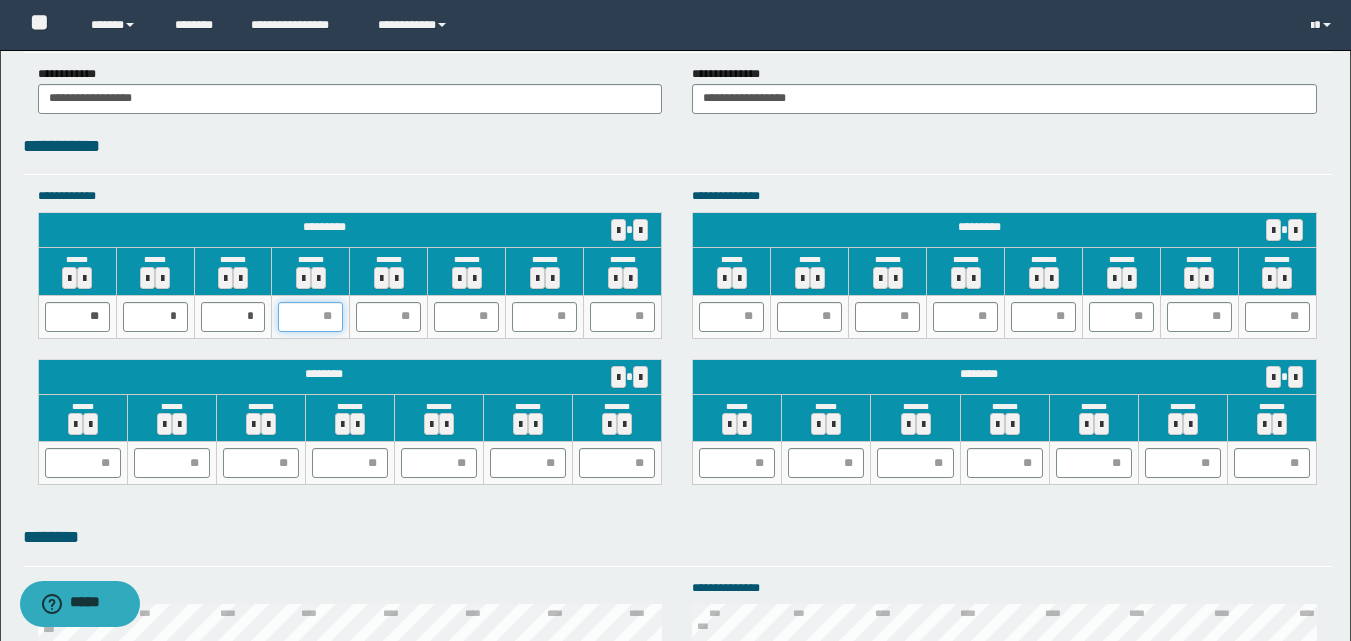 click at bounding box center [310, 317] 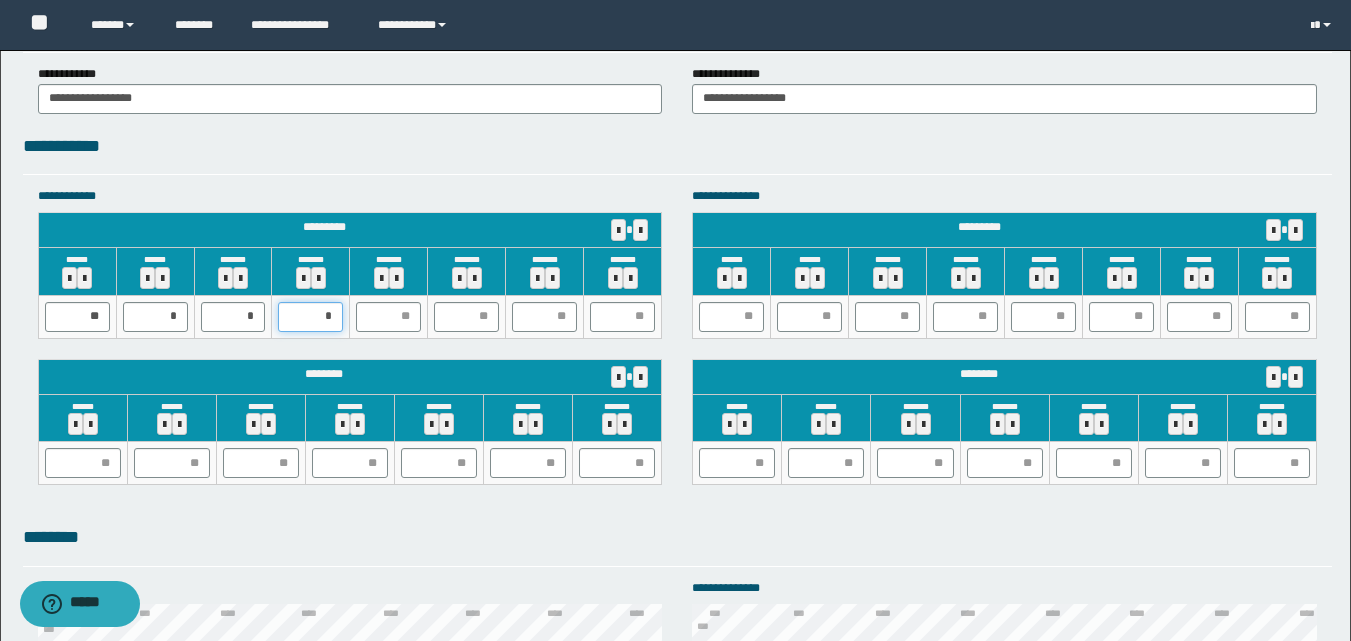 type on "**" 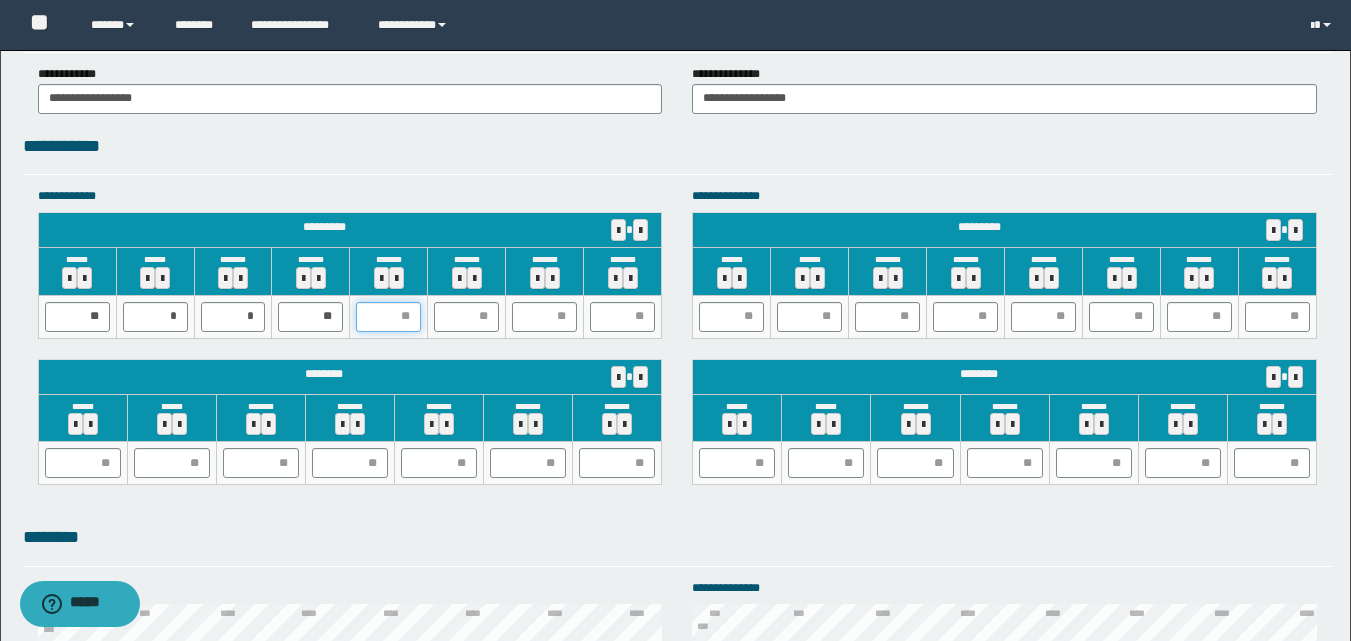 click at bounding box center [388, 317] 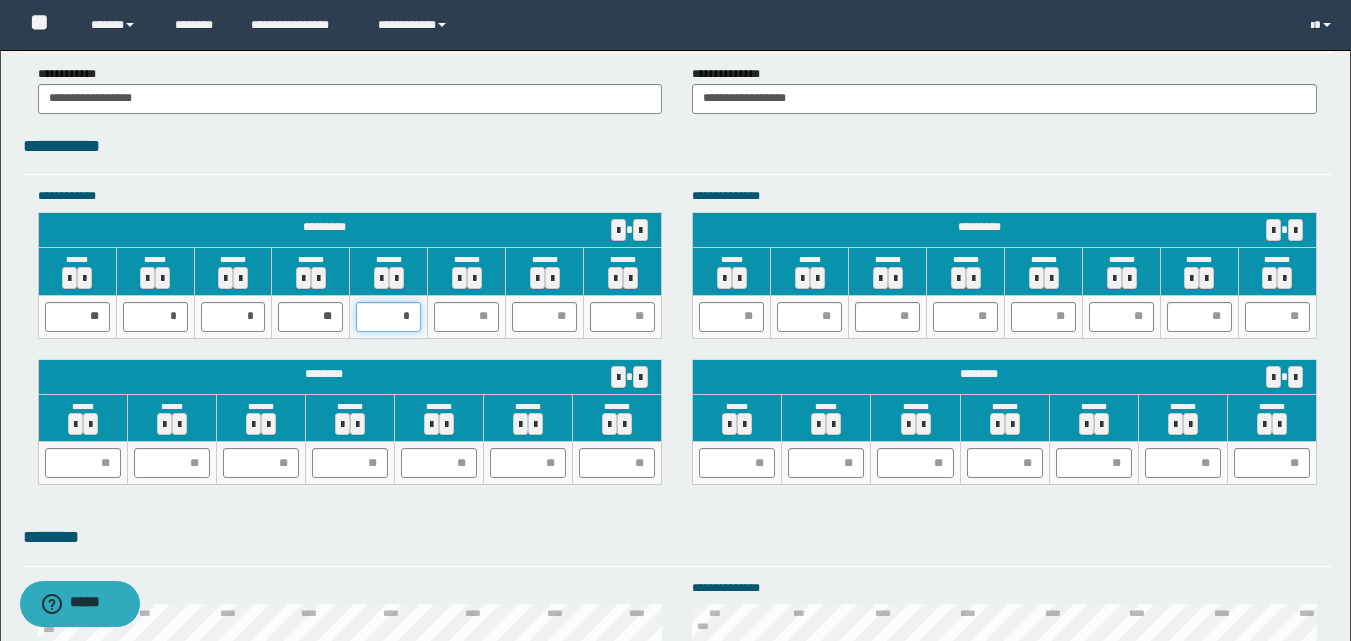 type on "**" 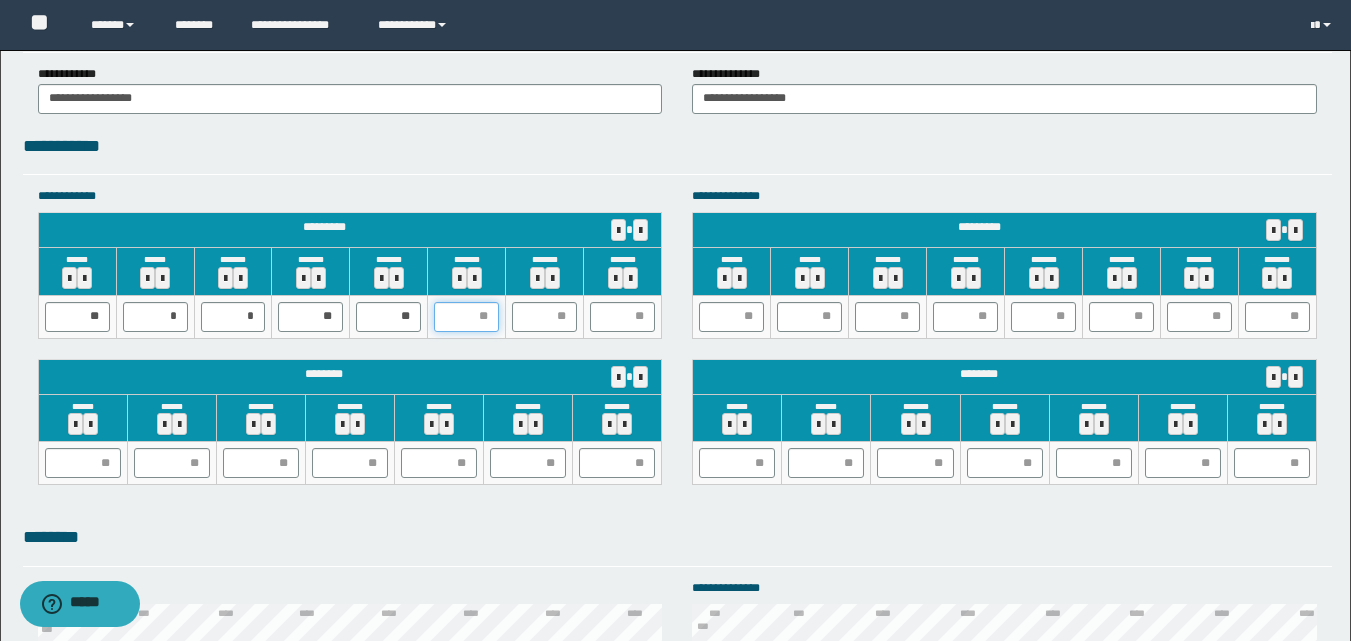 click at bounding box center [466, 317] 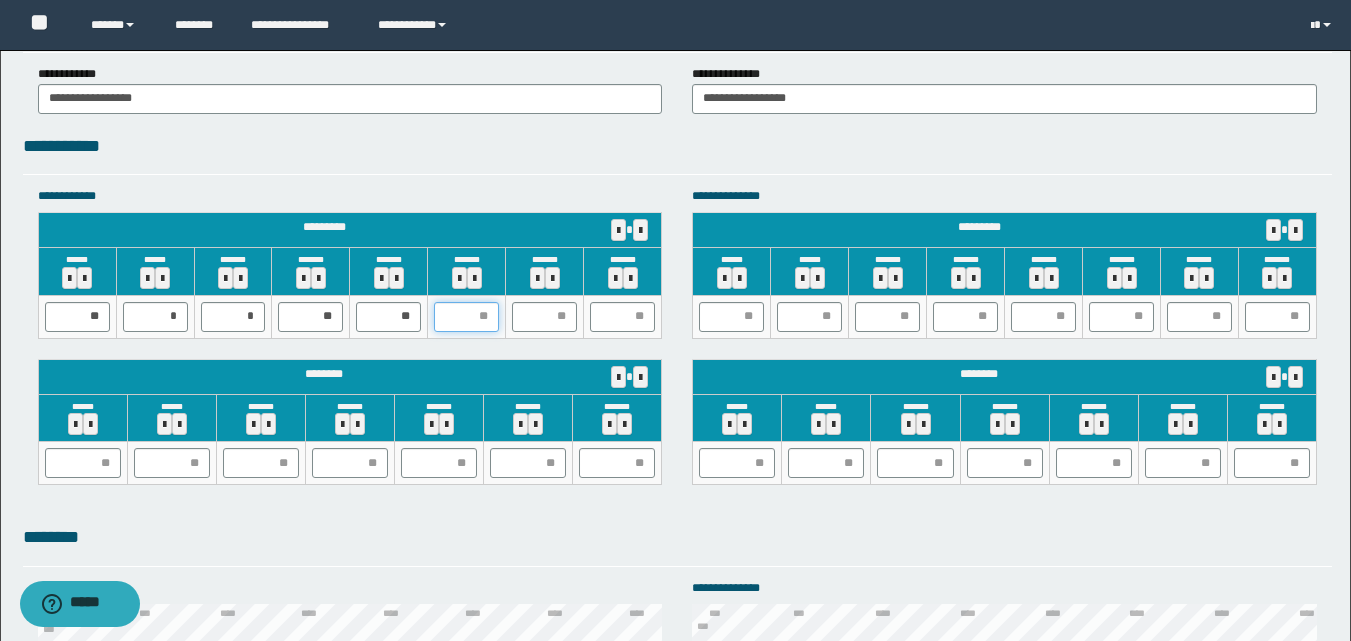 type on "*" 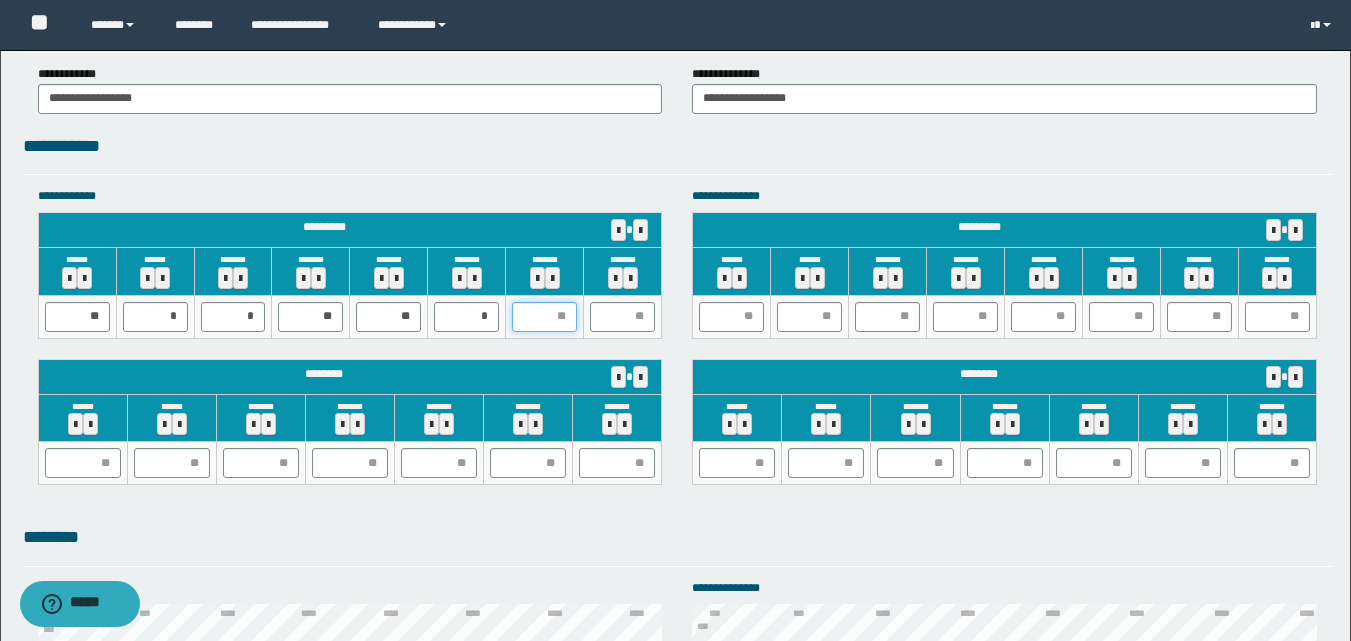 click at bounding box center [544, 317] 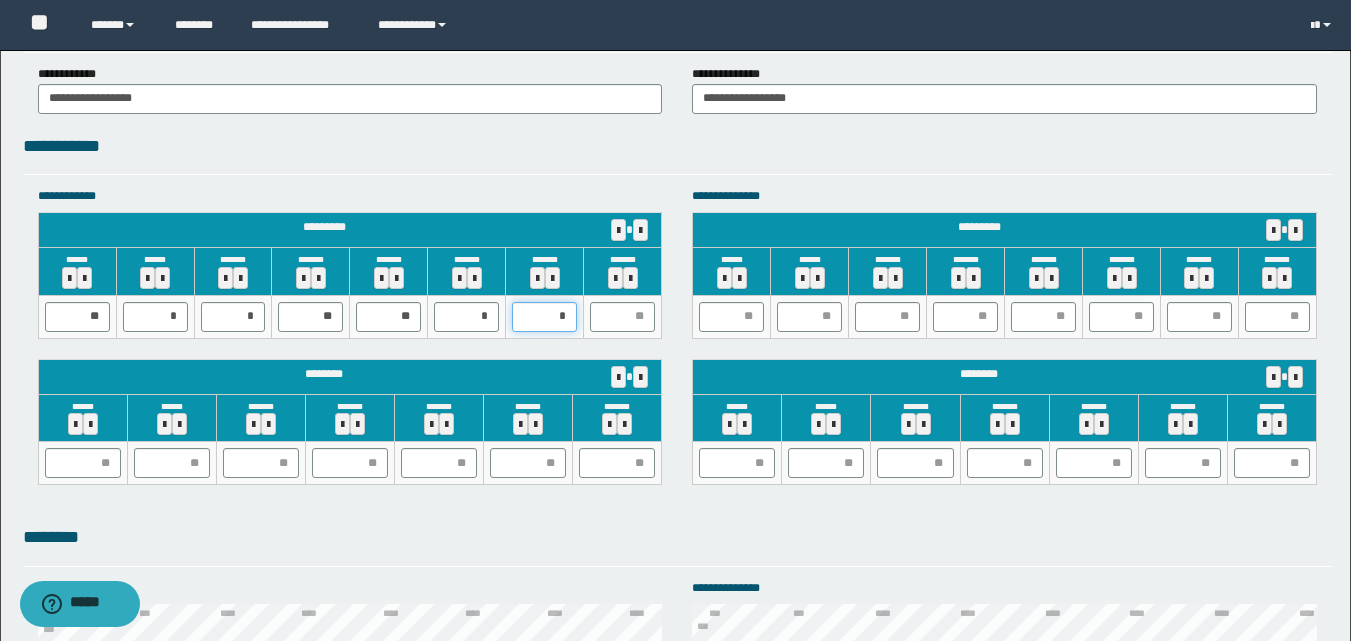 type on "**" 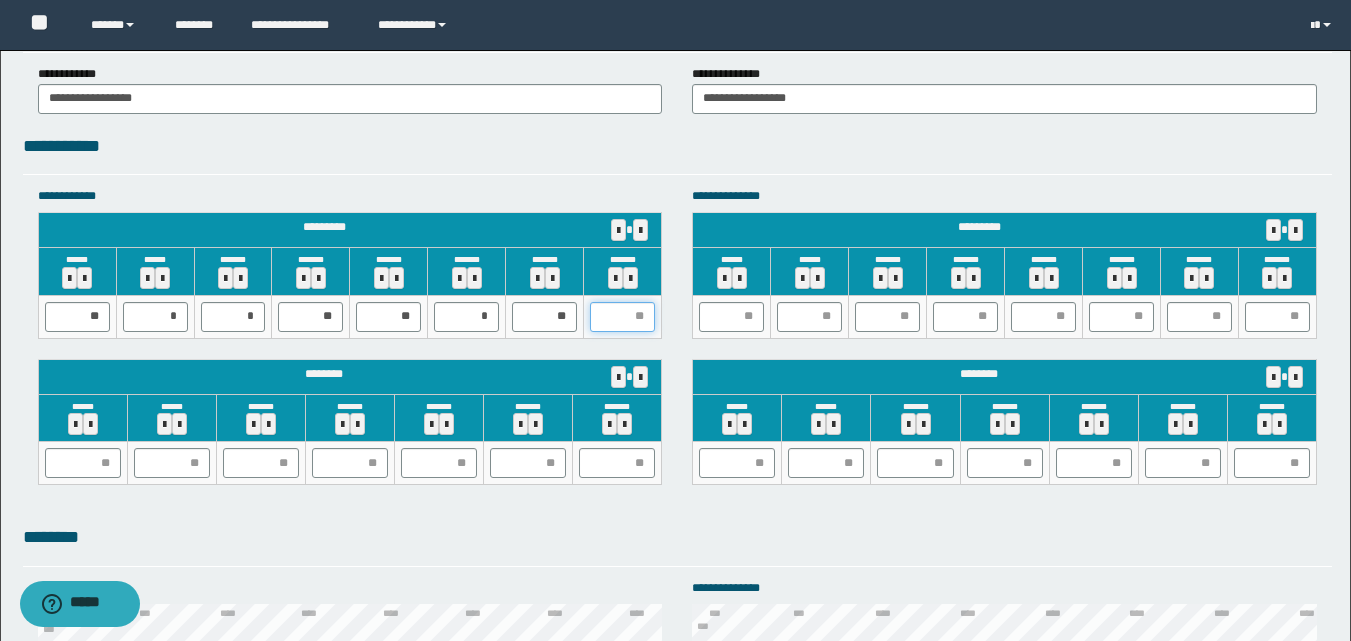 click at bounding box center [622, 317] 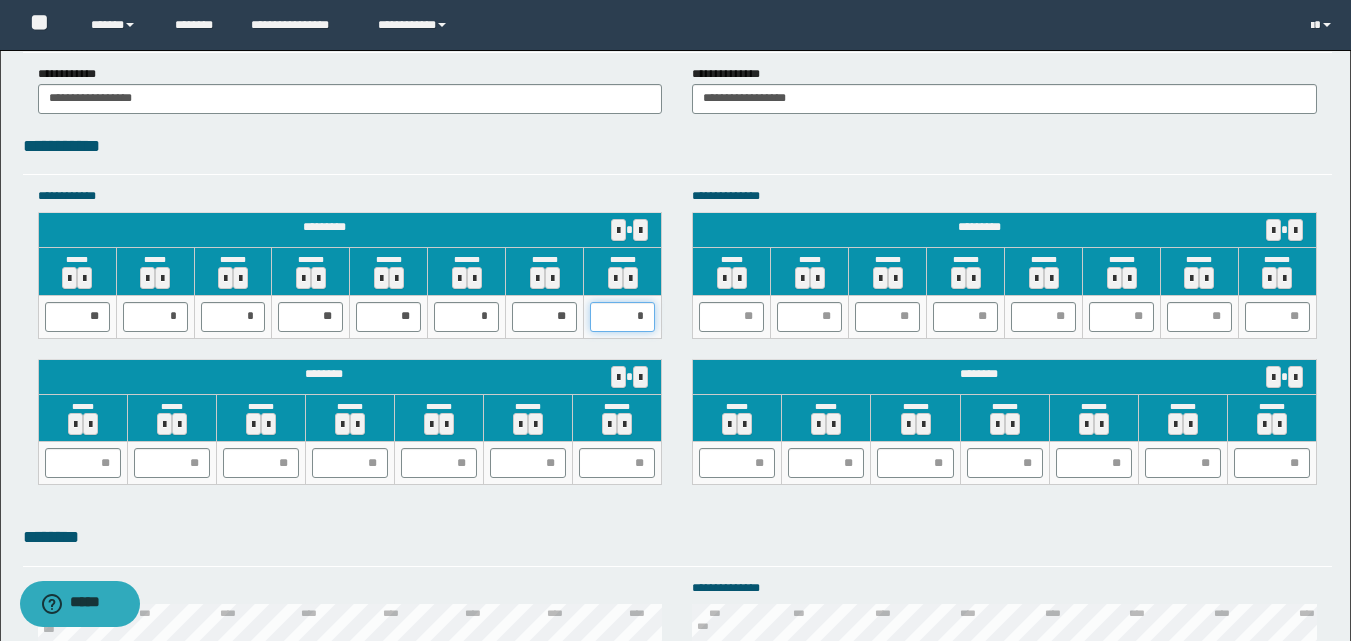 type on "**" 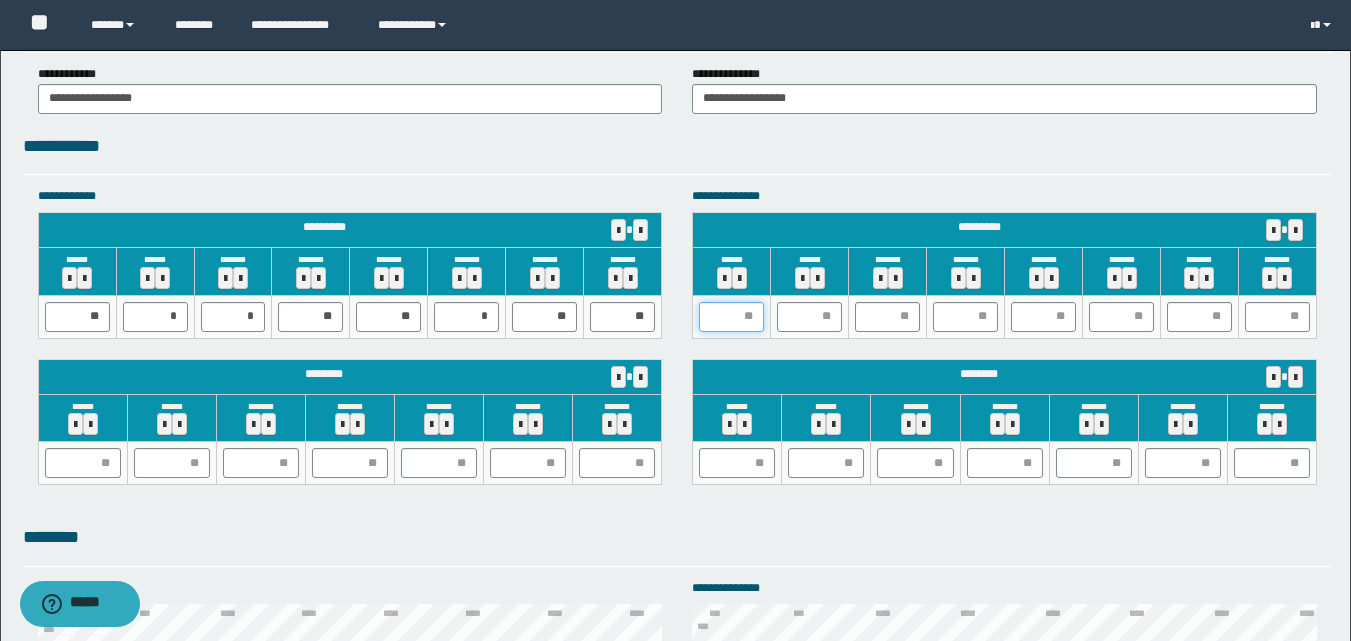 click at bounding box center [731, 317] 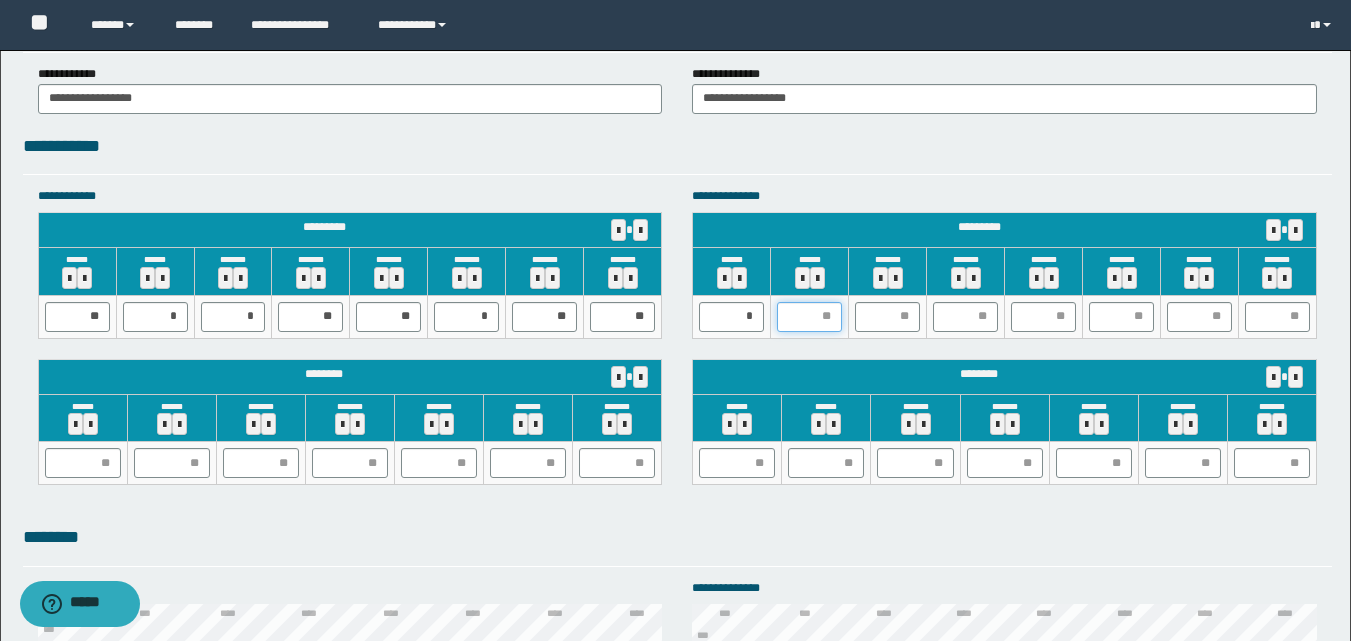 click at bounding box center (809, 317) 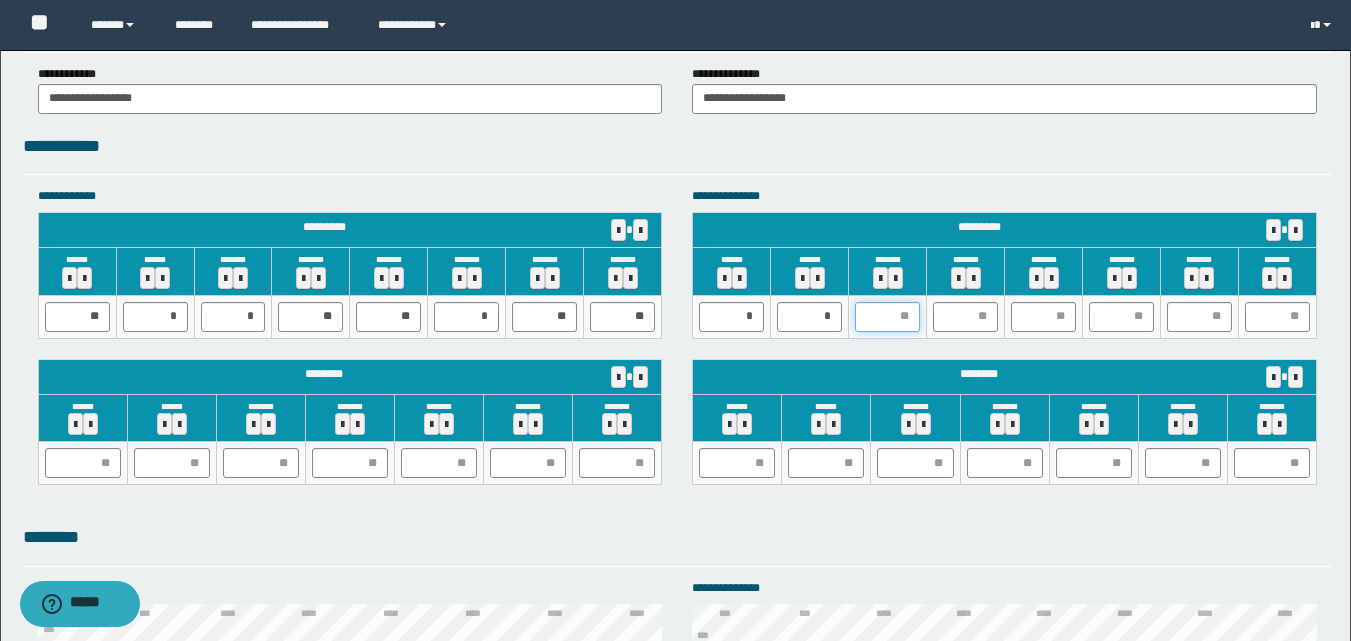 click at bounding box center [887, 317] 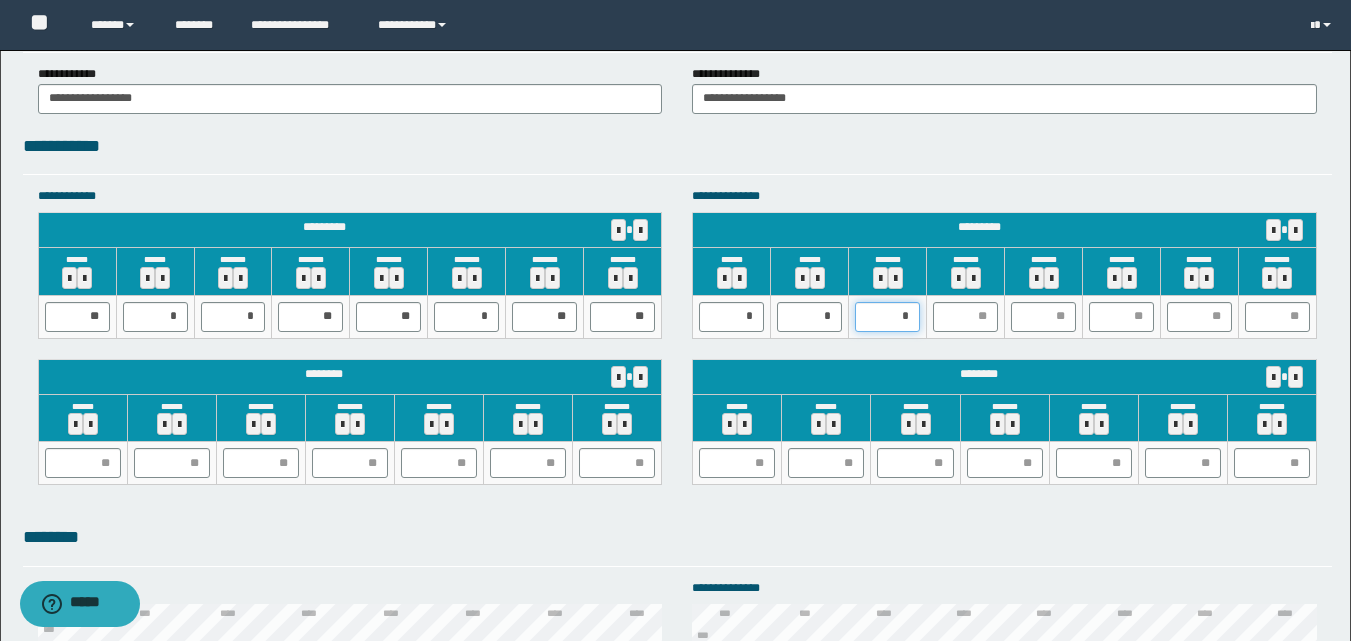 type on "**" 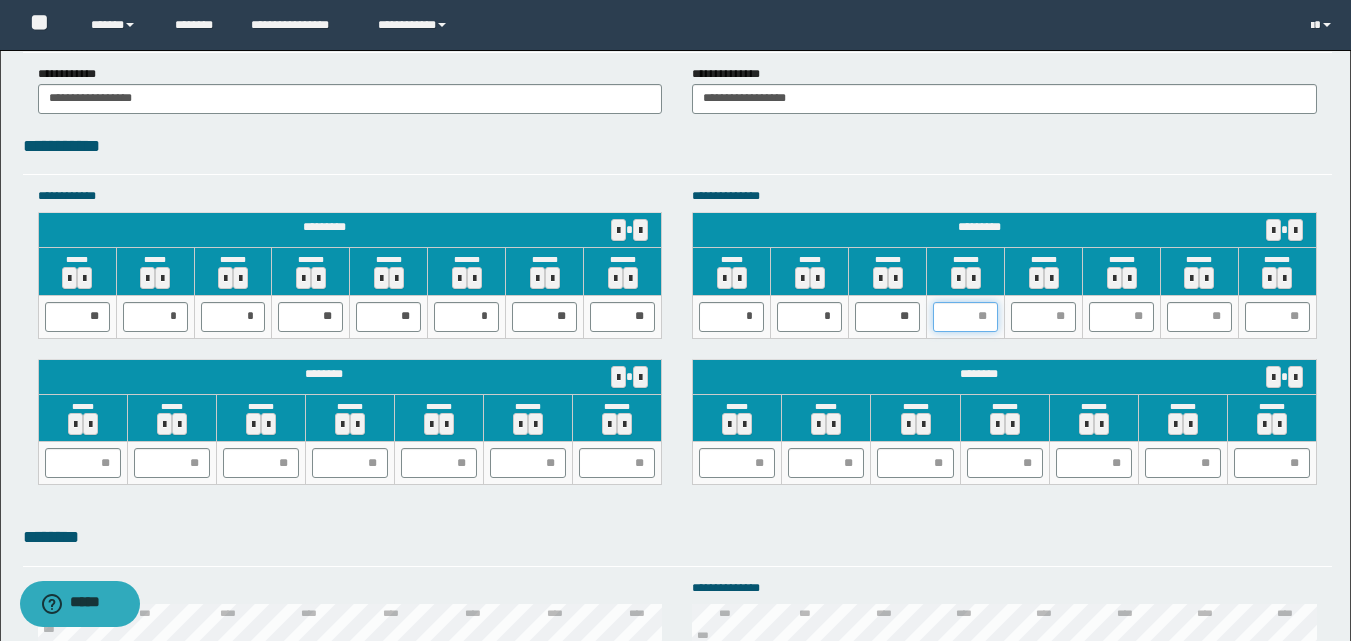 click at bounding box center (965, 317) 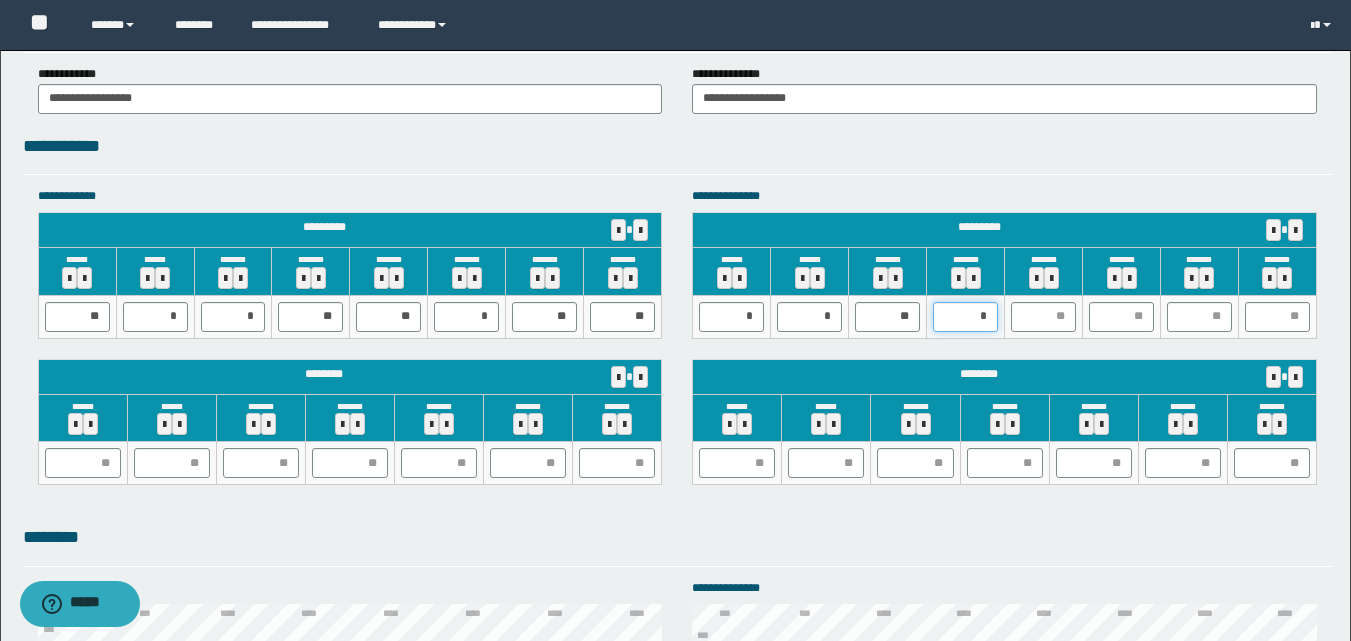 type on "**" 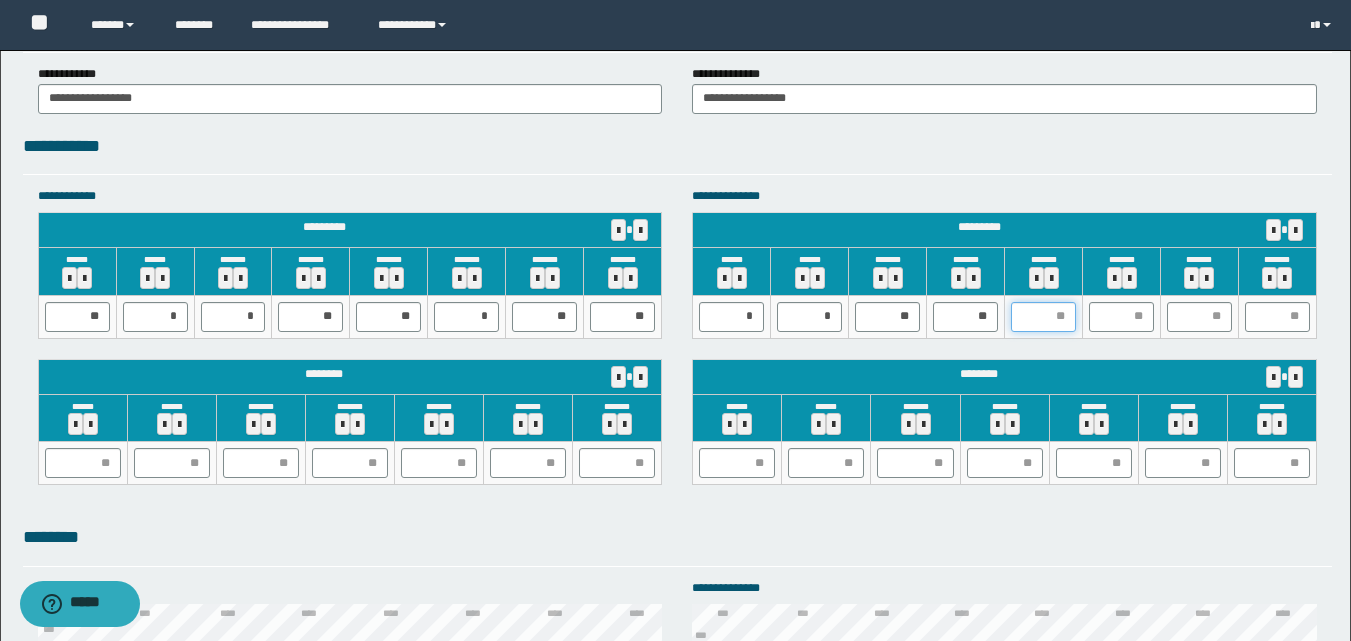 click at bounding box center (1043, 317) 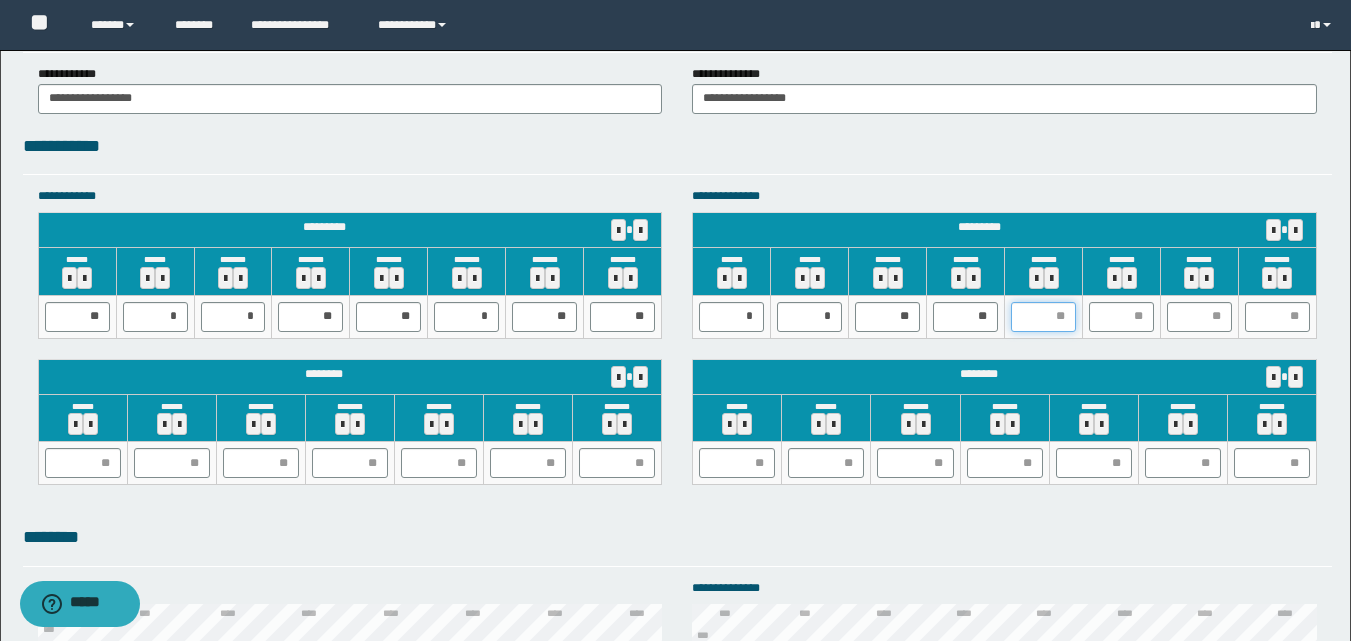 type on "*" 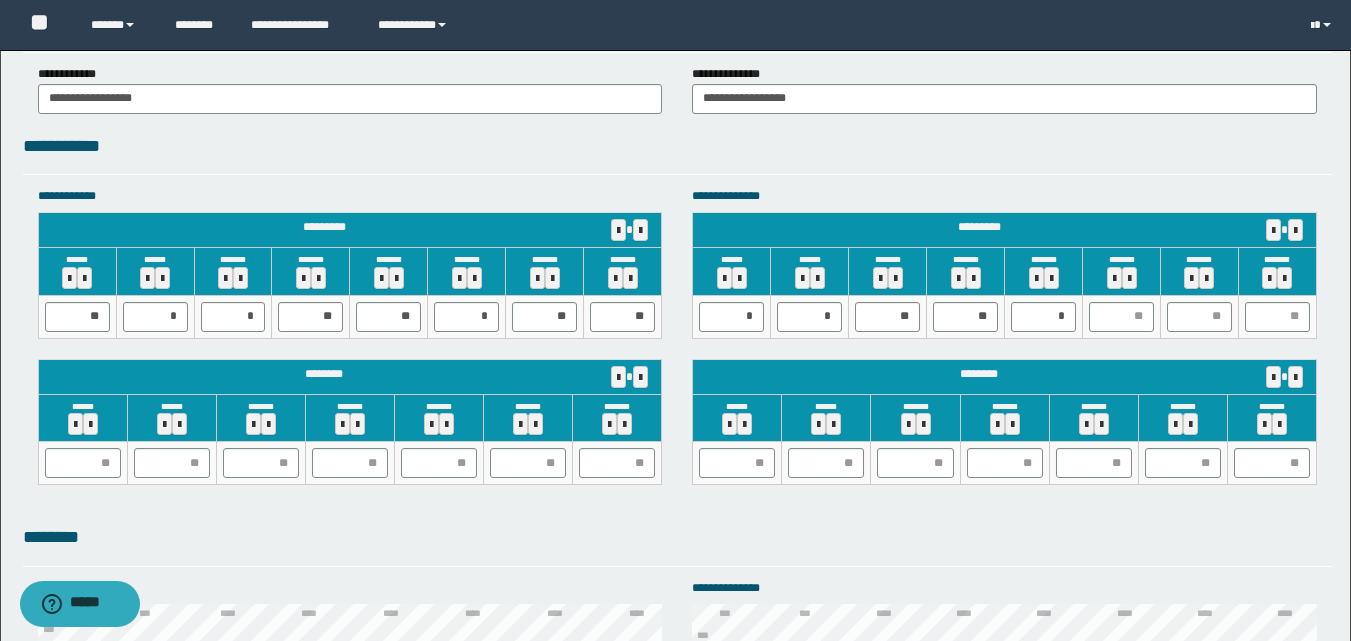 click at bounding box center (1122, 316) 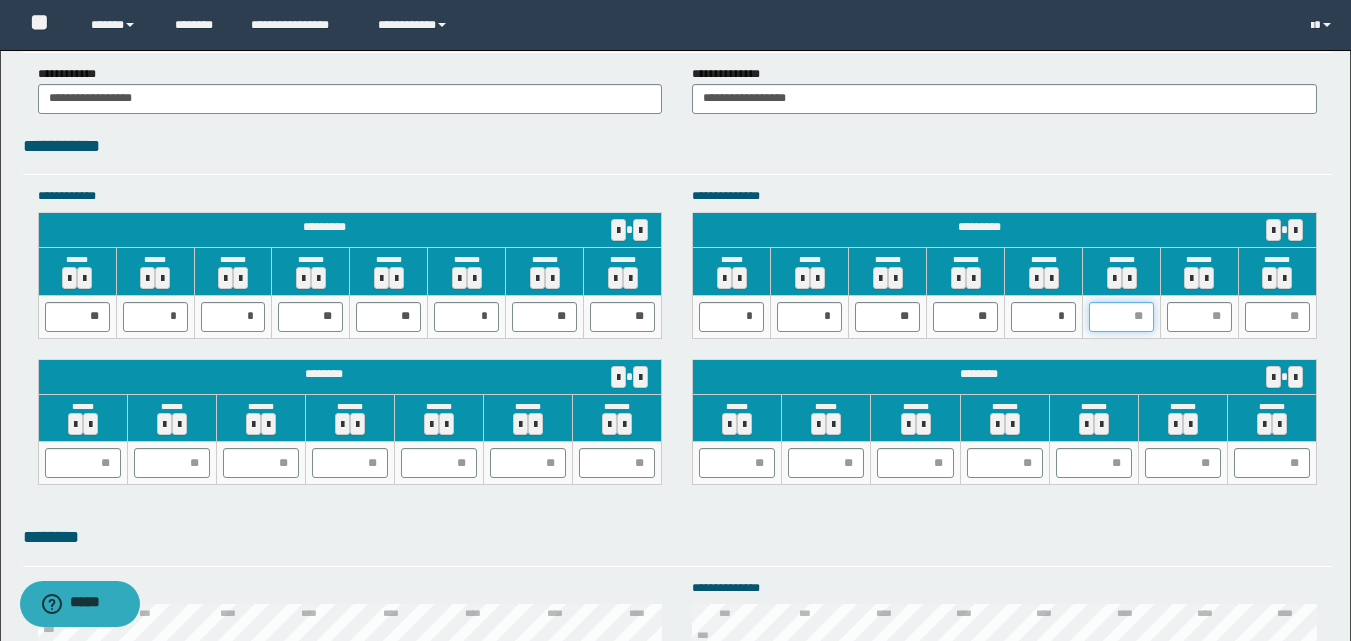 click at bounding box center [1121, 317] 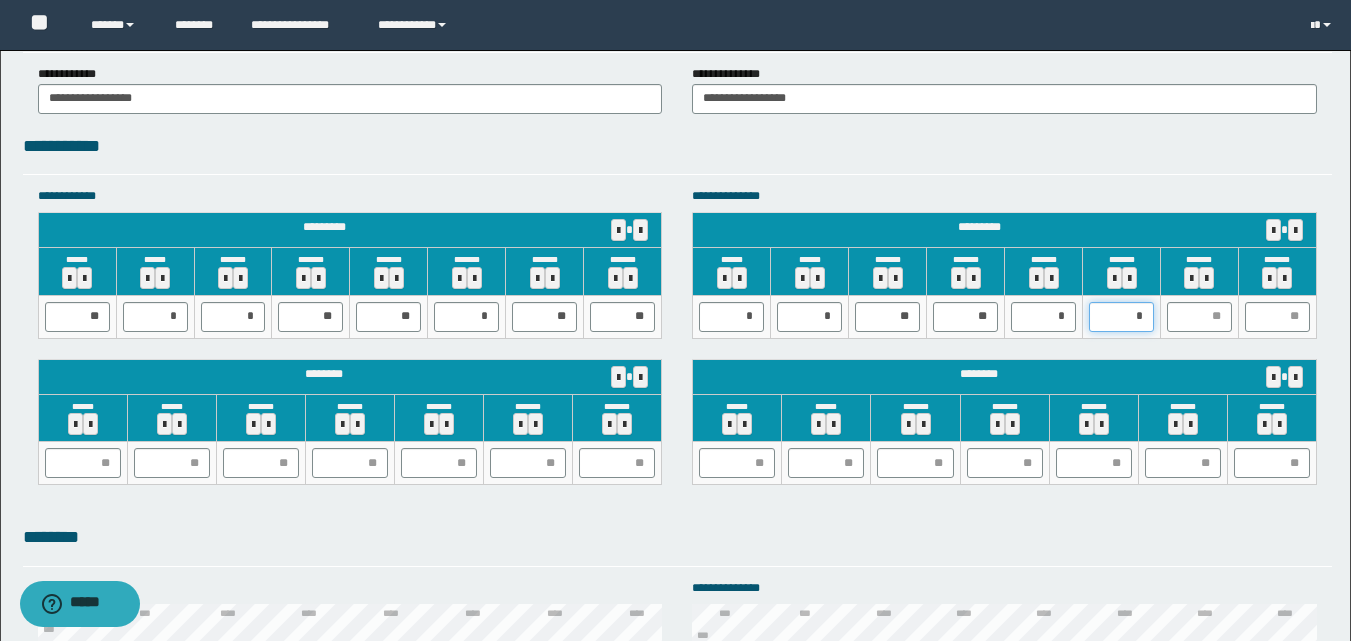 type on "**" 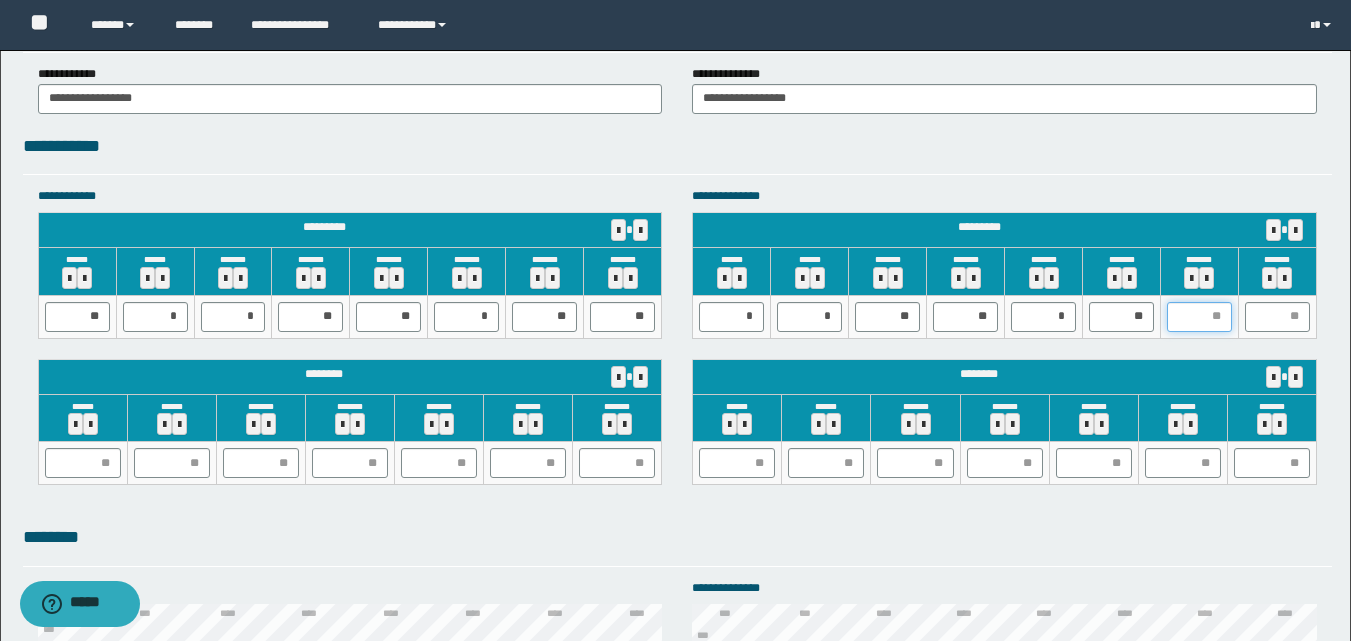 click at bounding box center (1199, 317) 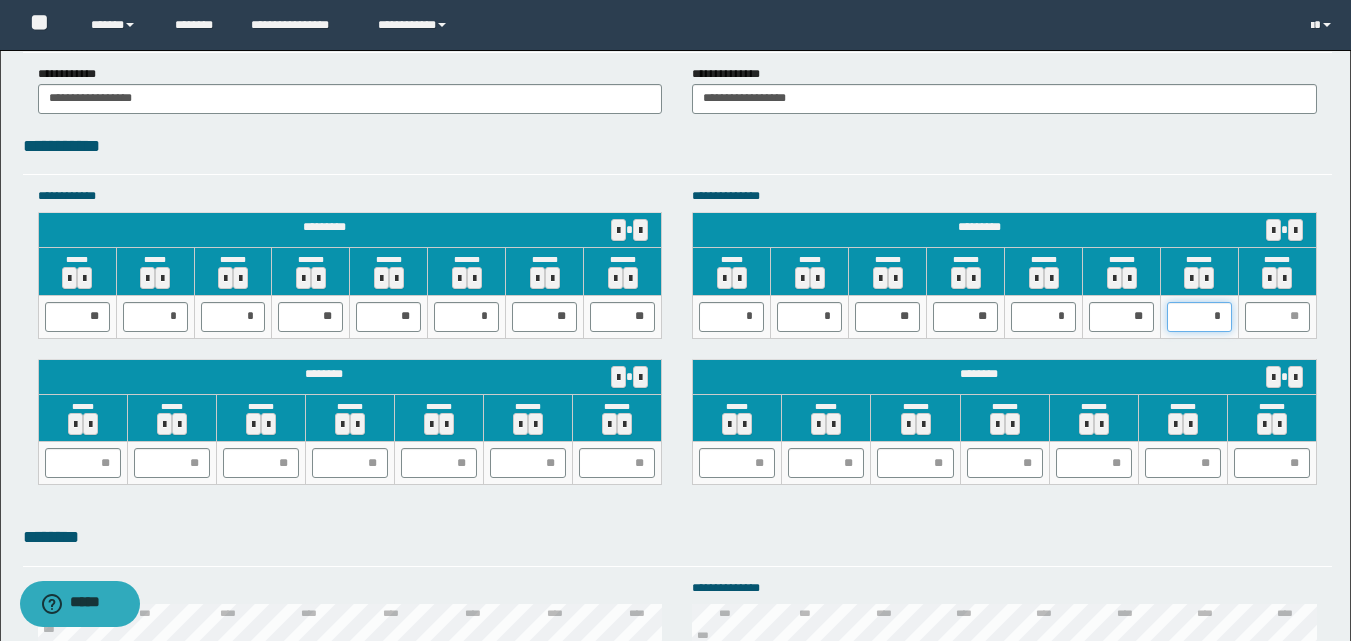 type on "**" 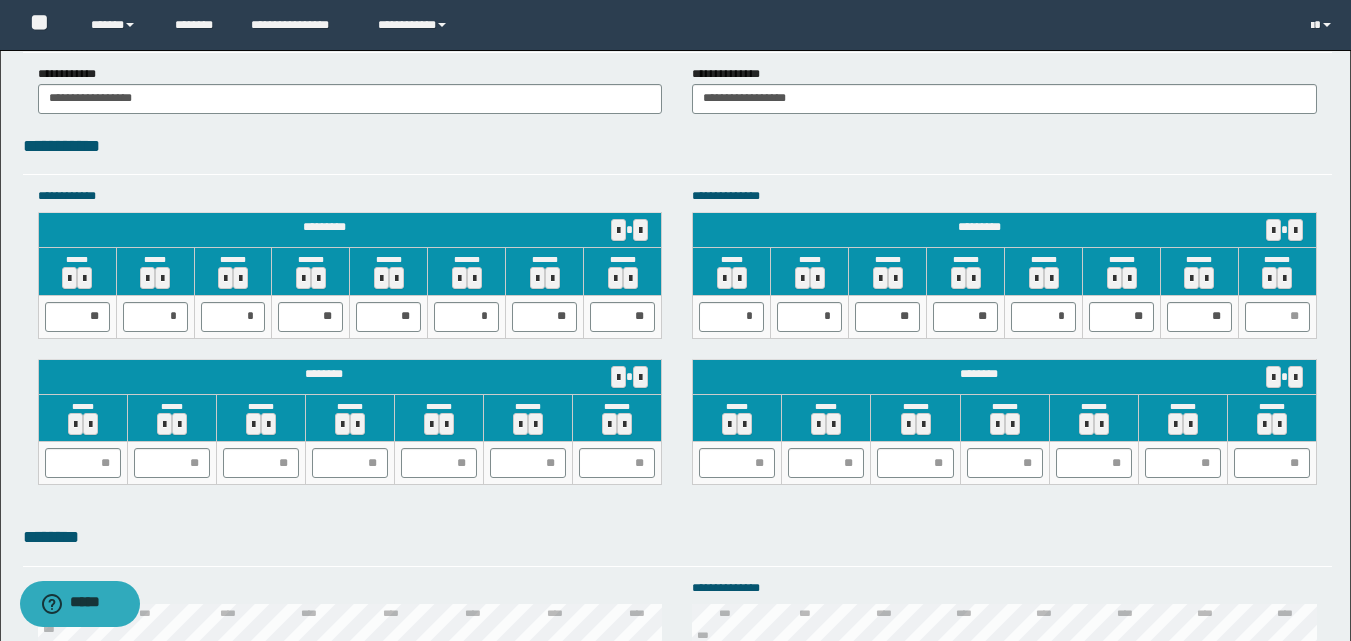 click at bounding box center [1277, 316] 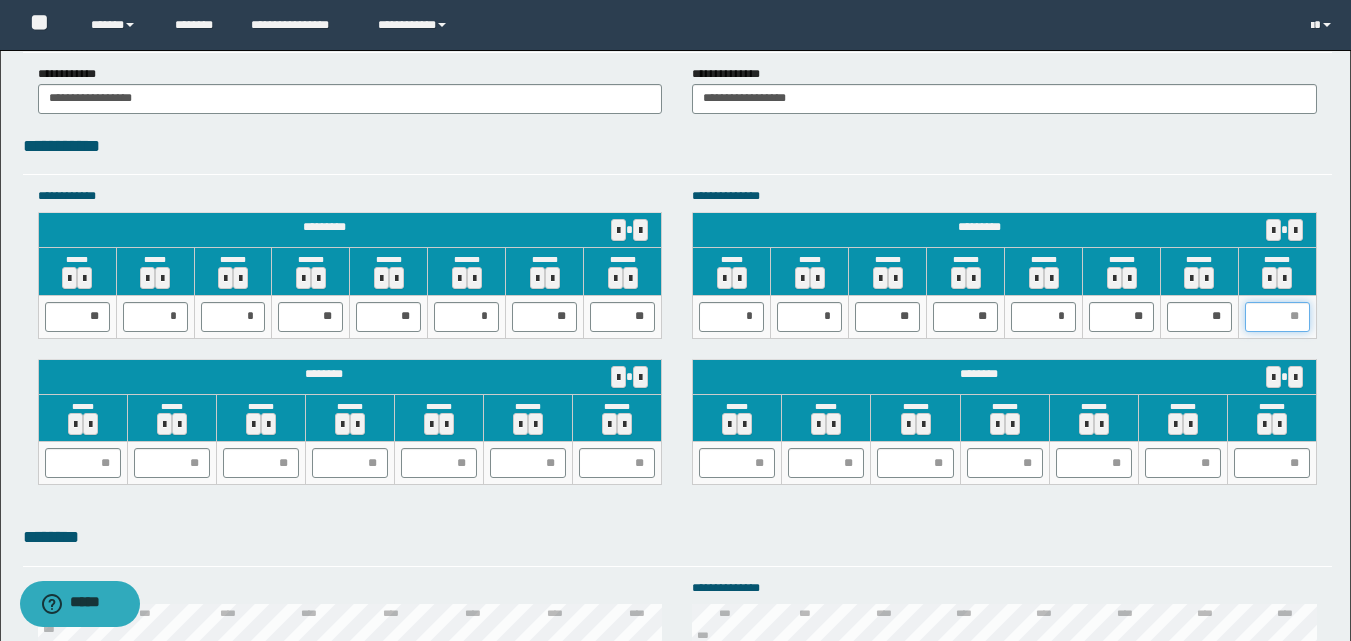 click at bounding box center (1277, 317) 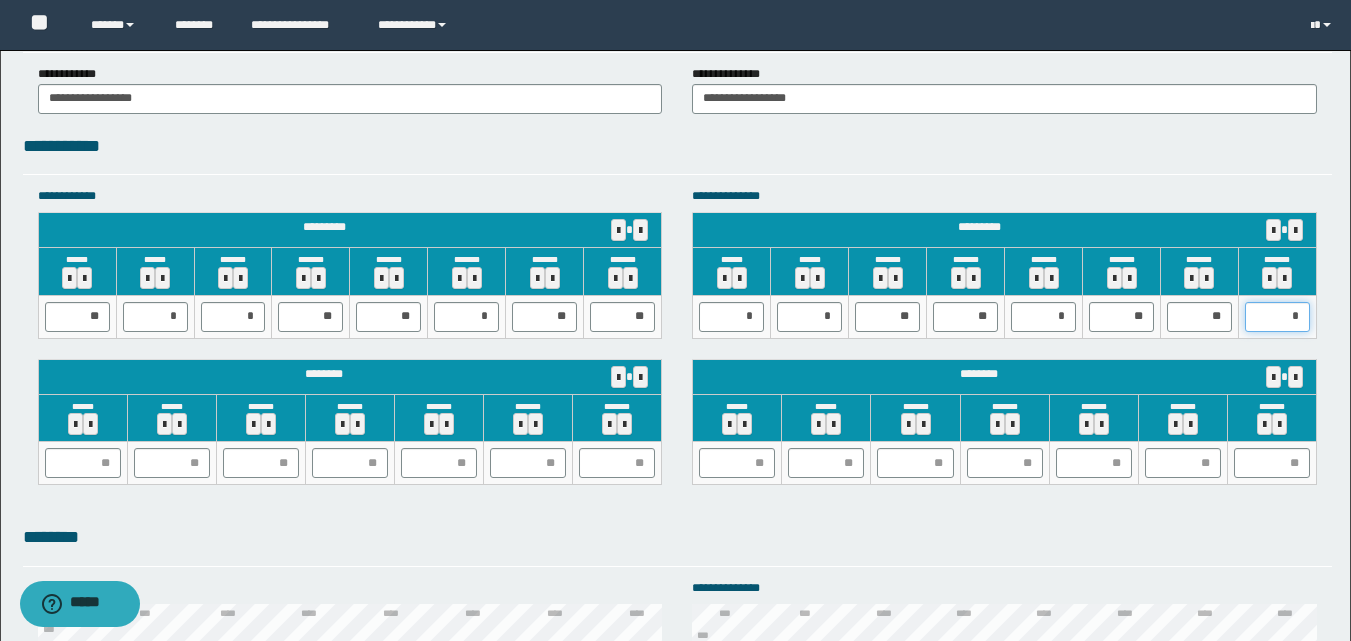 type on "**" 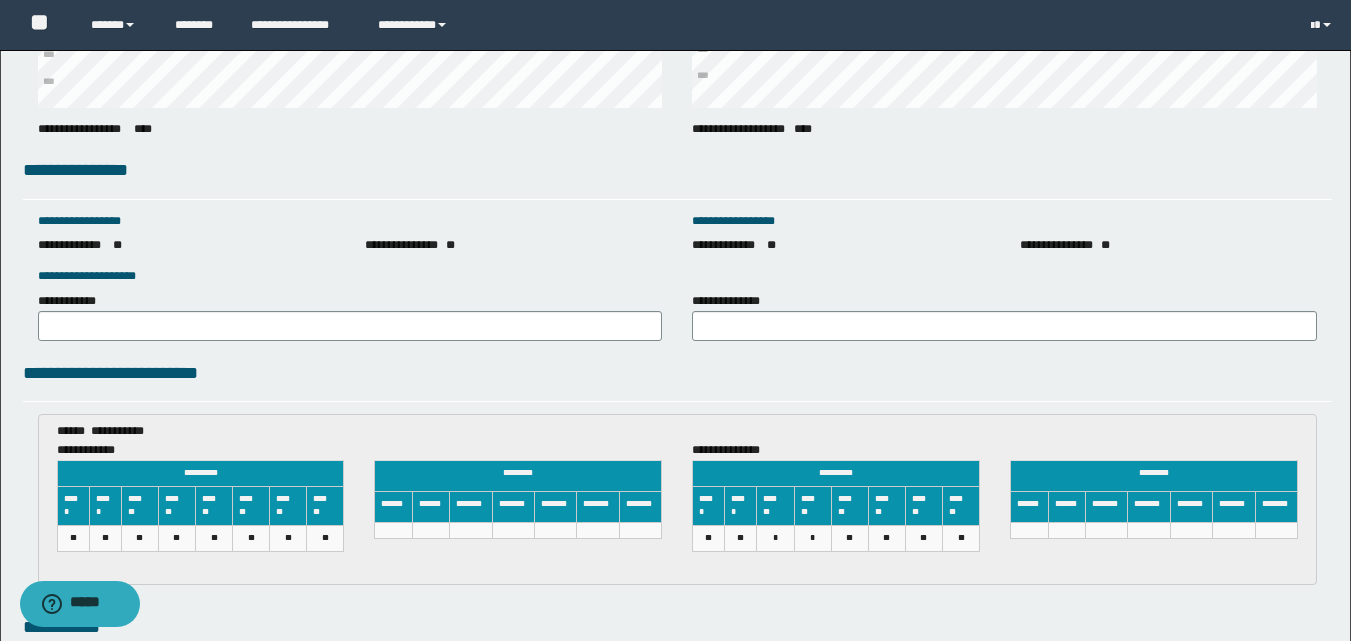 scroll, scrollTop: 2956, scrollLeft: 0, axis: vertical 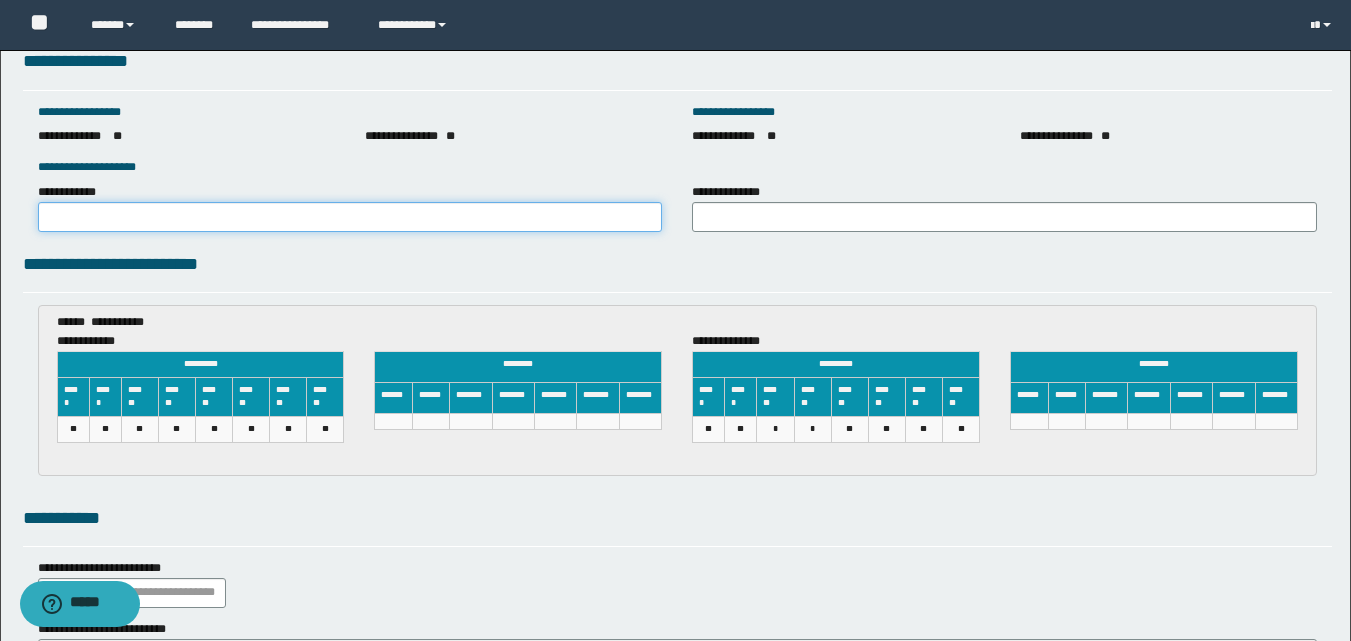 click on "**********" at bounding box center (350, 217) 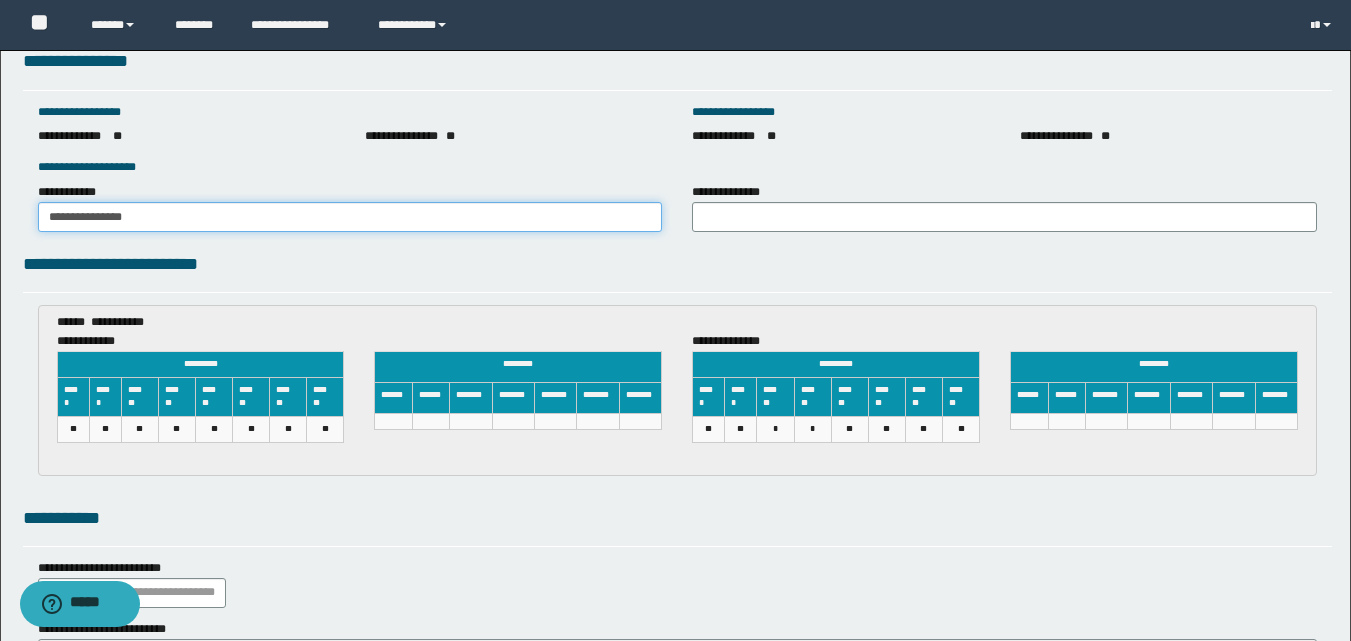 drag, startPoint x: 171, startPoint y: 219, endPoint x: 0, endPoint y: 189, distance: 173.61163 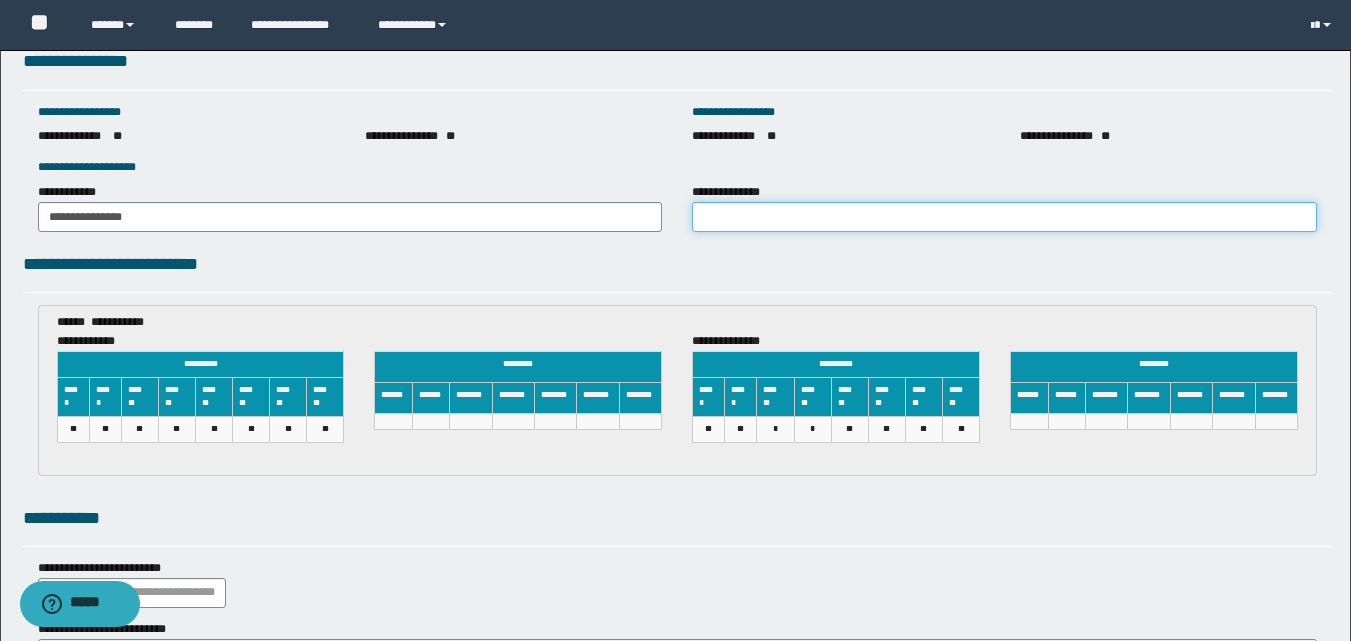 click on "**********" at bounding box center [1004, 217] 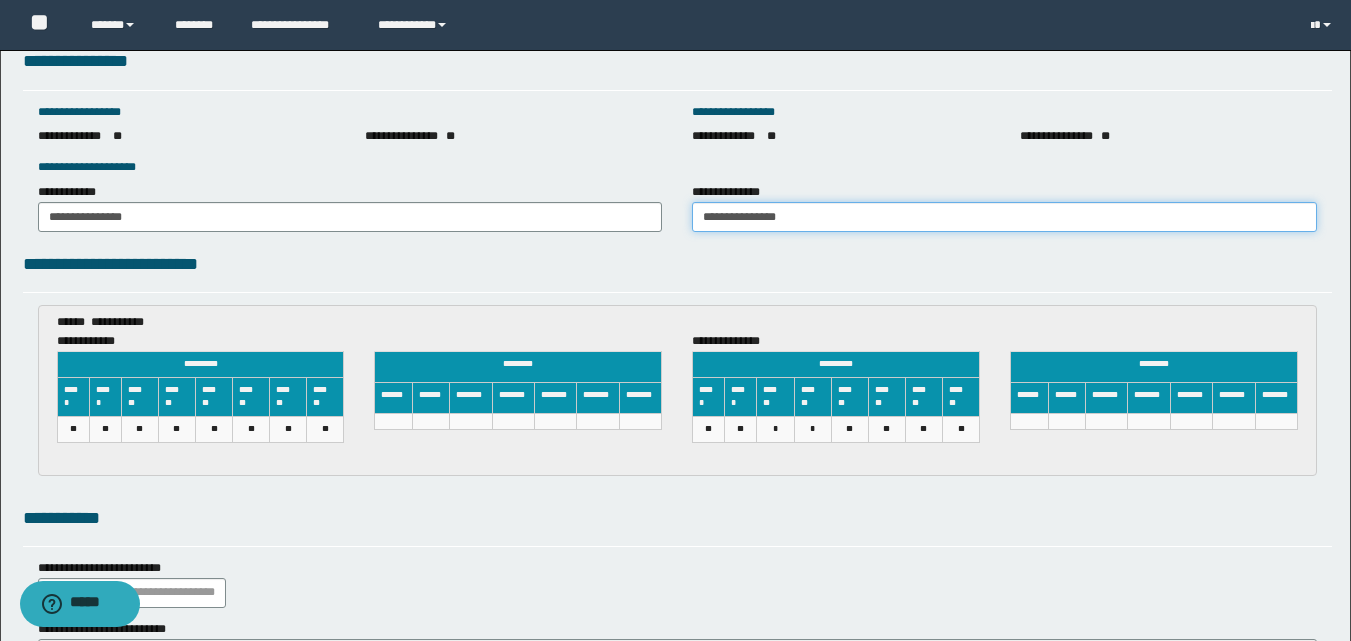 scroll, scrollTop: 3212, scrollLeft: 0, axis: vertical 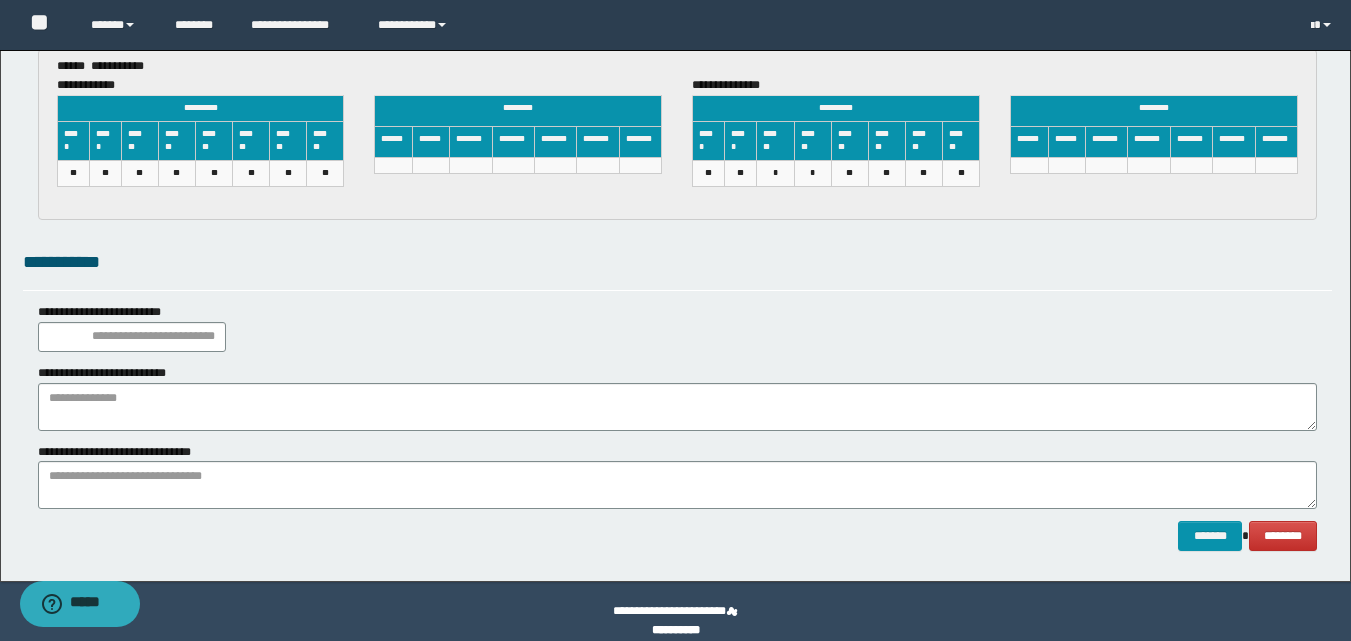 type on "**********" 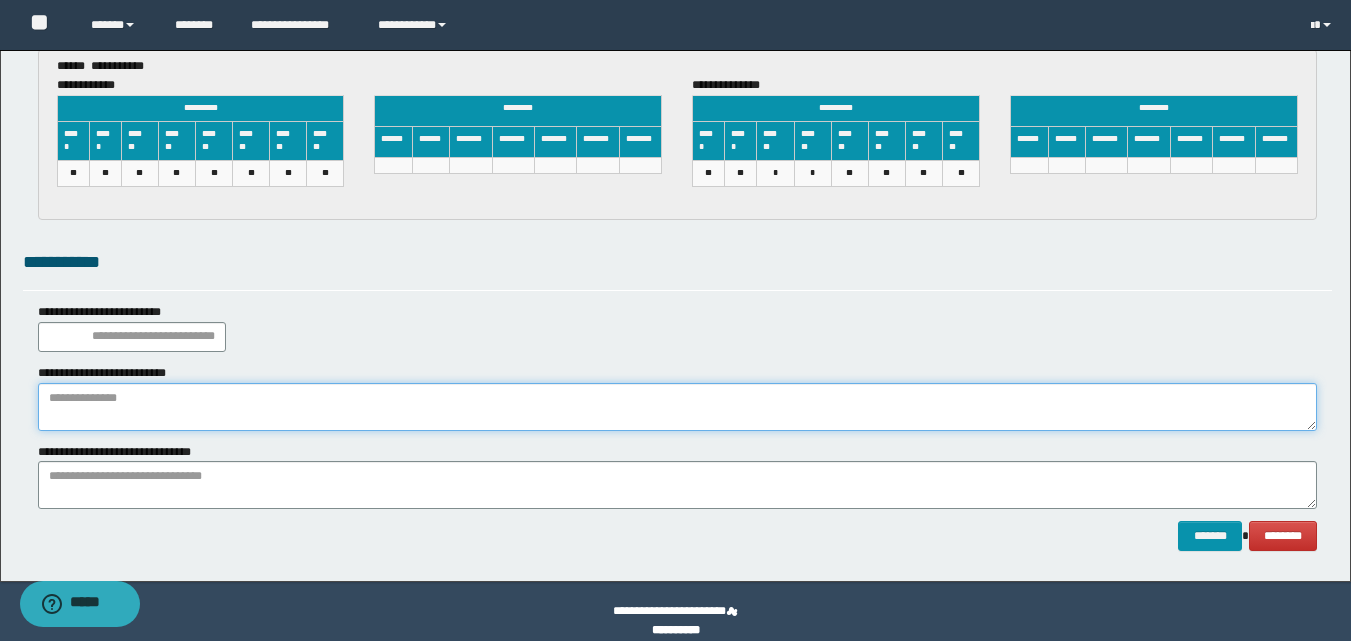click at bounding box center (677, 407) 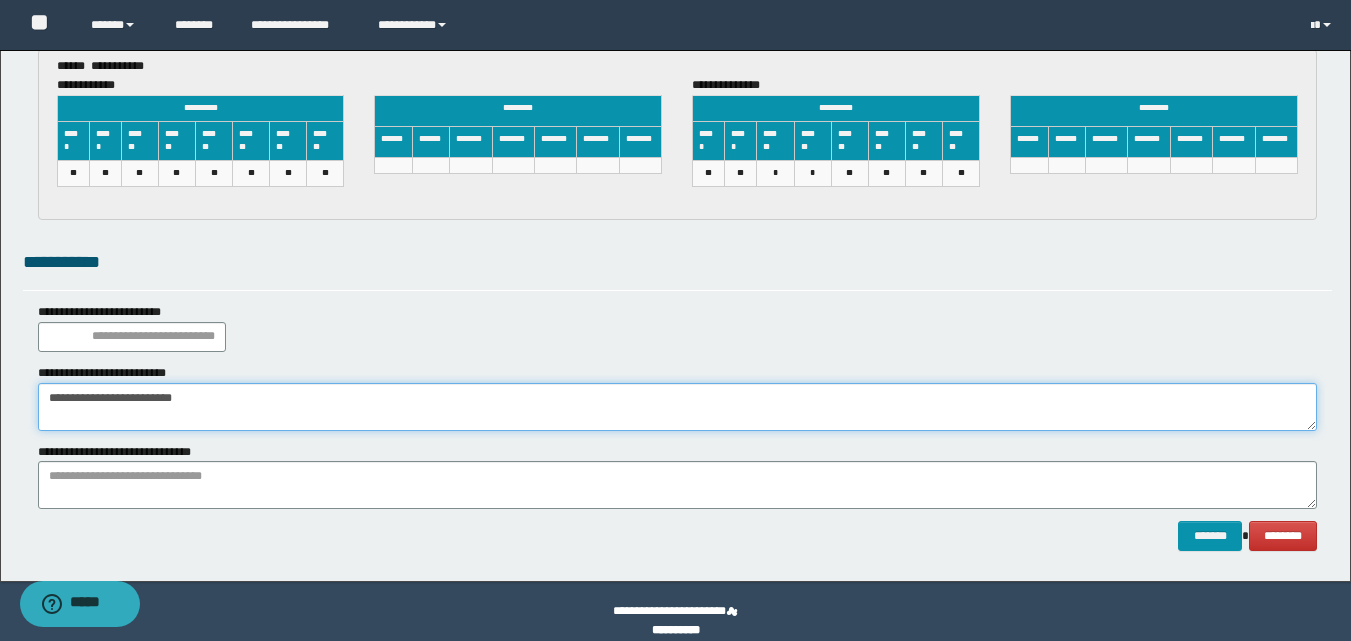 type on "**********" 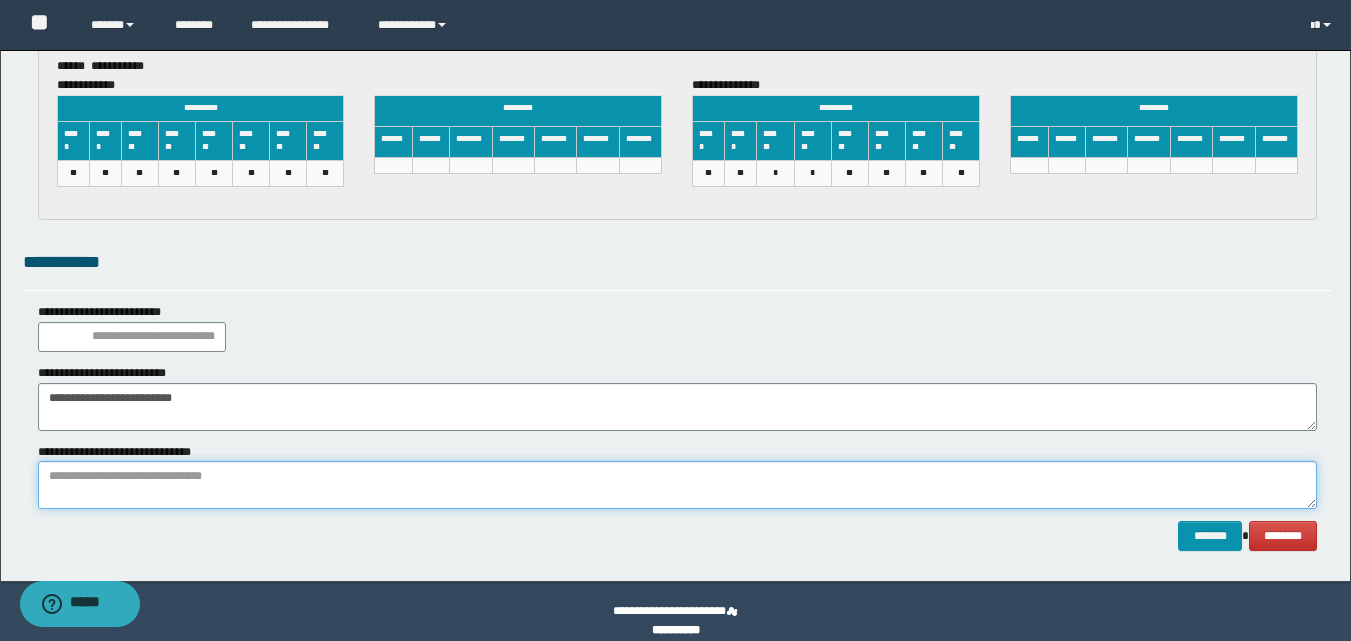 click at bounding box center [677, 485] 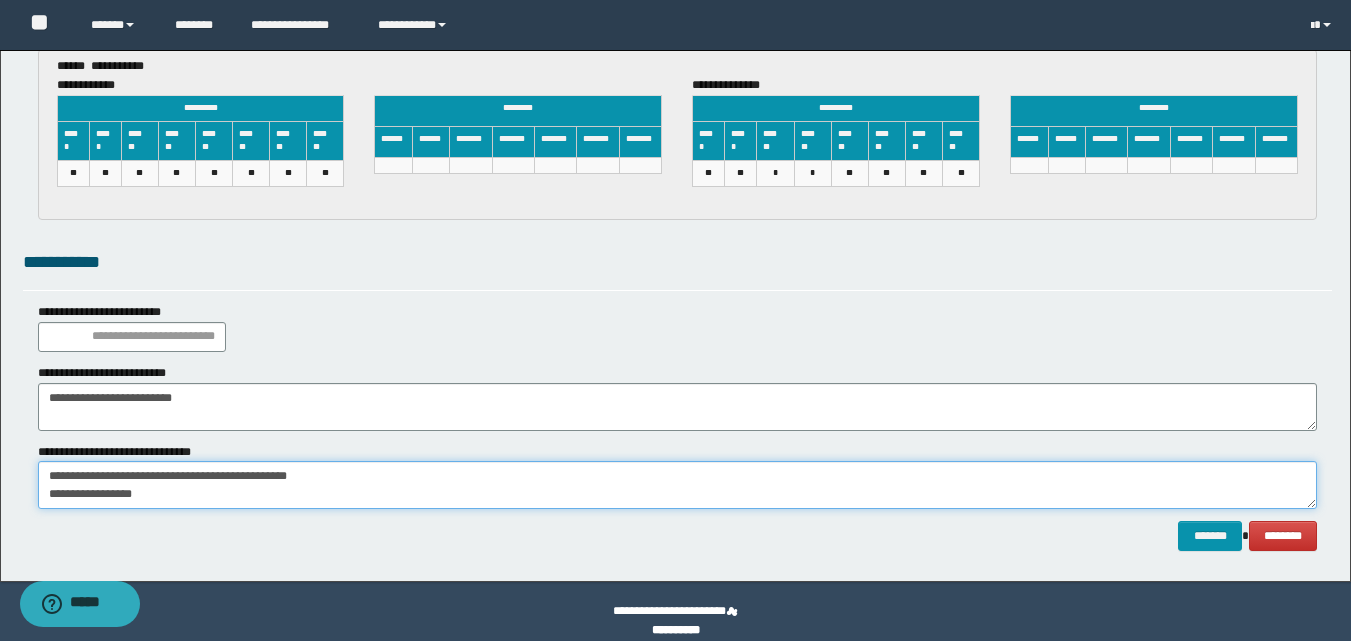scroll, scrollTop: 0, scrollLeft: 0, axis: both 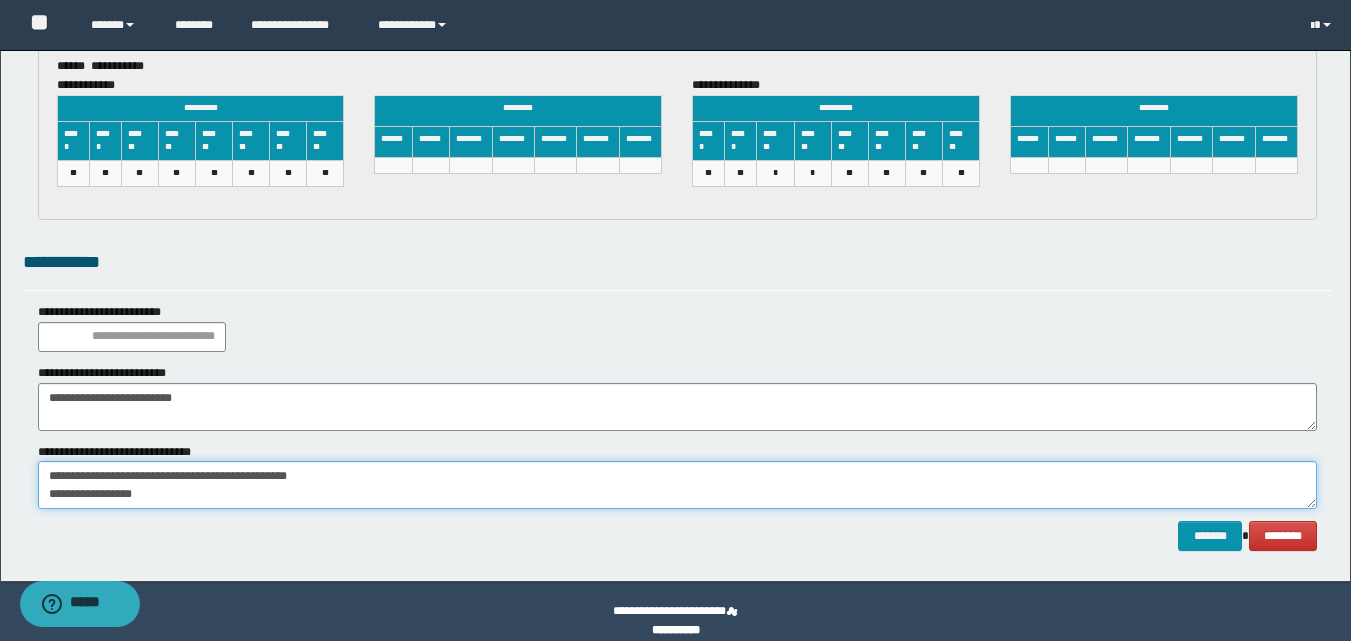 type on "**********" 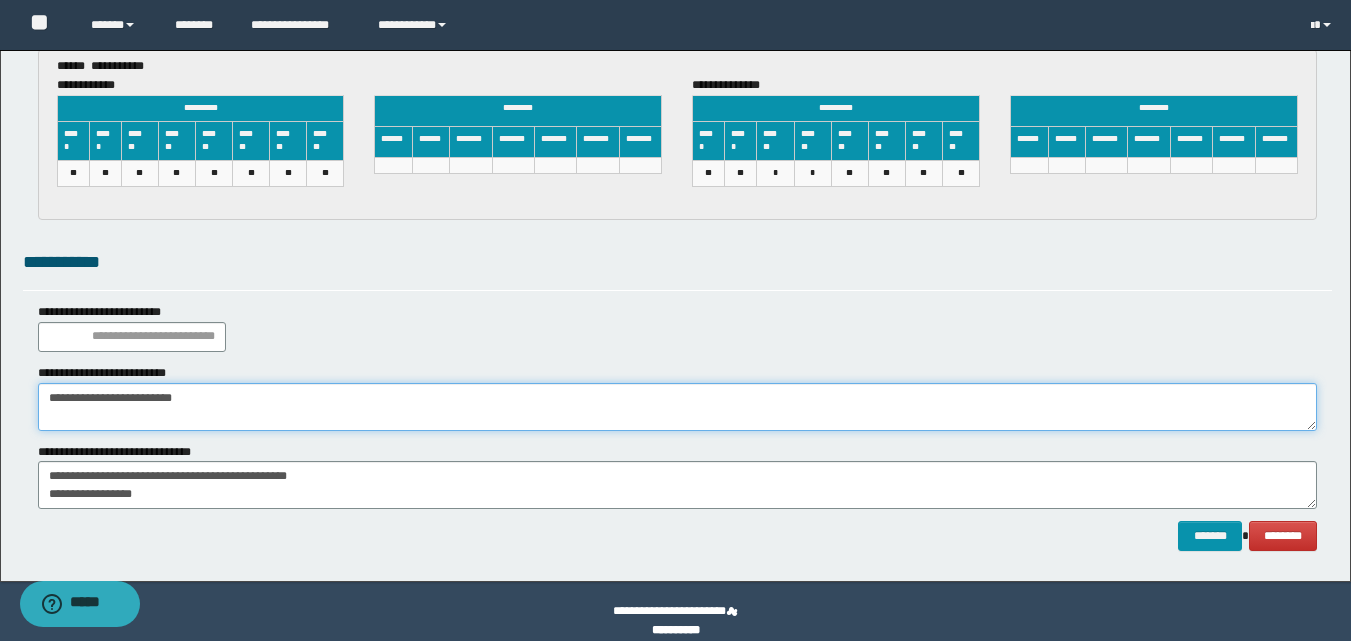 drag, startPoint x: 242, startPoint y: 413, endPoint x: 15, endPoint y: 410, distance: 227.01982 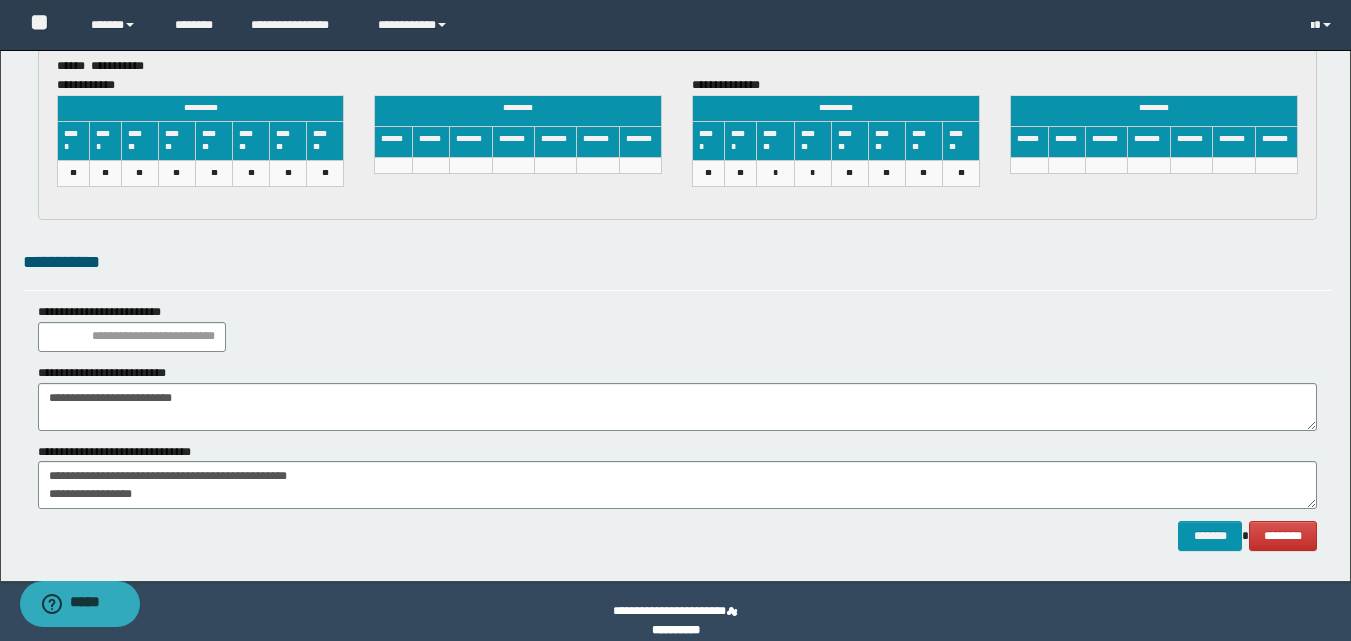click on "**********" at bounding box center (677, 262) 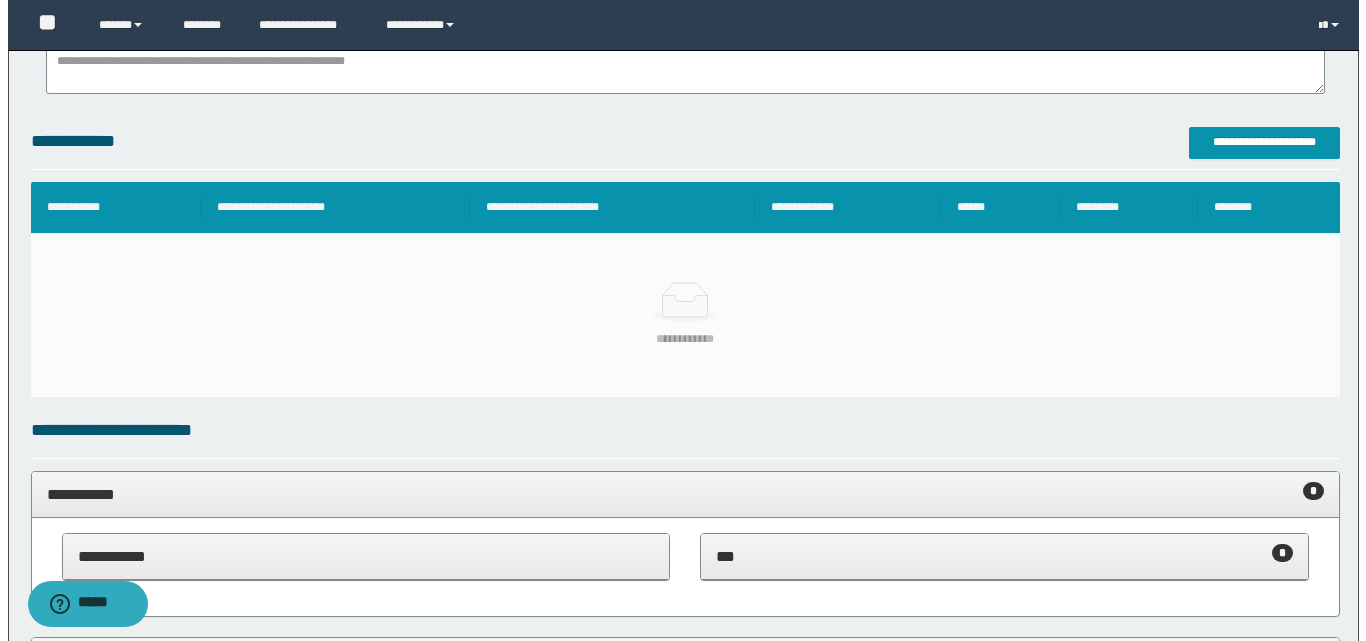 scroll, scrollTop: 461, scrollLeft: 0, axis: vertical 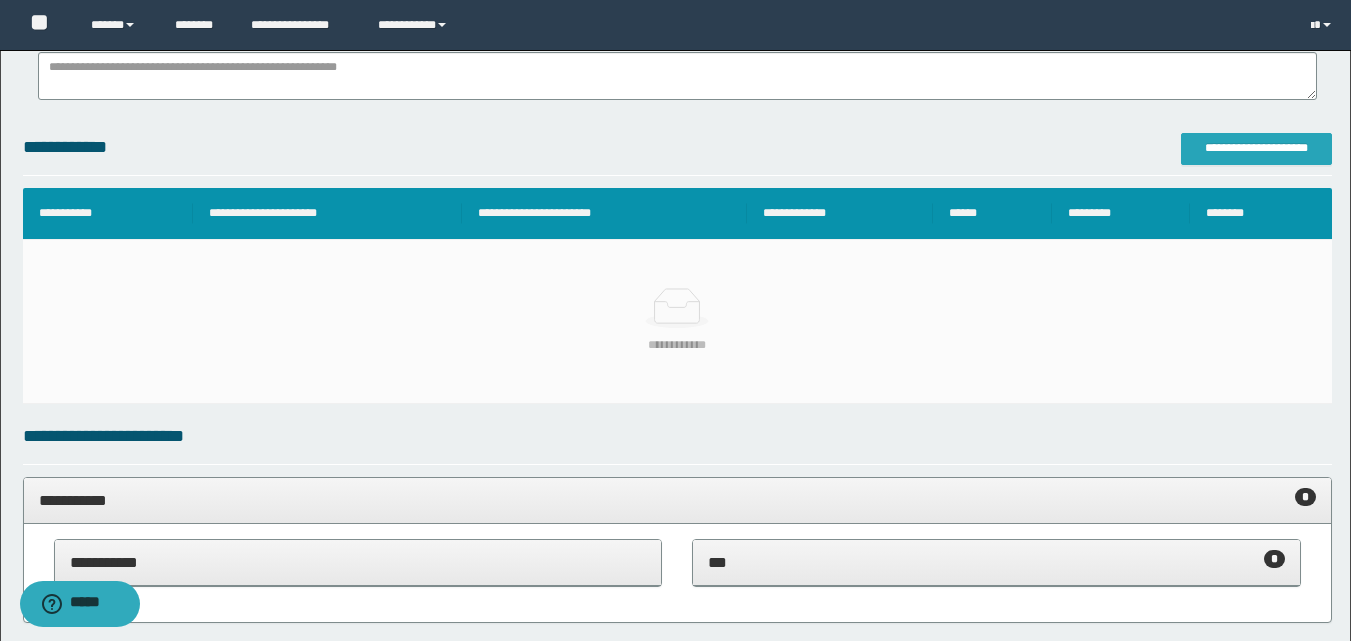 click on "**********" at bounding box center [1256, 148] 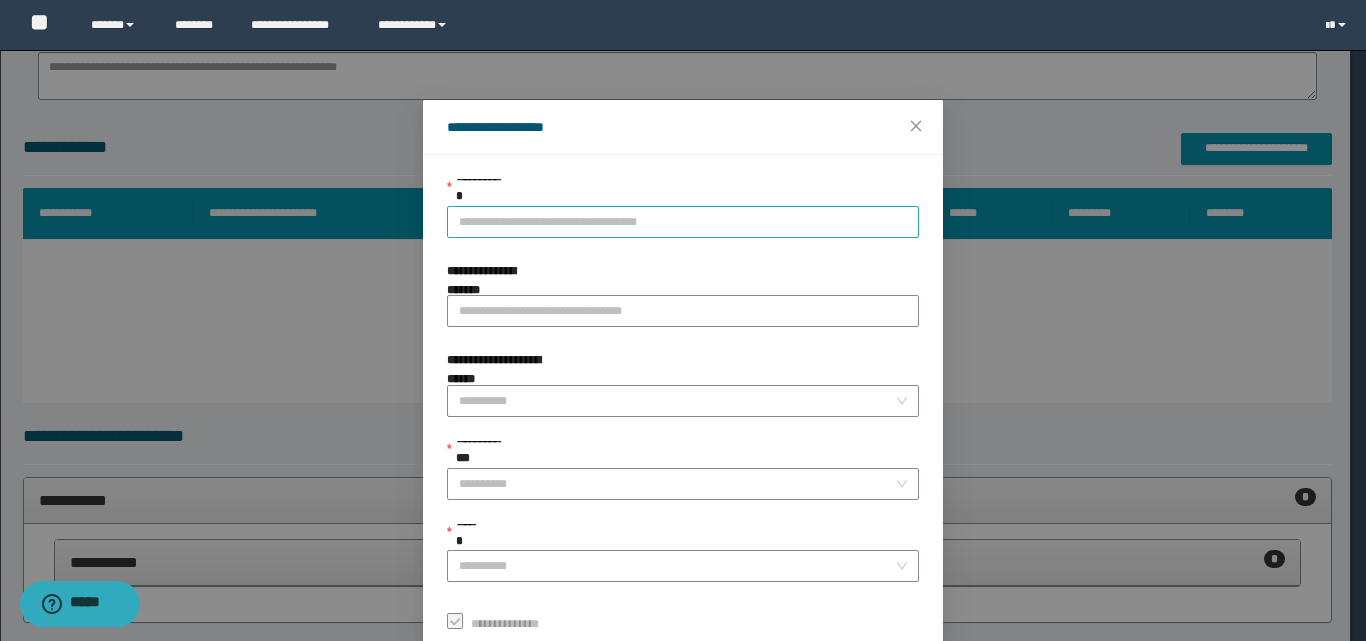 click on "**********" at bounding box center (683, 222) 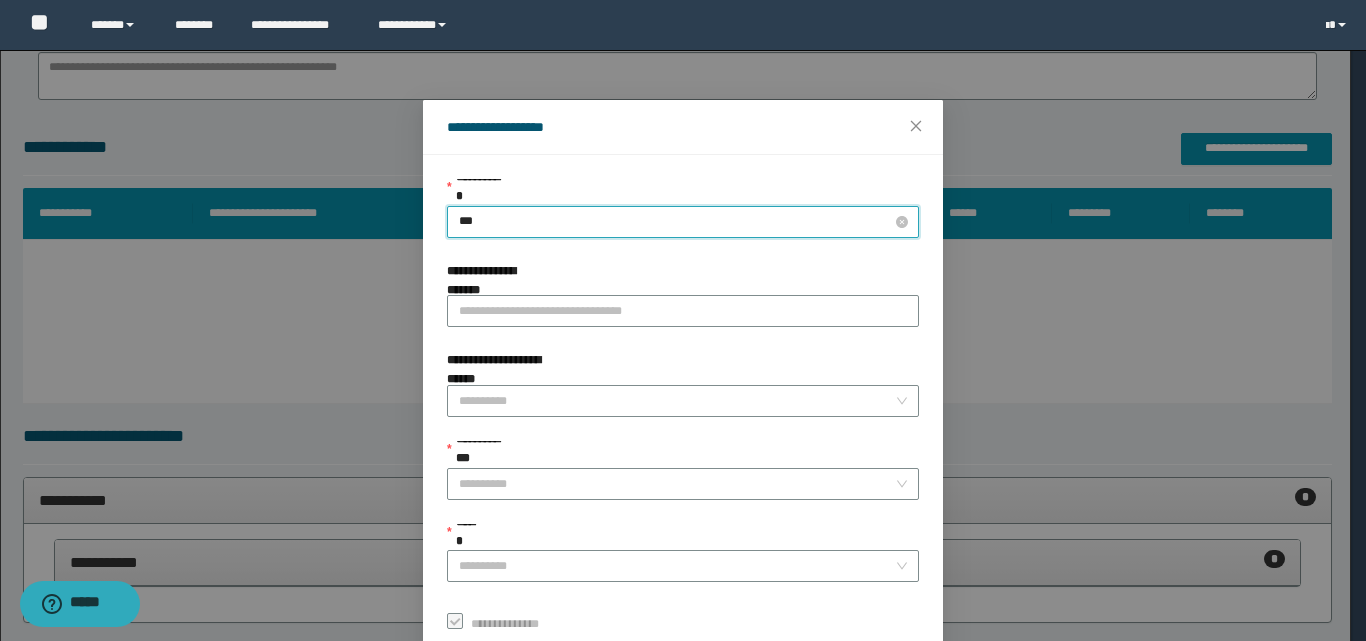 type on "****" 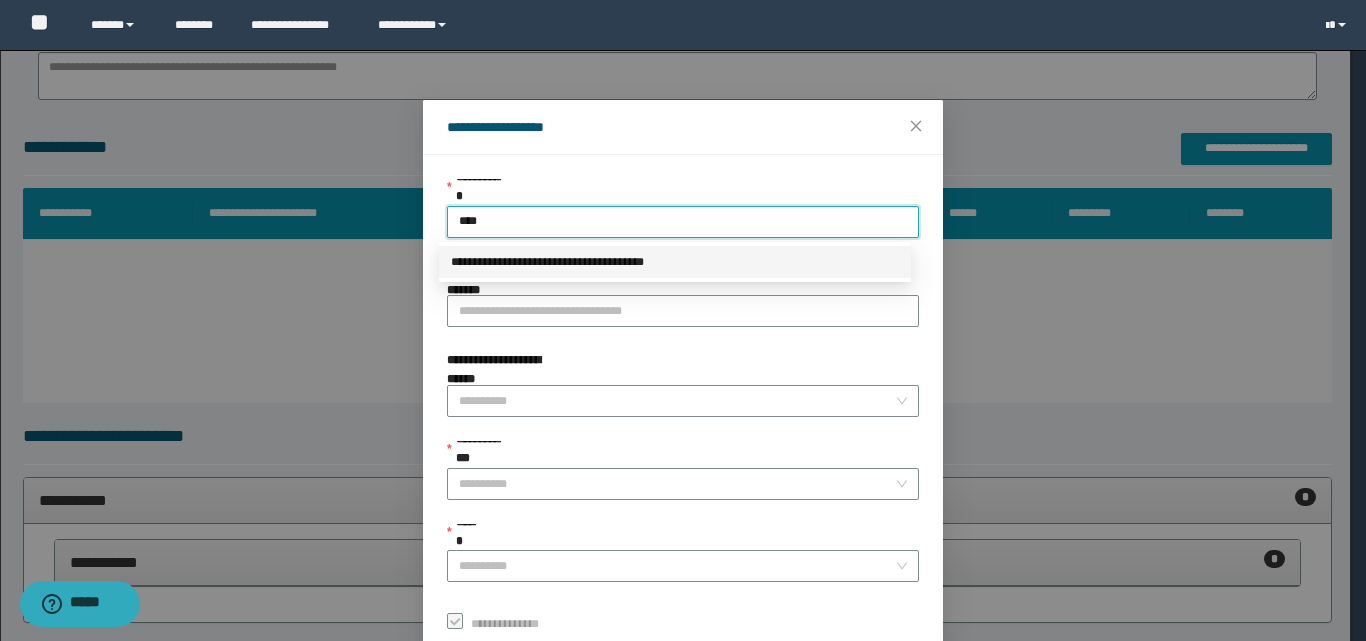 click on "**********" at bounding box center (675, 262) 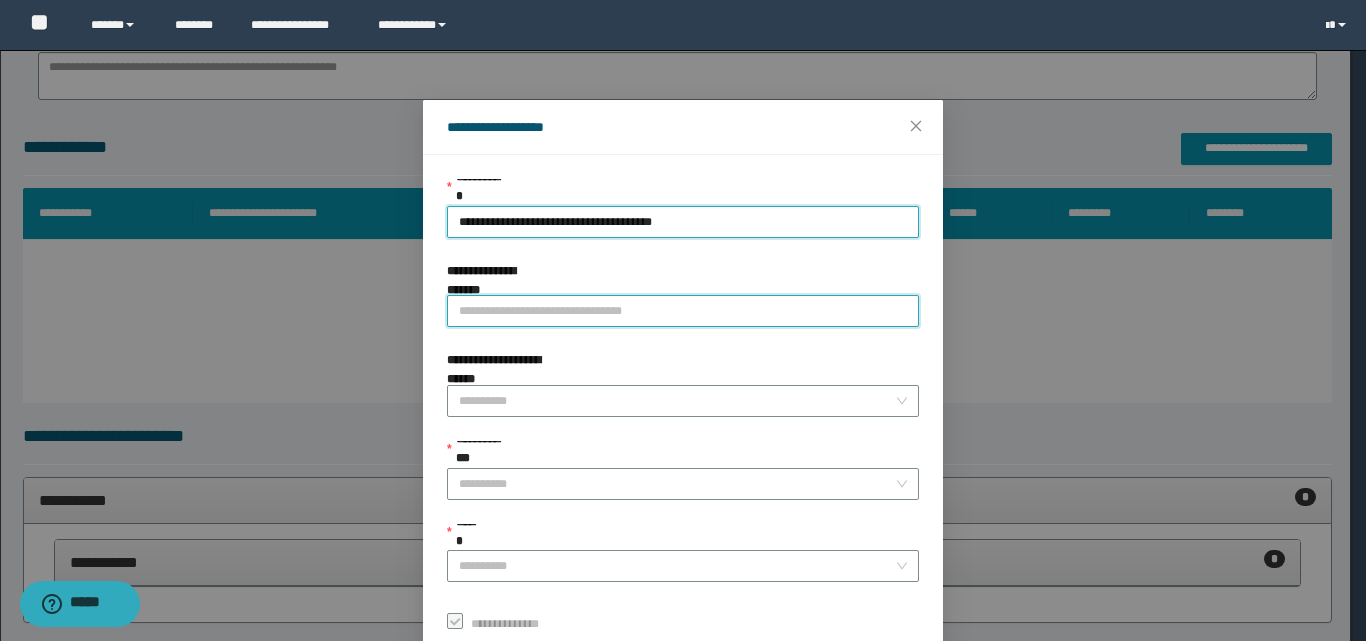 click on "**********" at bounding box center [683, 311] 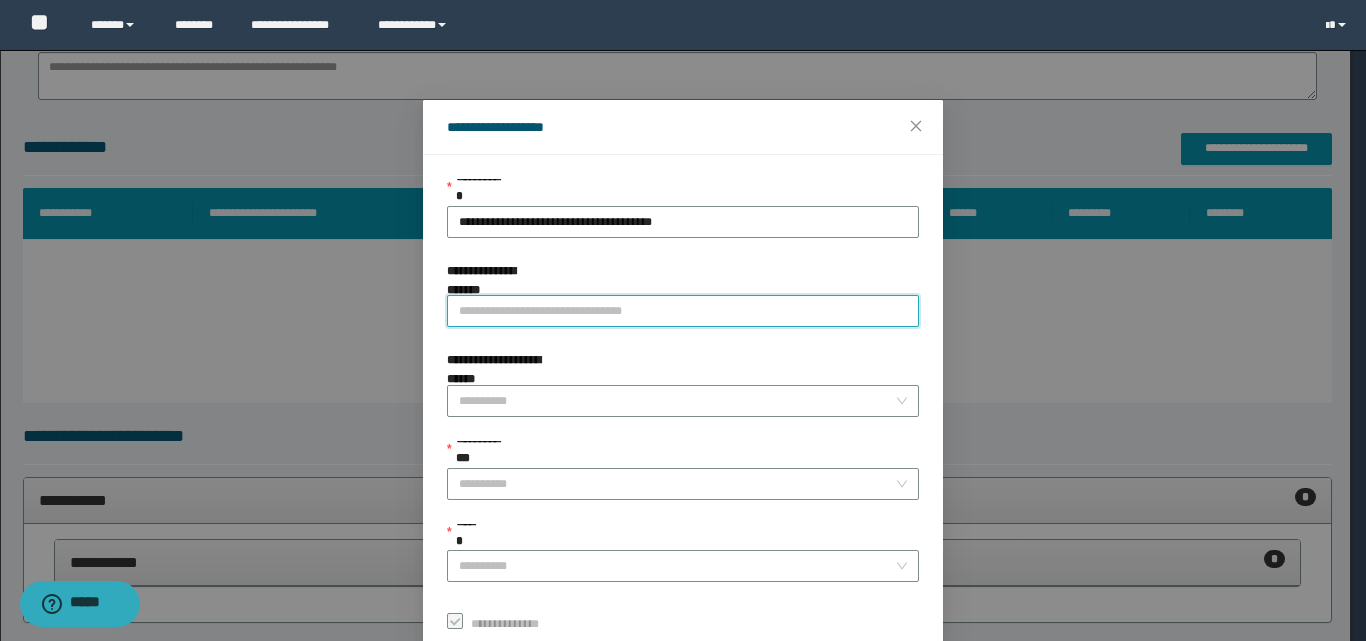 paste on "**********" 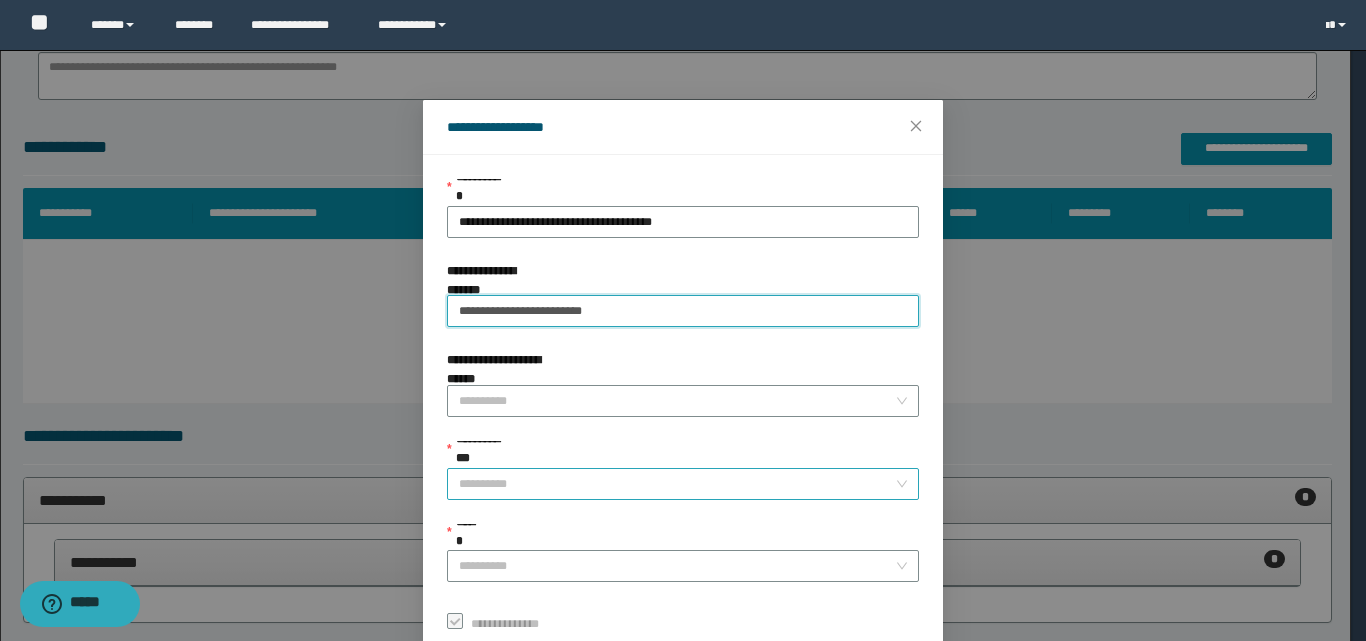 type on "**********" 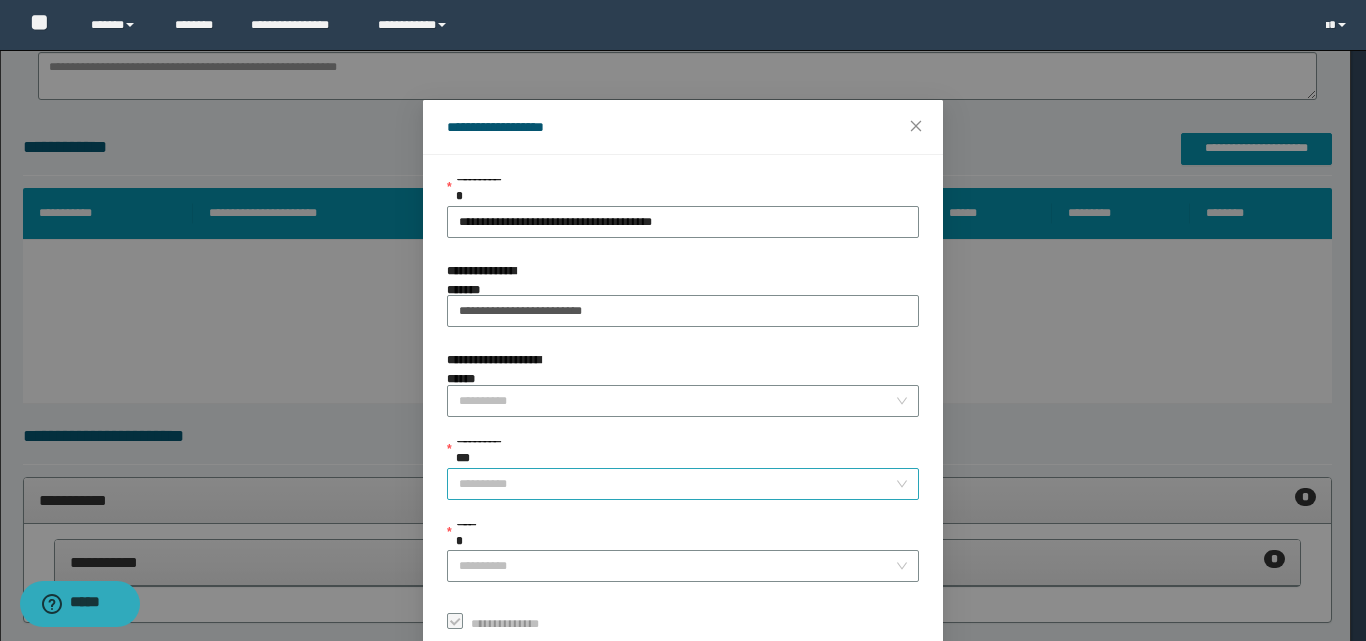 click on "**********" at bounding box center [677, 484] 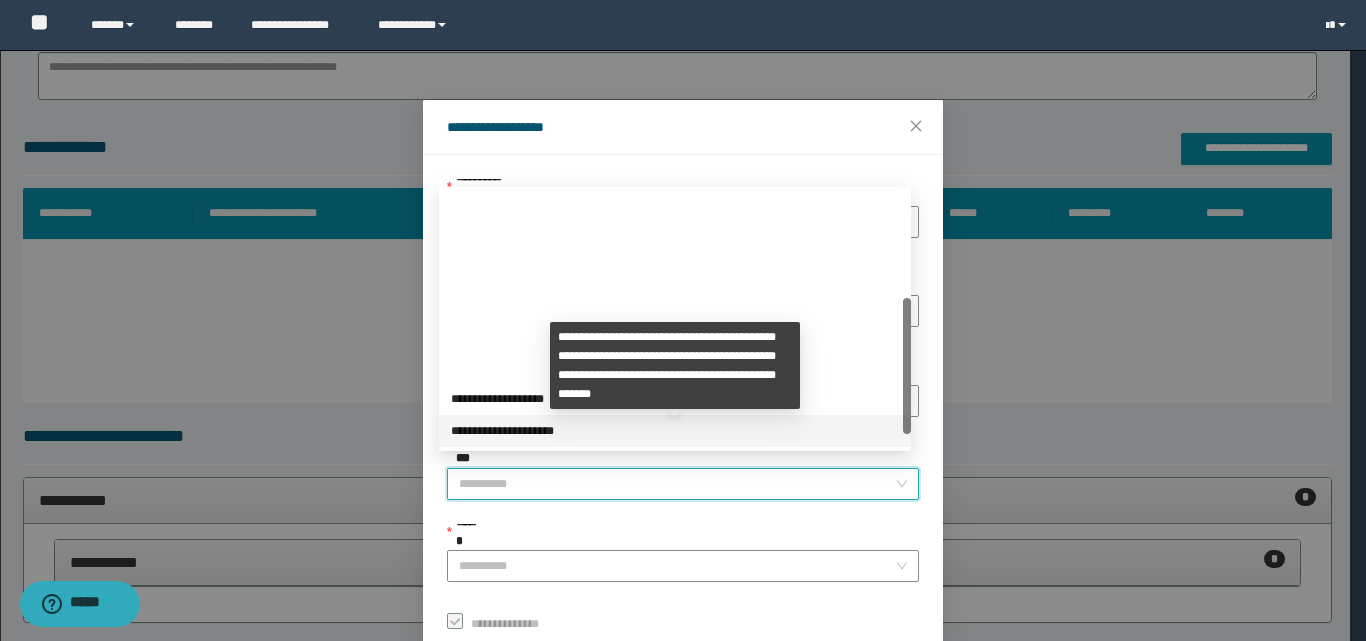 scroll, scrollTop: 224, scrollLeft: 0, axis: vertical 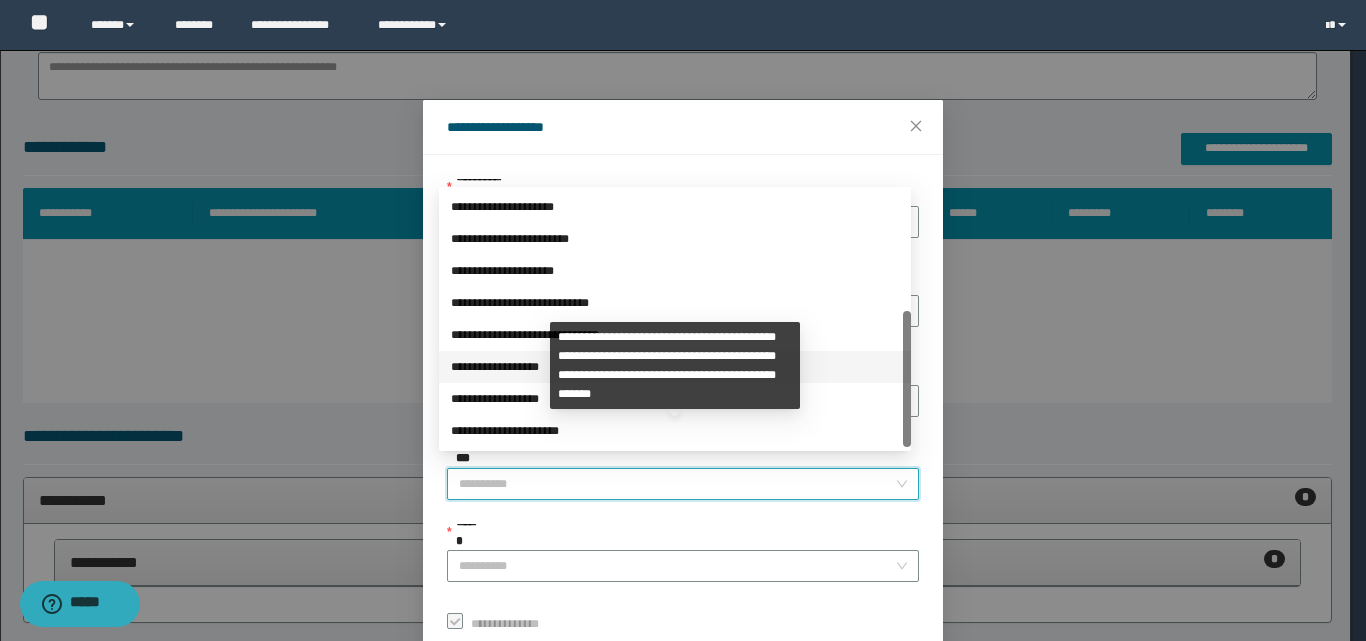 click on "**********" at bounding box center (675, 367) 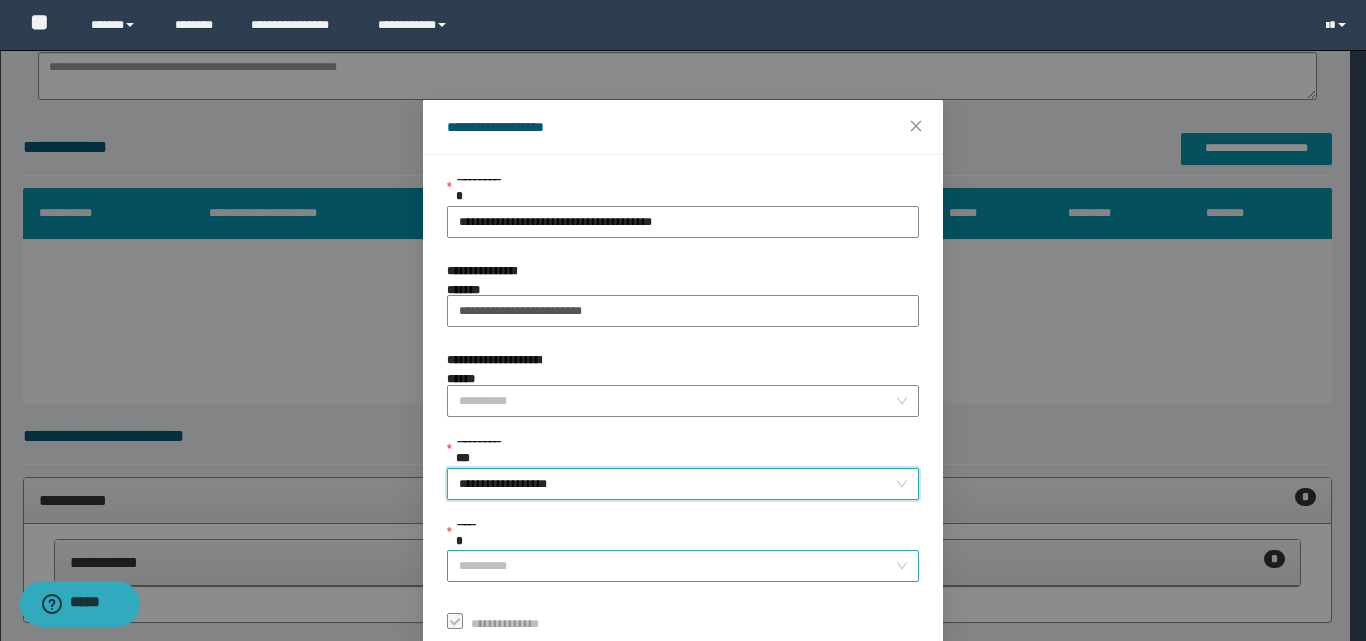 click on "******" at bounding box center (677, 566) 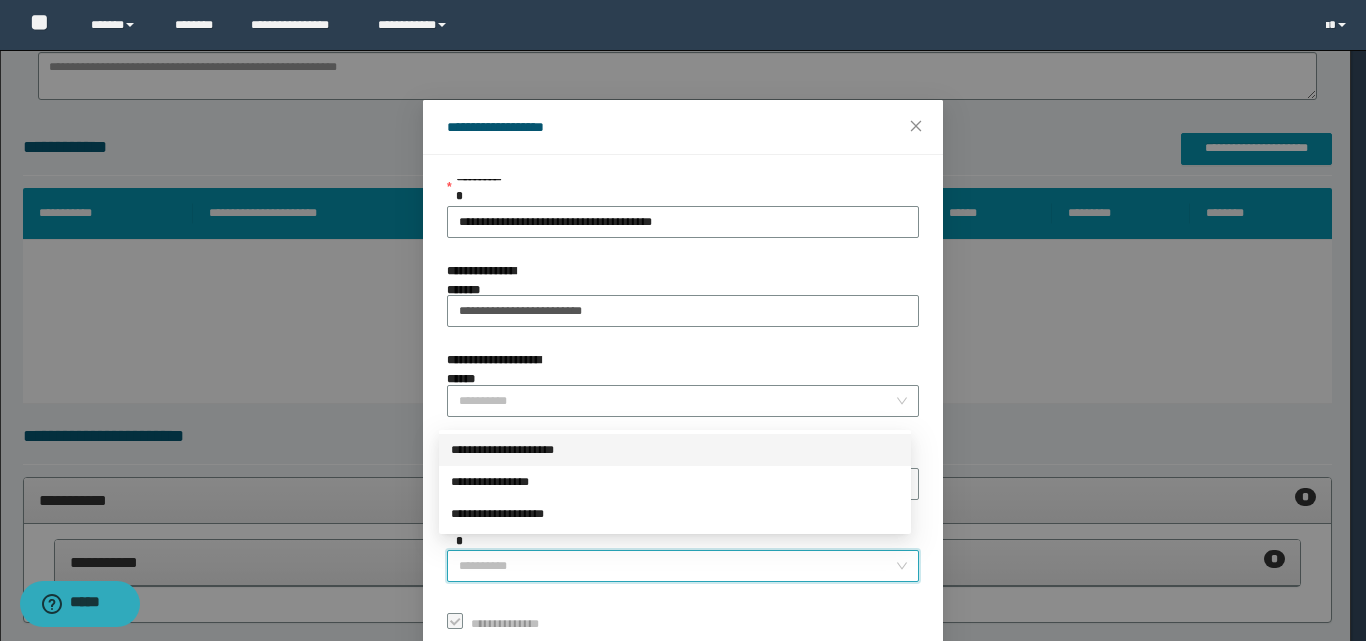 click on "**********" at bounding box center [675, 450] 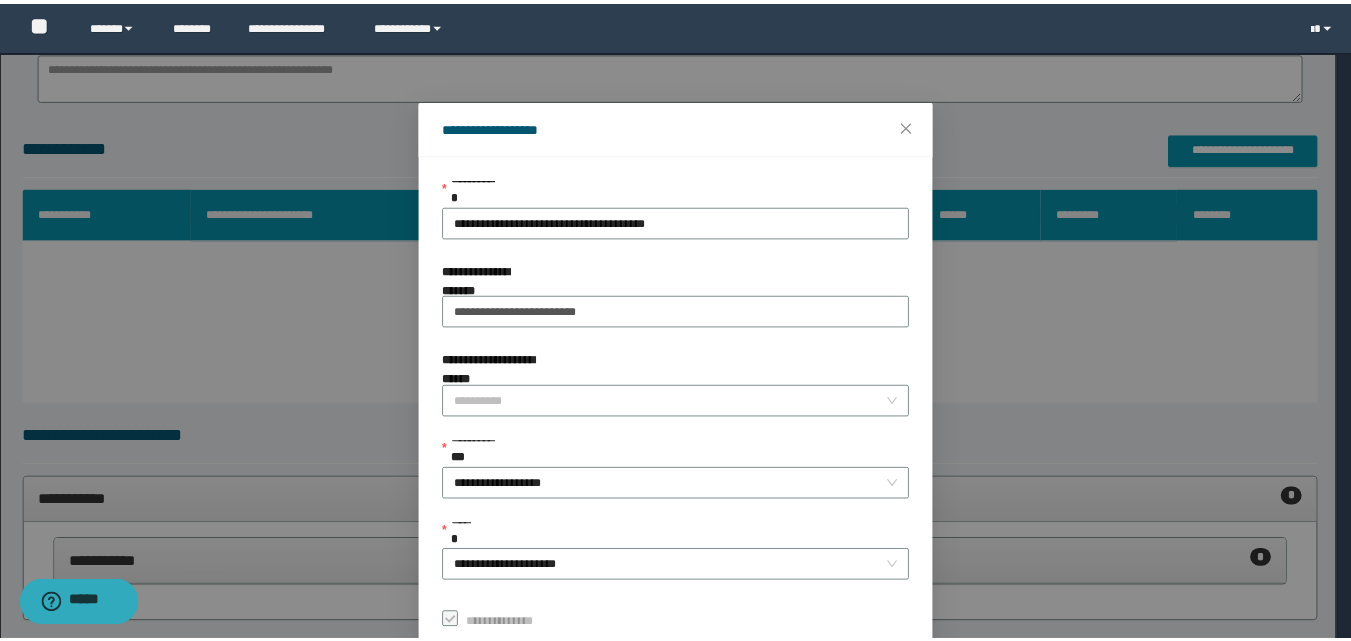 scroll, scrollTop: 111, scrollLeft: 0, axis: vertical 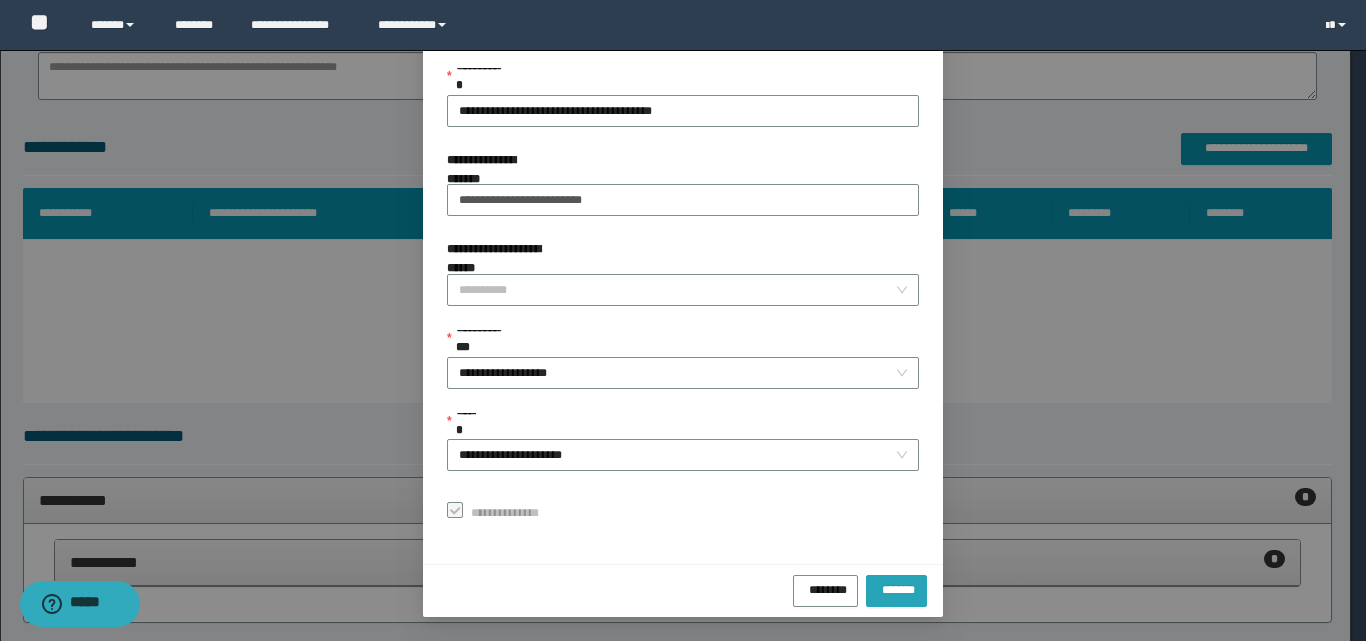 click on "*******" at bounding box center [896, 587] 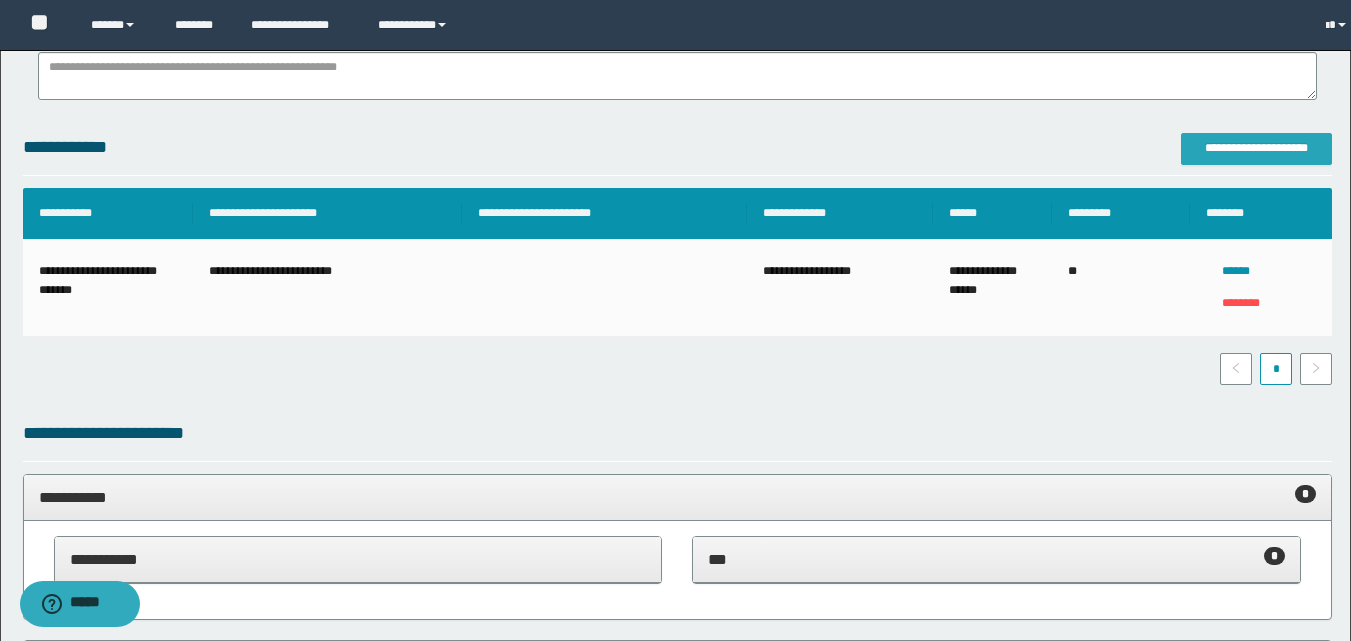 scroll, scrollTop: 0, scrollLeft: 0, axis: both 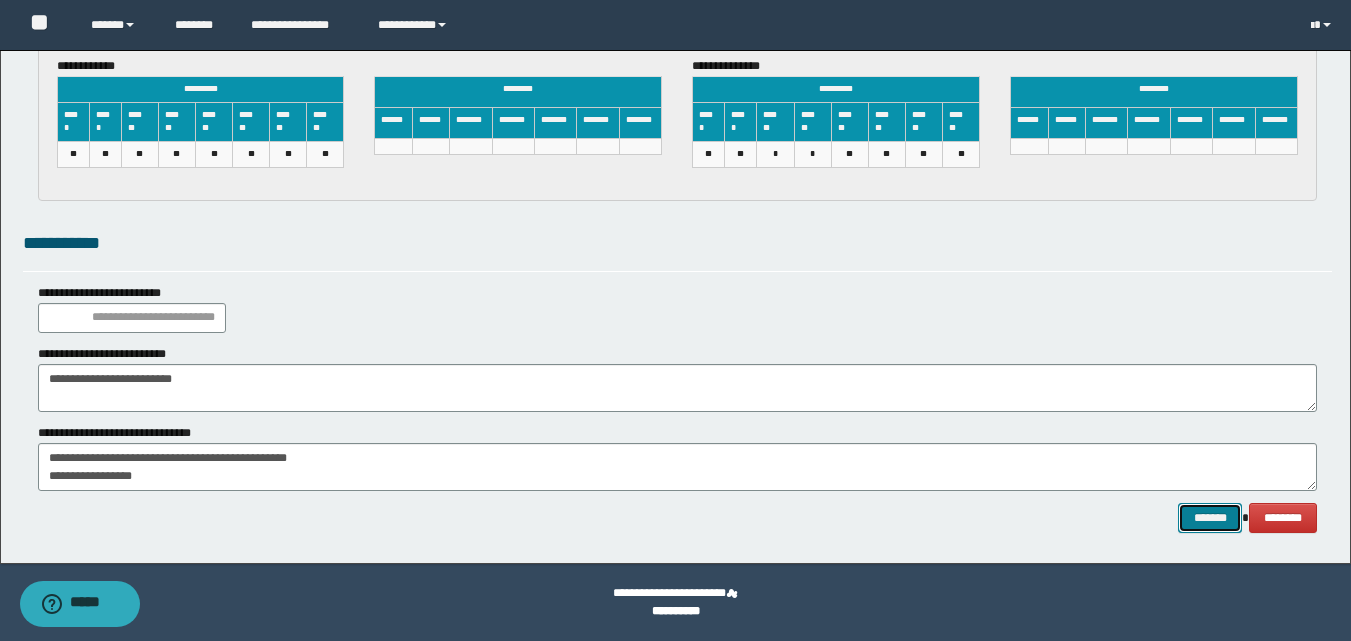 click on "*******" at bounding box center [1210, 518] 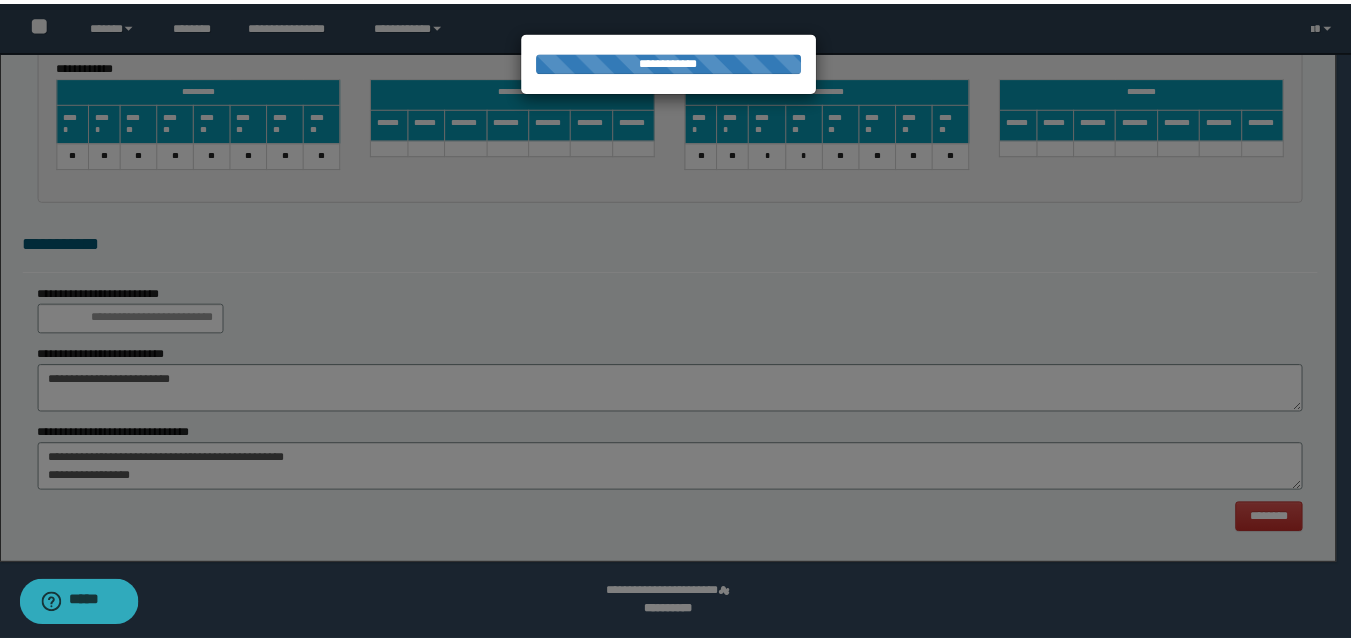 scroll, scrollTop: 0, scrollLeft: 0, axis: both 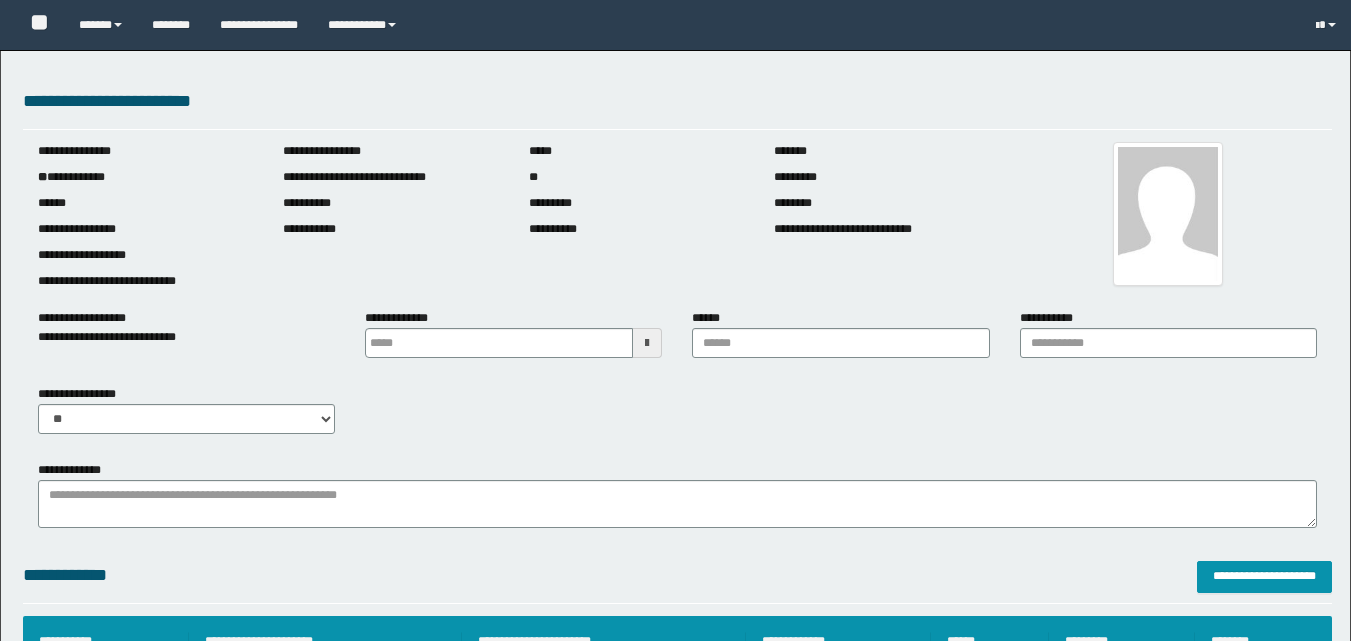 type on "**********" 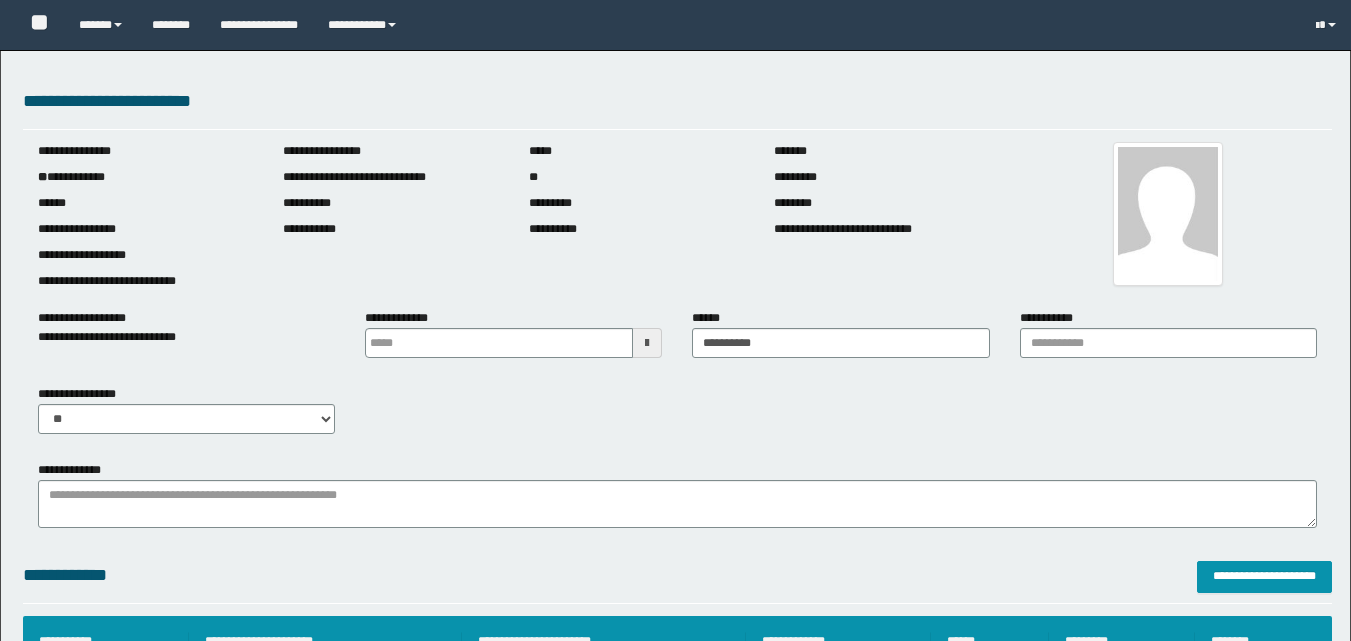 scroll, scrollTop: 0, scrollLeft: 0, axis: both 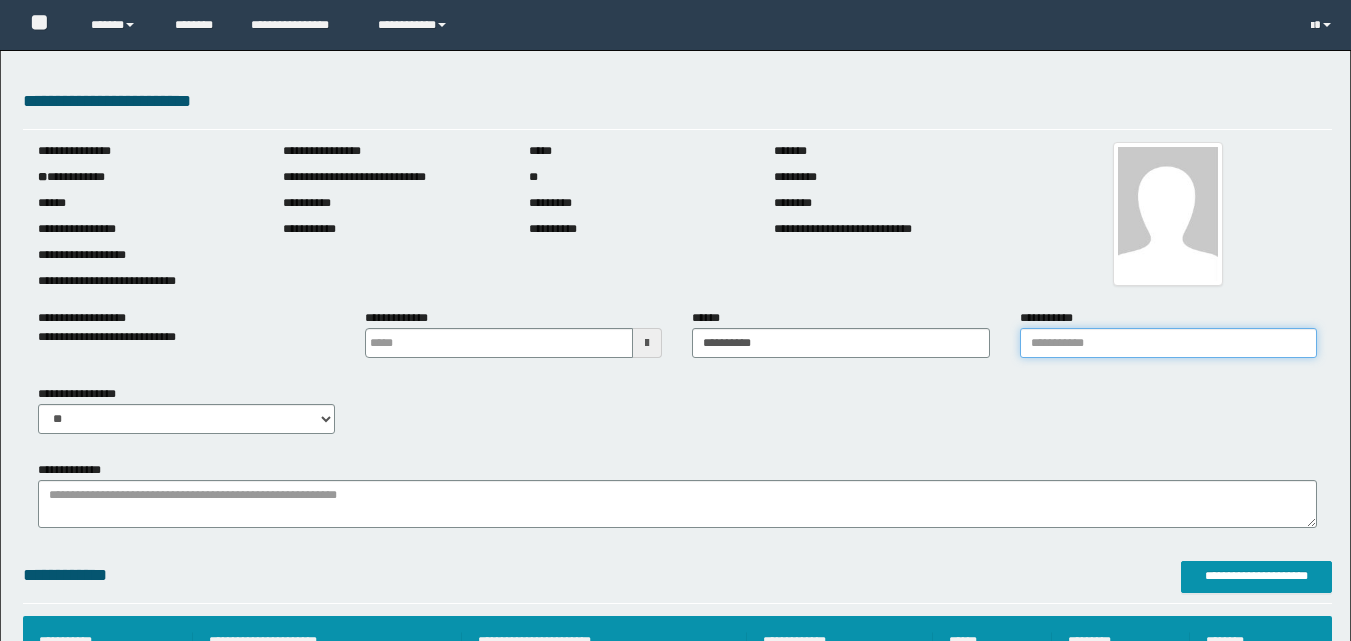 click on "**********" at bounding box center [1168, 343] 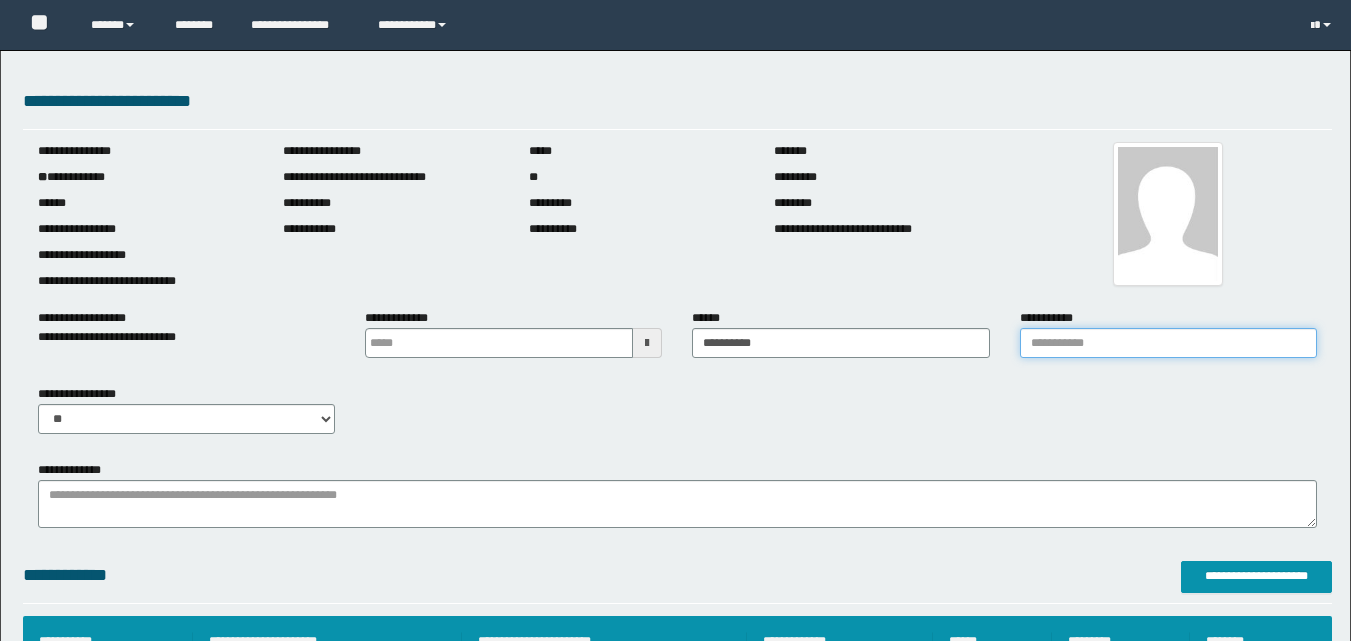 type on "**********" 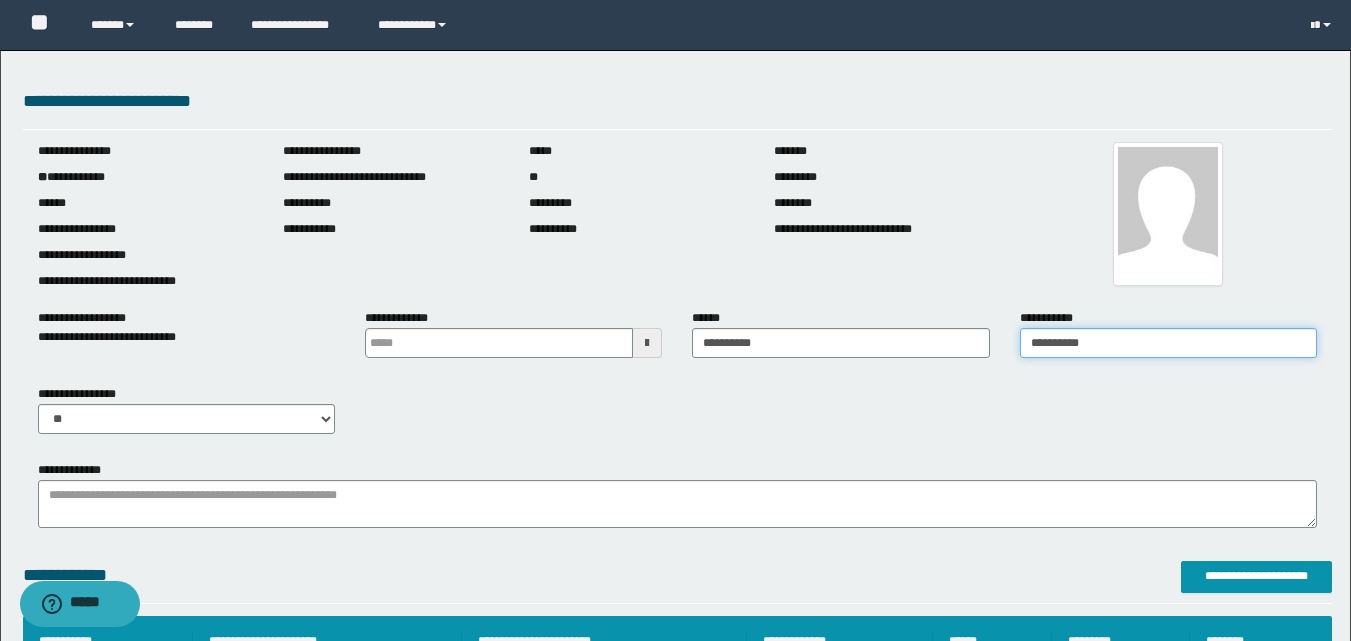 scroll, scrollTop: 0, scrollLeft: 0, axis: both 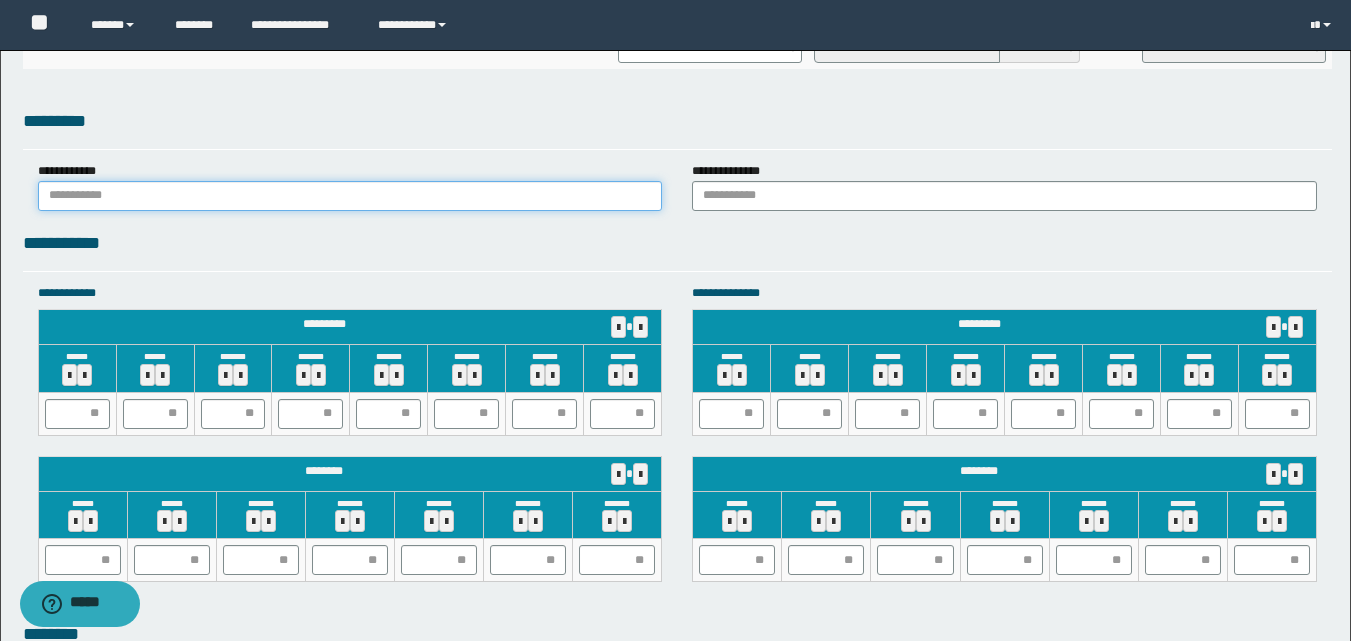 click on "**********" at bounding box center [350, 186] 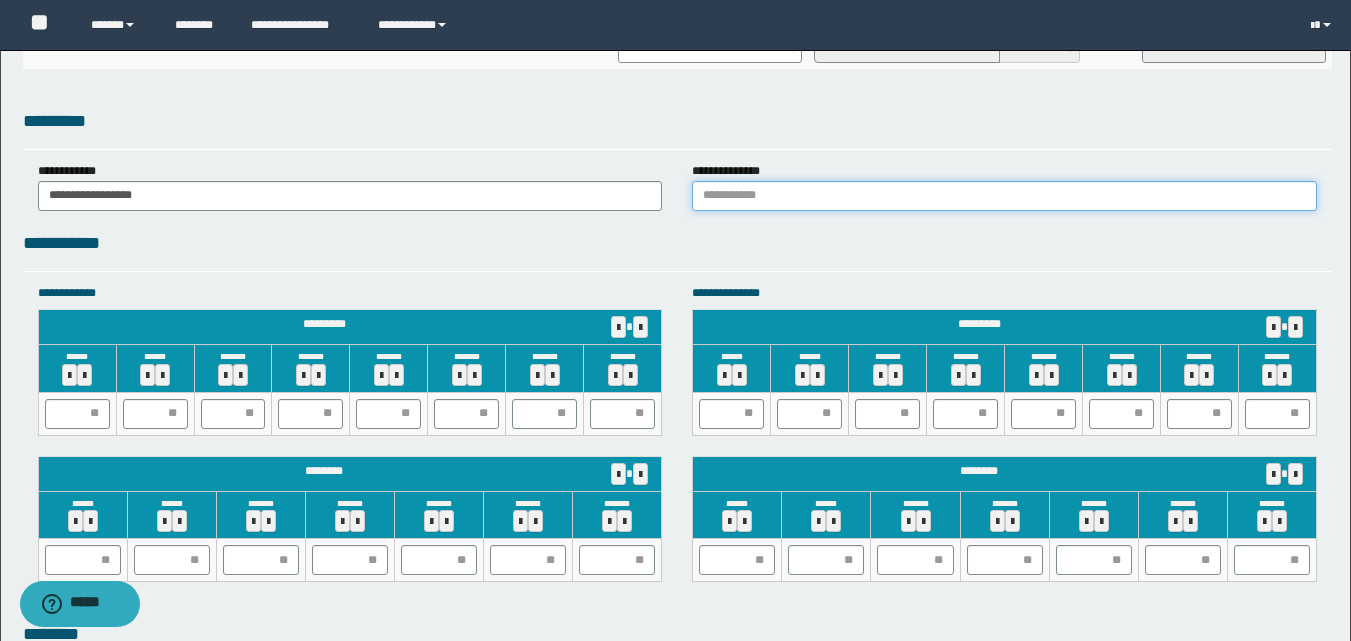 click at bounding box center (1004, 196) 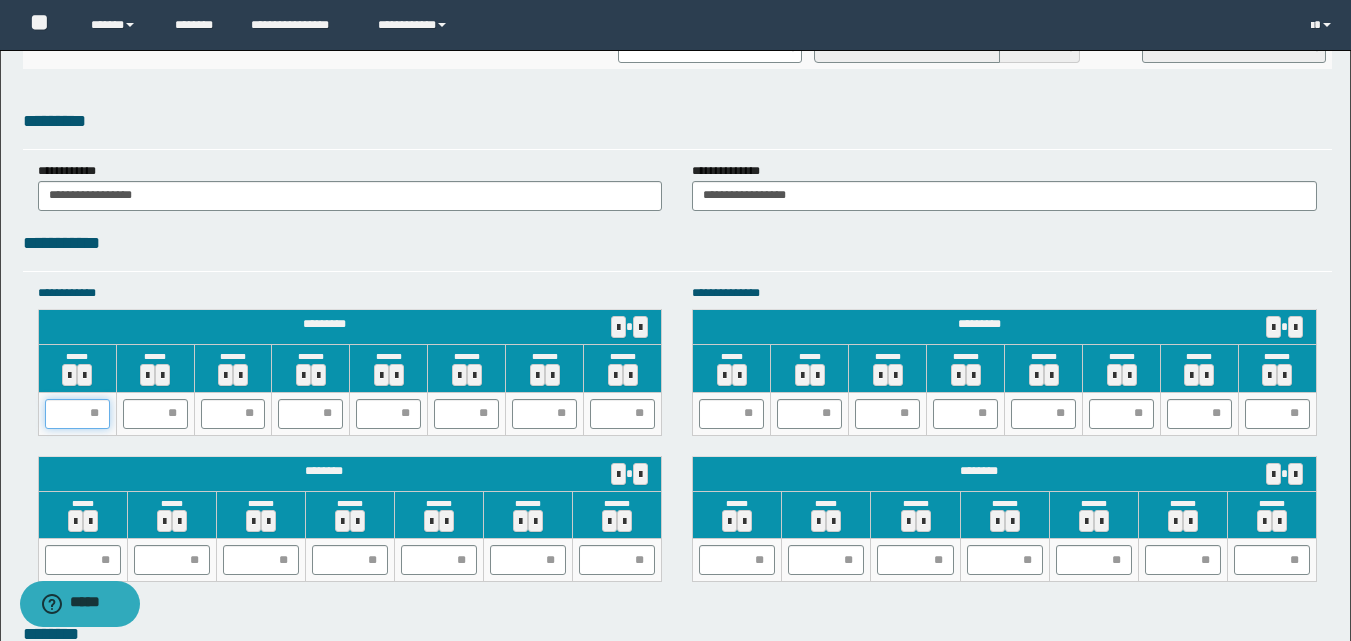 click at bounding box center (77, 414) 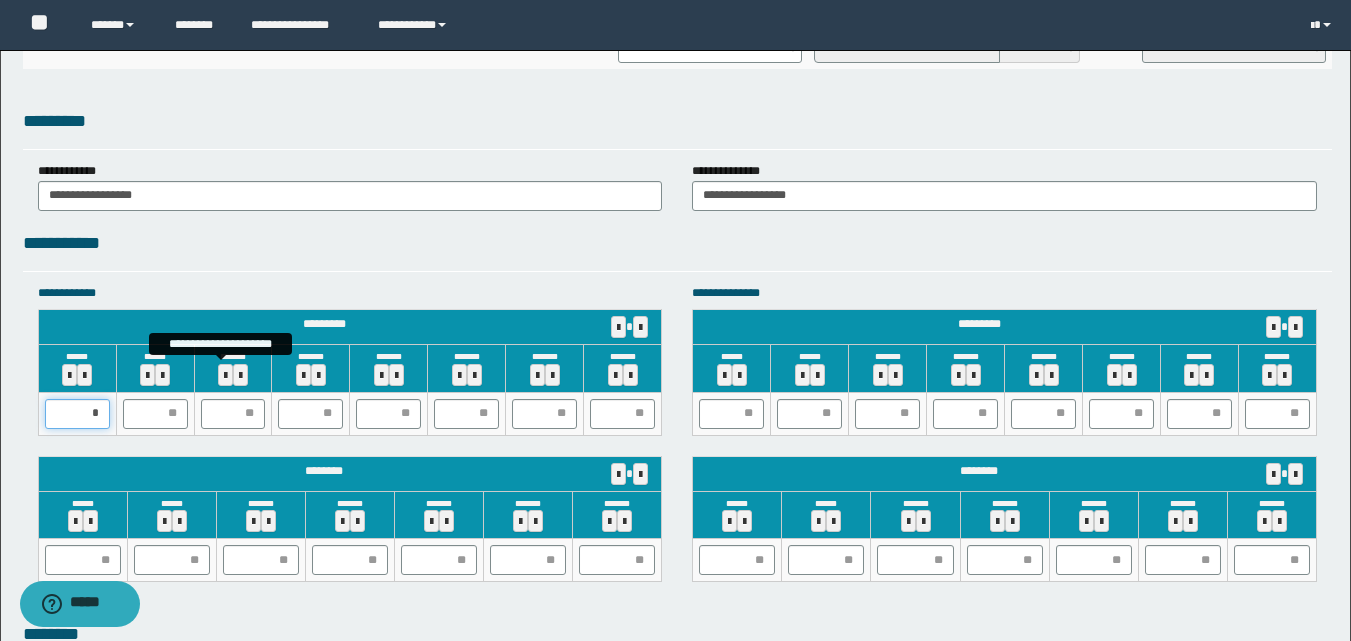 type on "**" 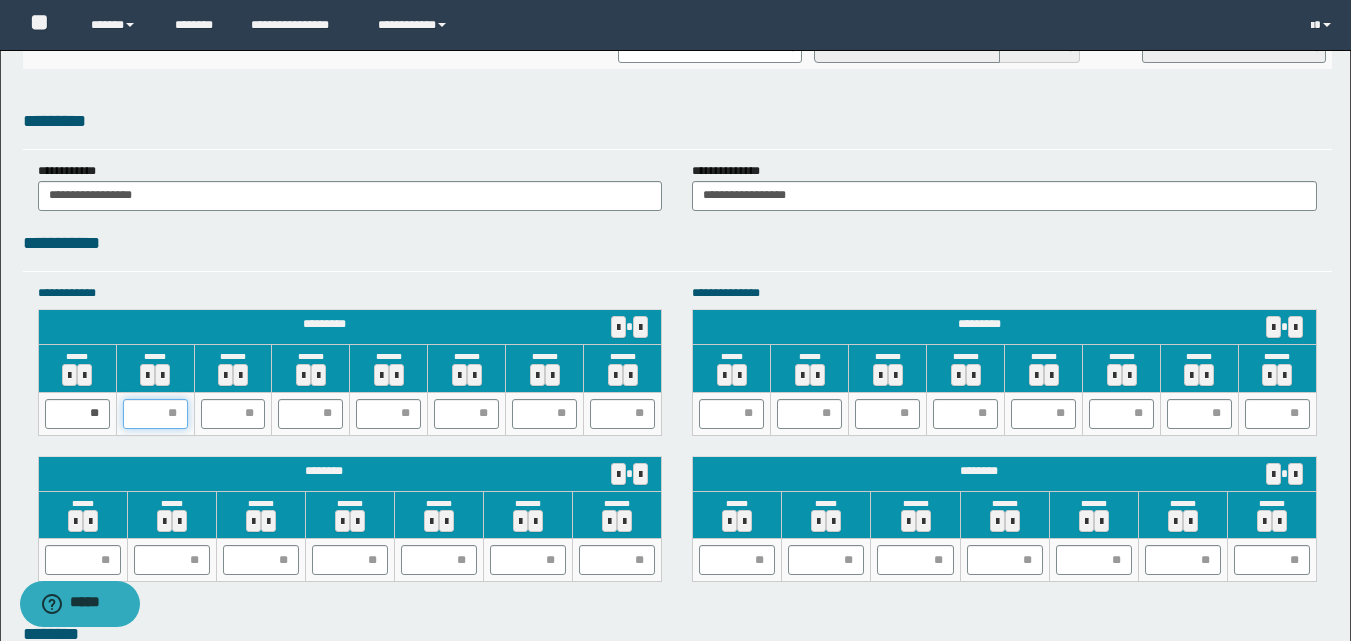 click at bounding box center (155, 414) 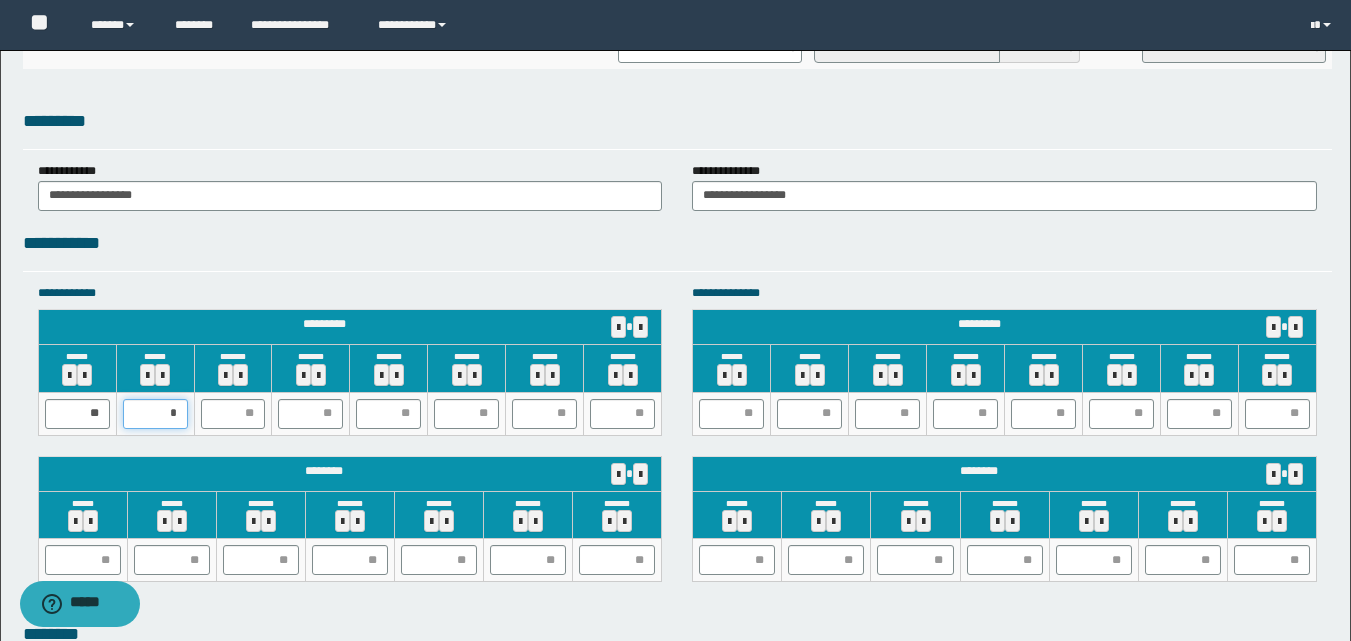 type on "**" 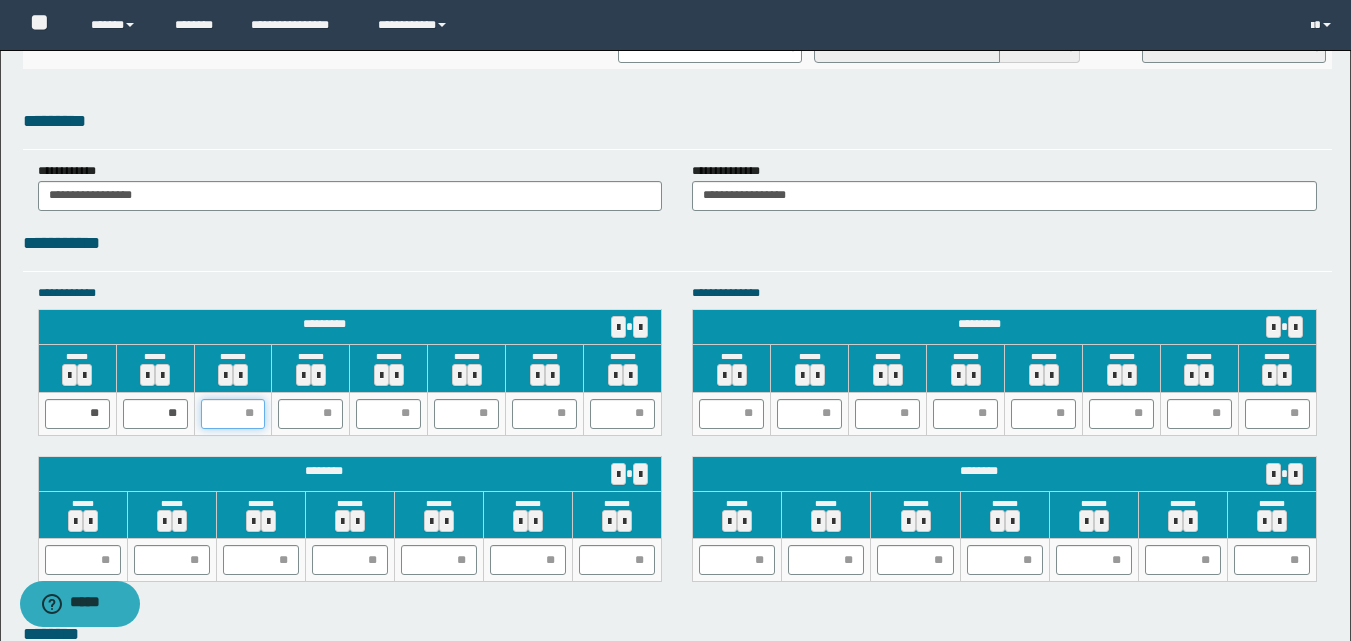 click at bounding box center [233, 414] 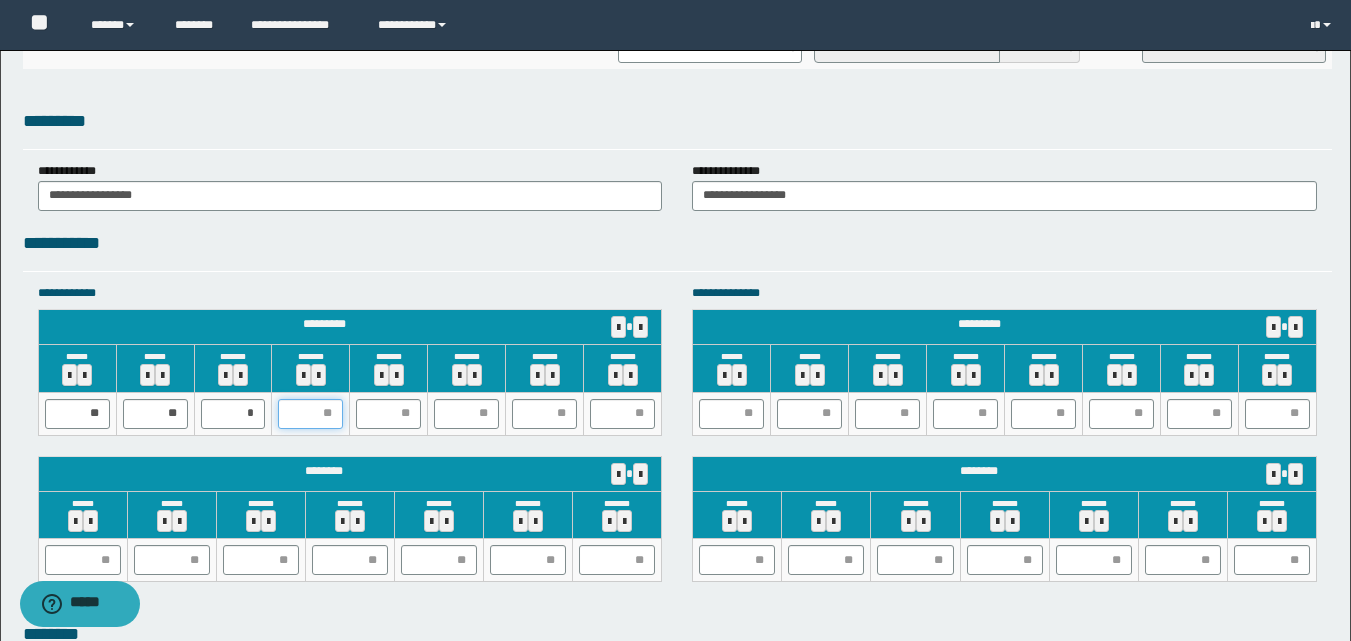 click at bounding box center (310, 414) 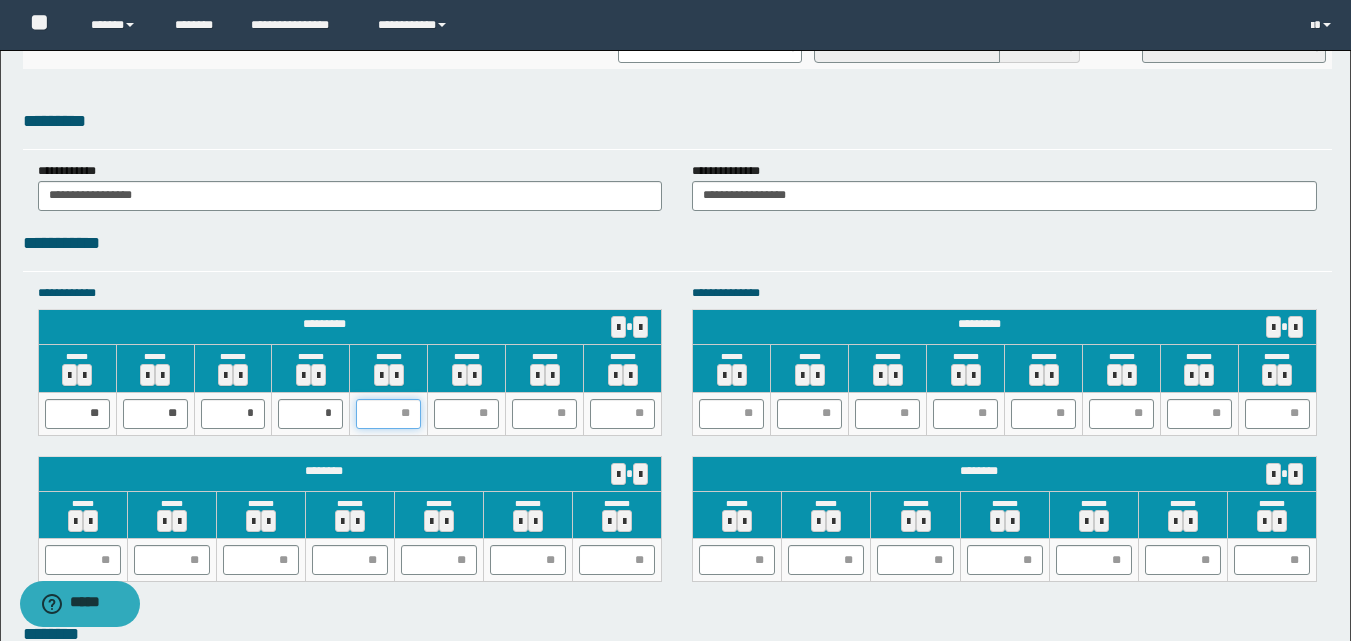 click at bounding box center (388, 414) 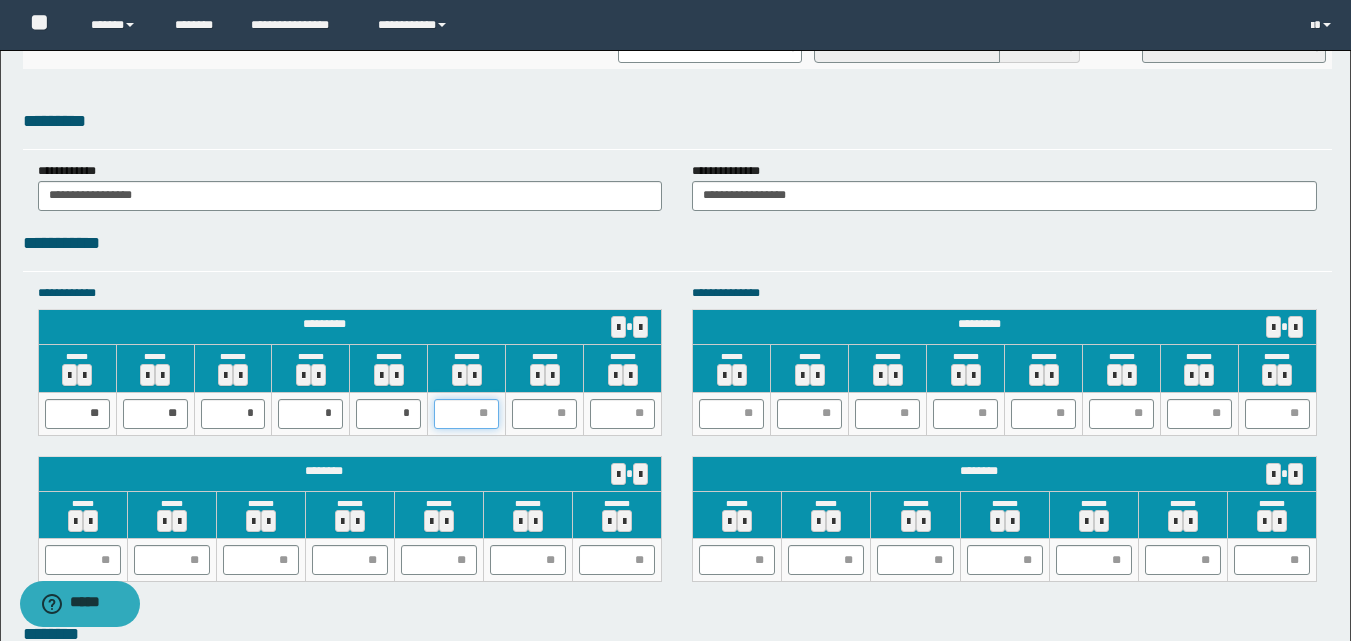 click at bounding box center (466, 414) 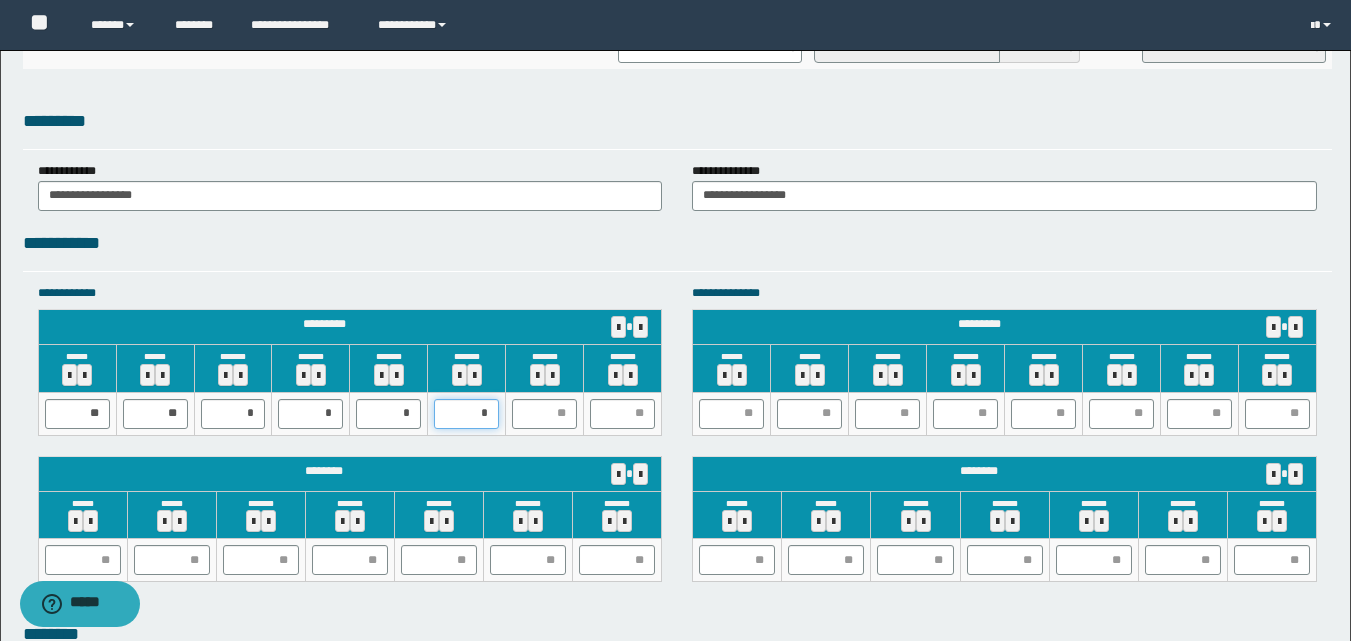 type on "**" 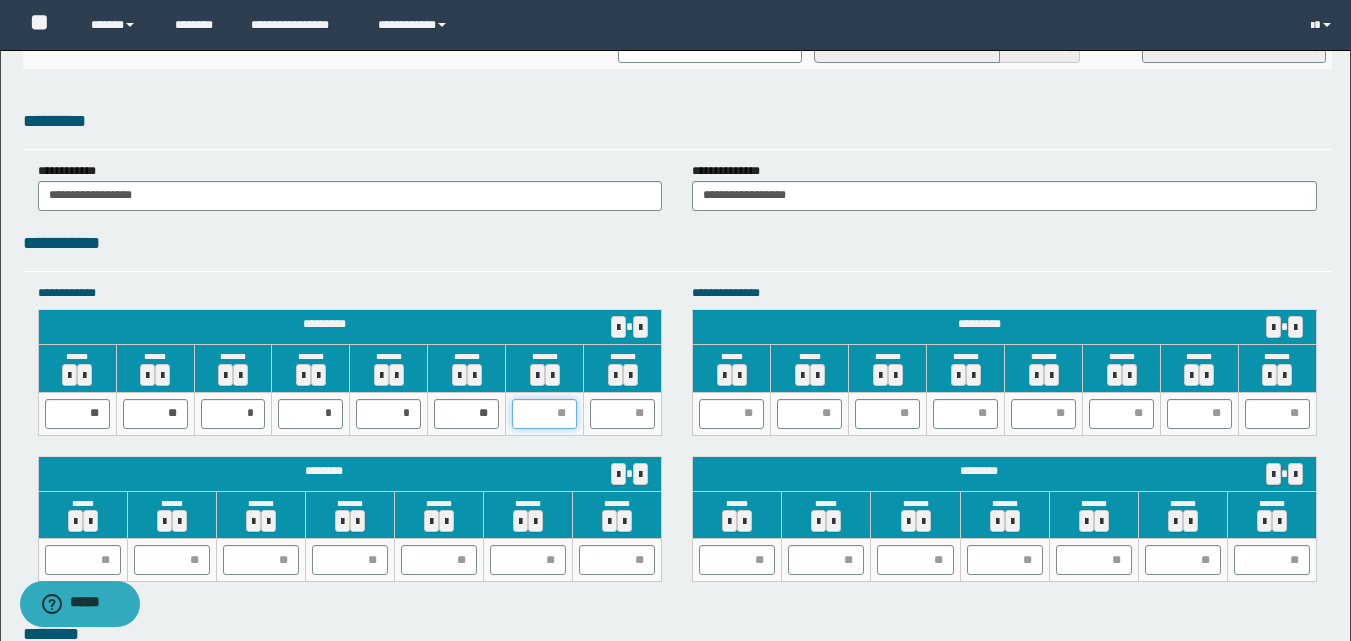 click at bounding box center (544, 414) 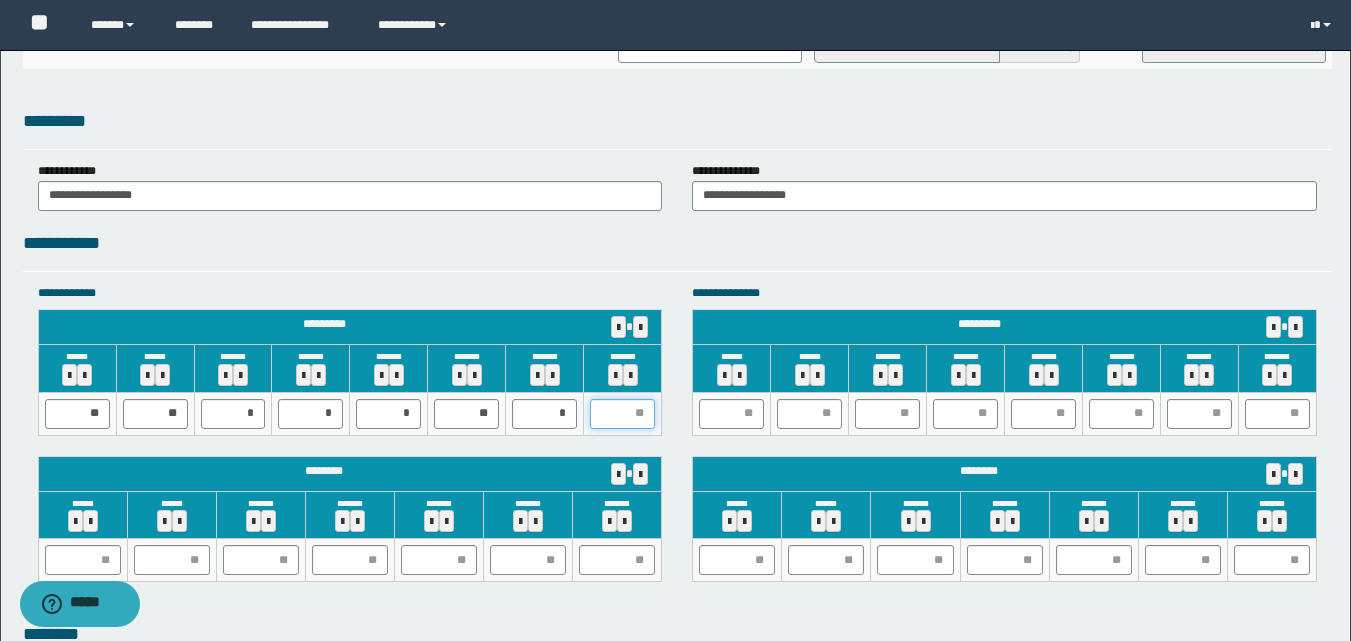 click at bounding box center (622, 414) 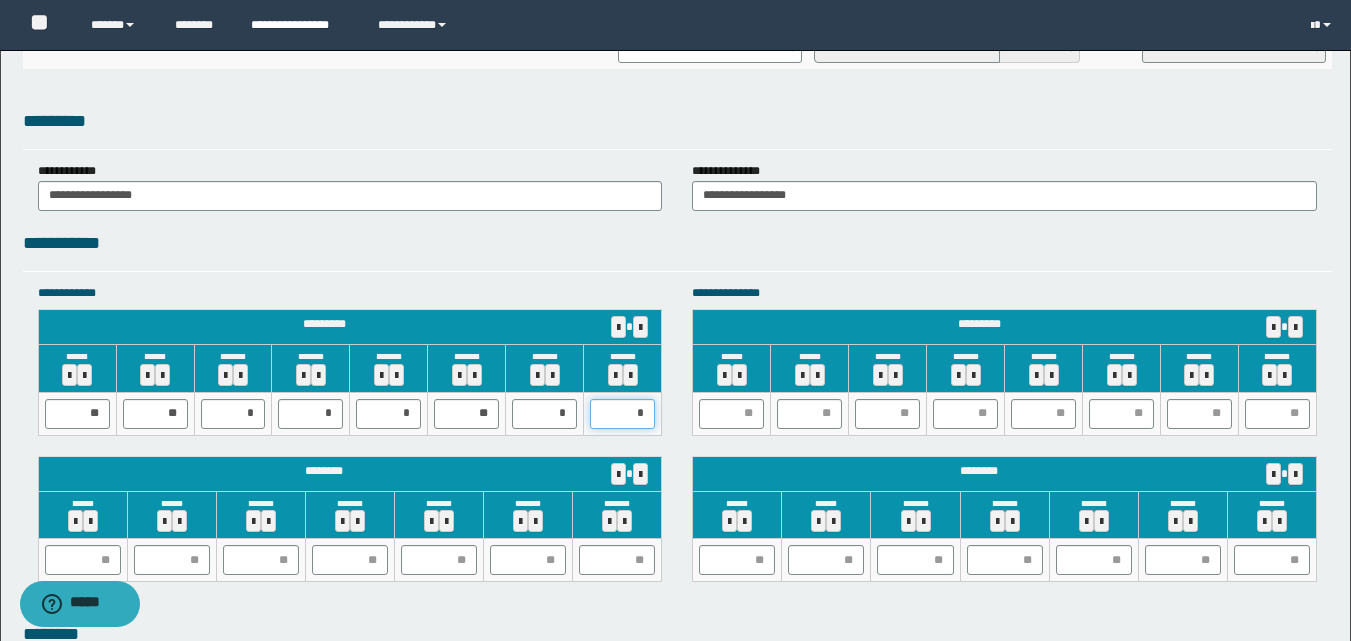 type on "**" 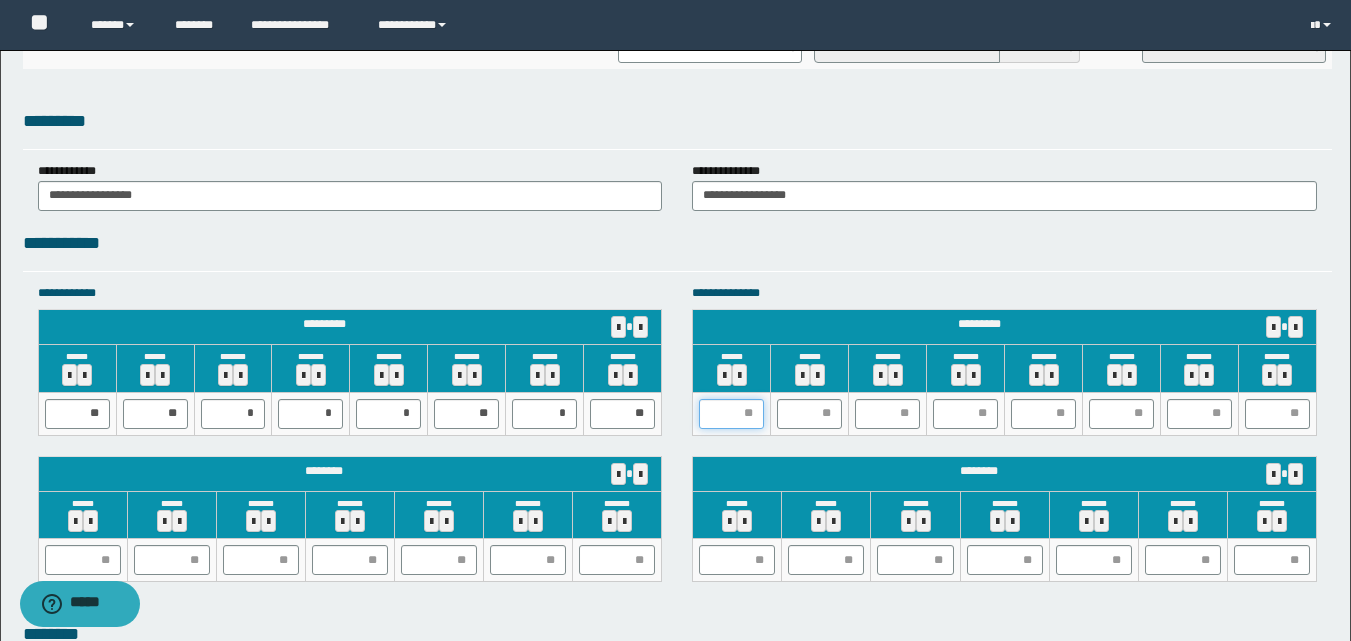click at bounding box center [731, 414] 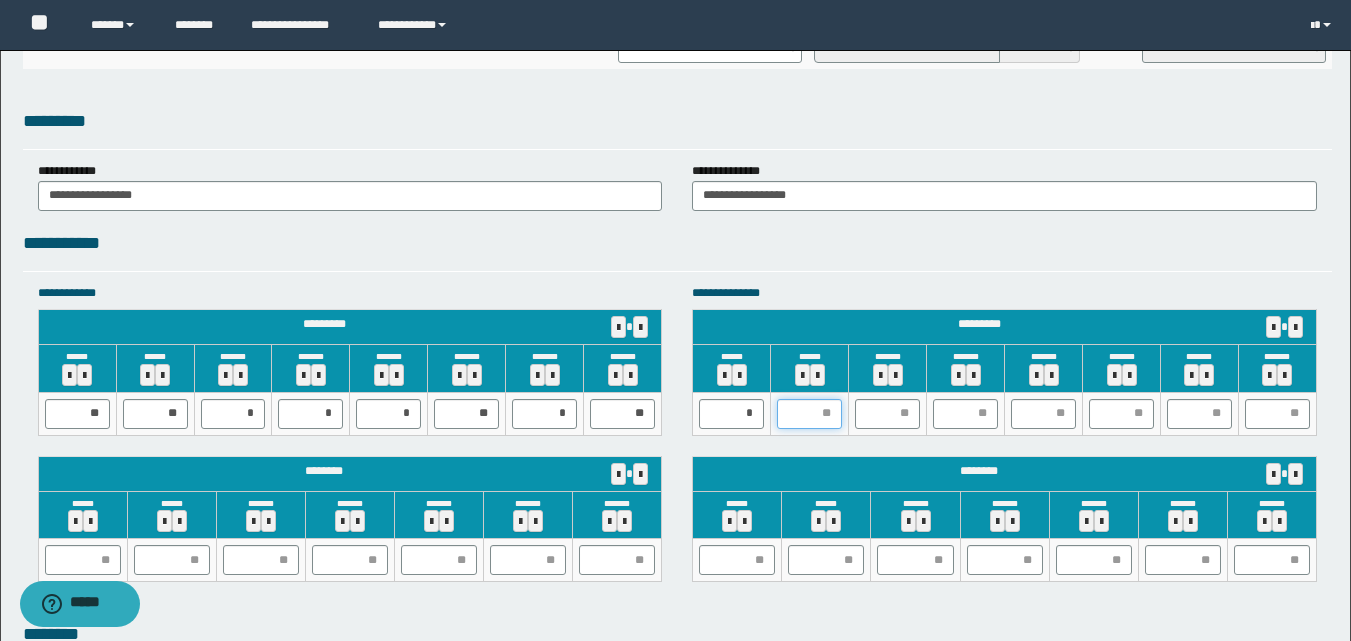 click at bounding box center (809, 414) 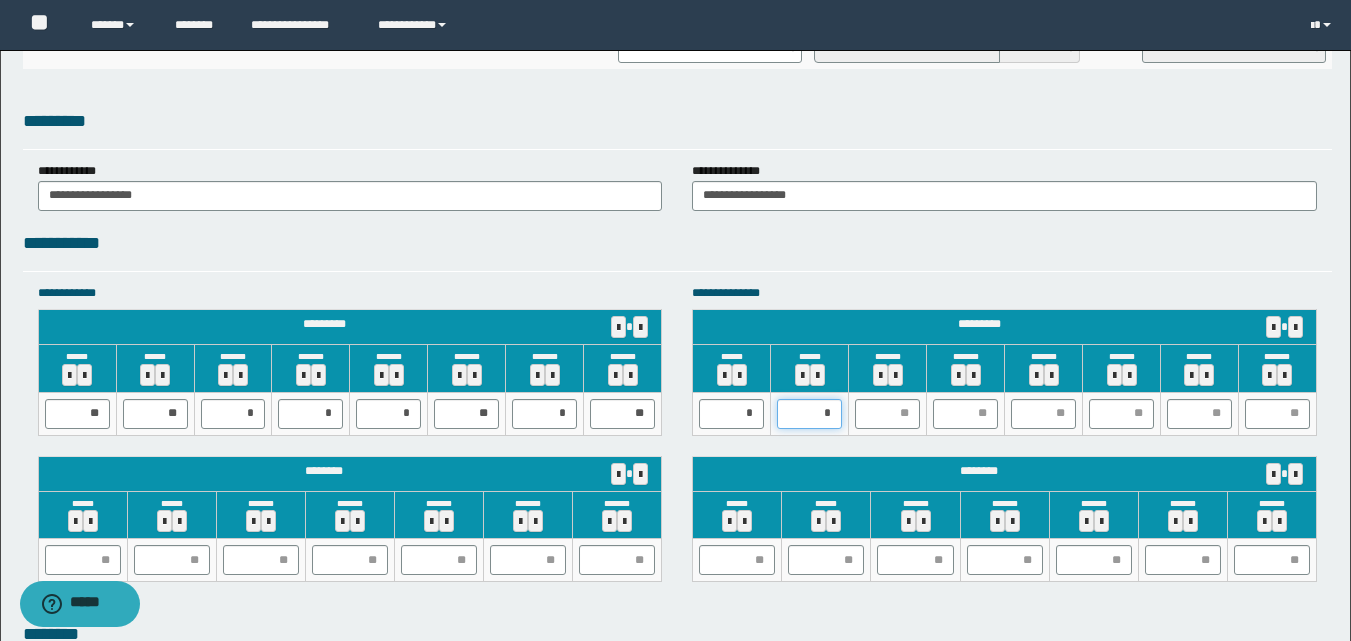 type on "**" 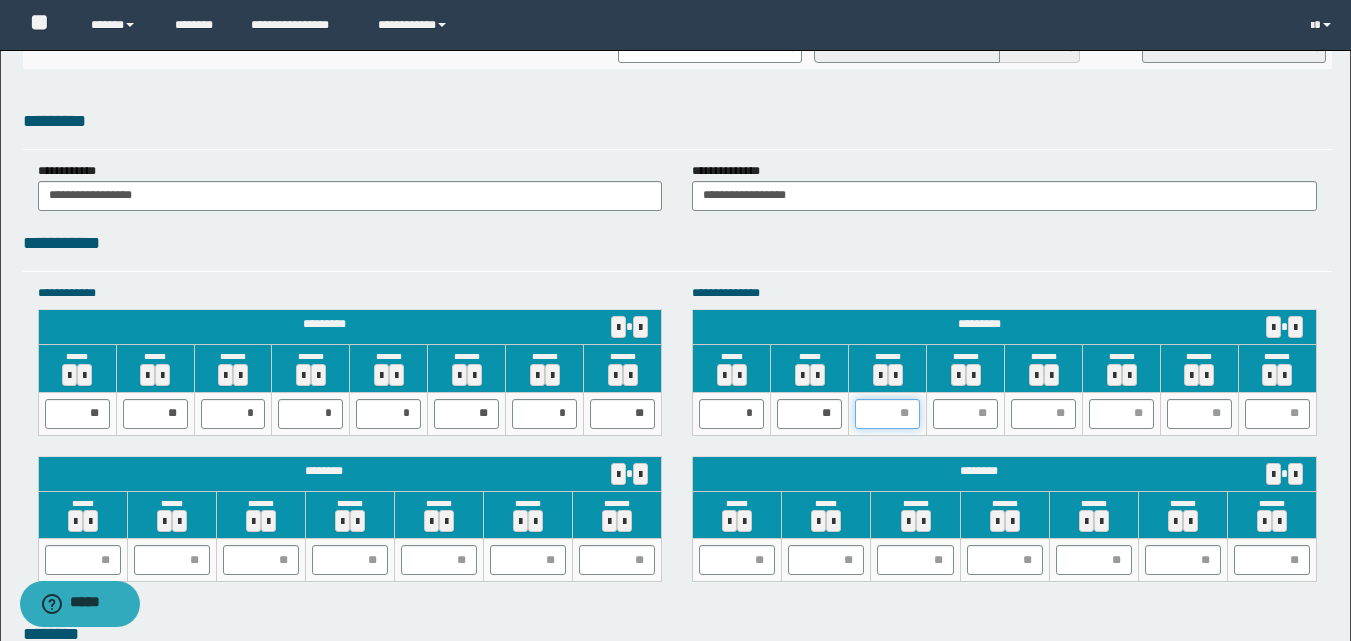 click at bounding box center (887, 414) 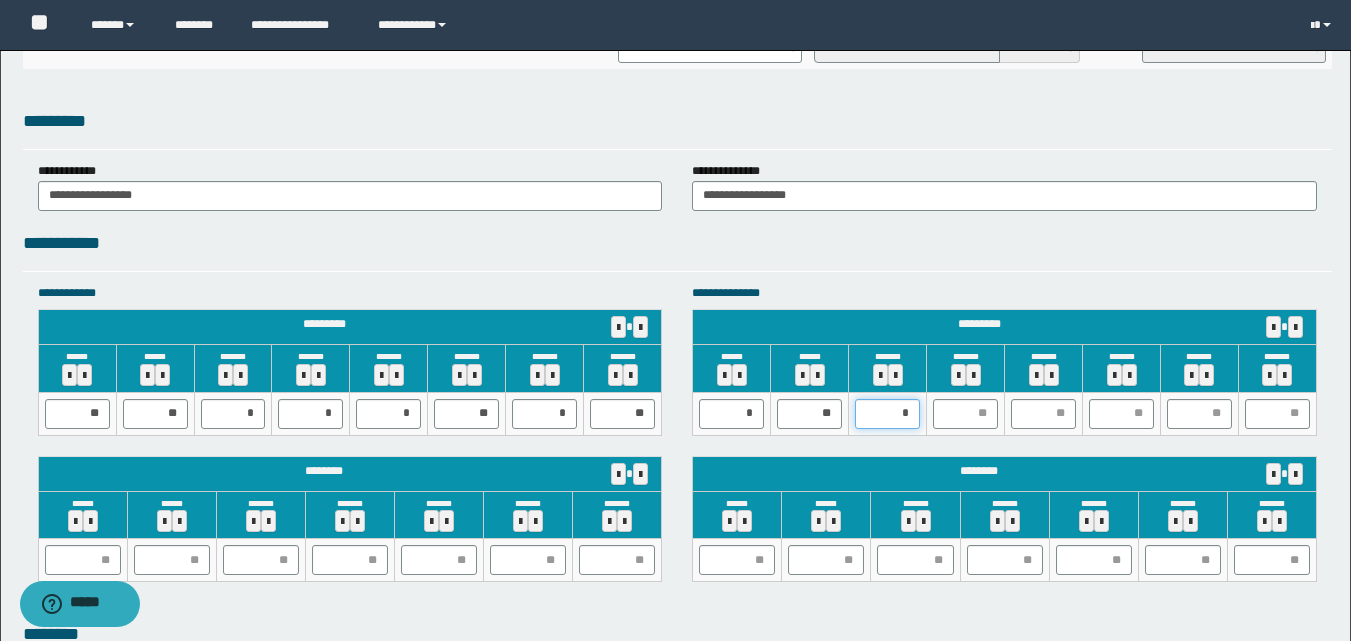 type on "**" 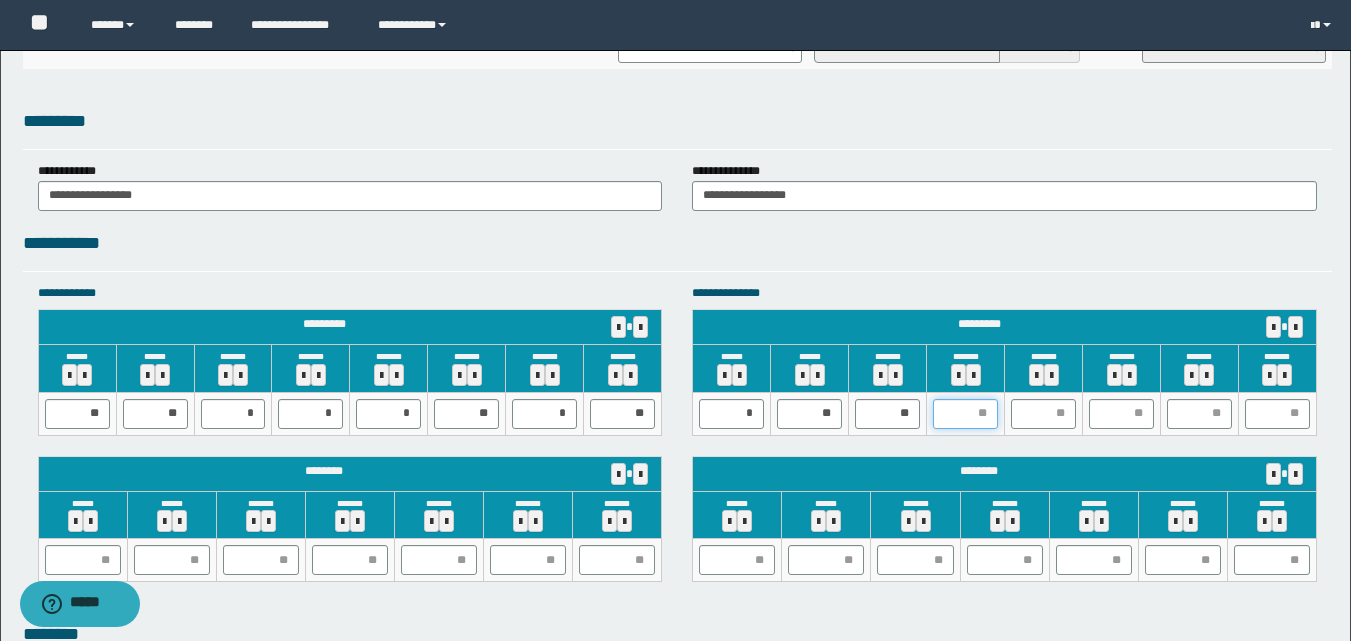 click at bounding box center (965, 414) 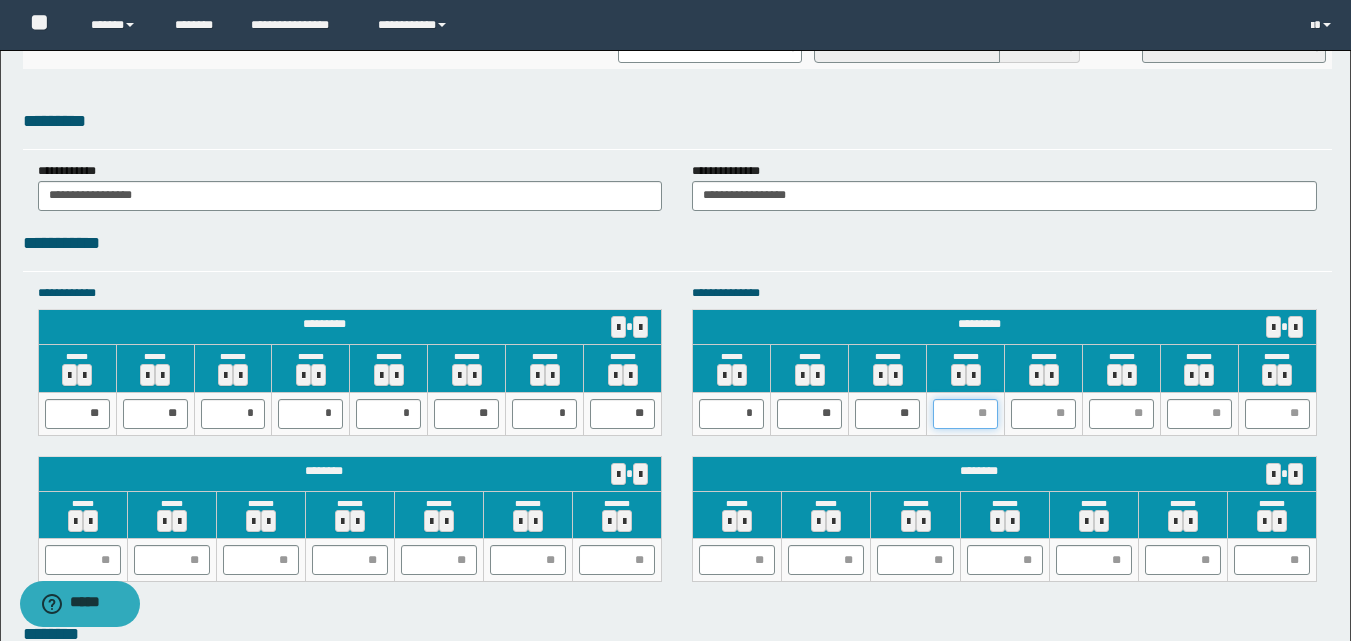 type on "*" 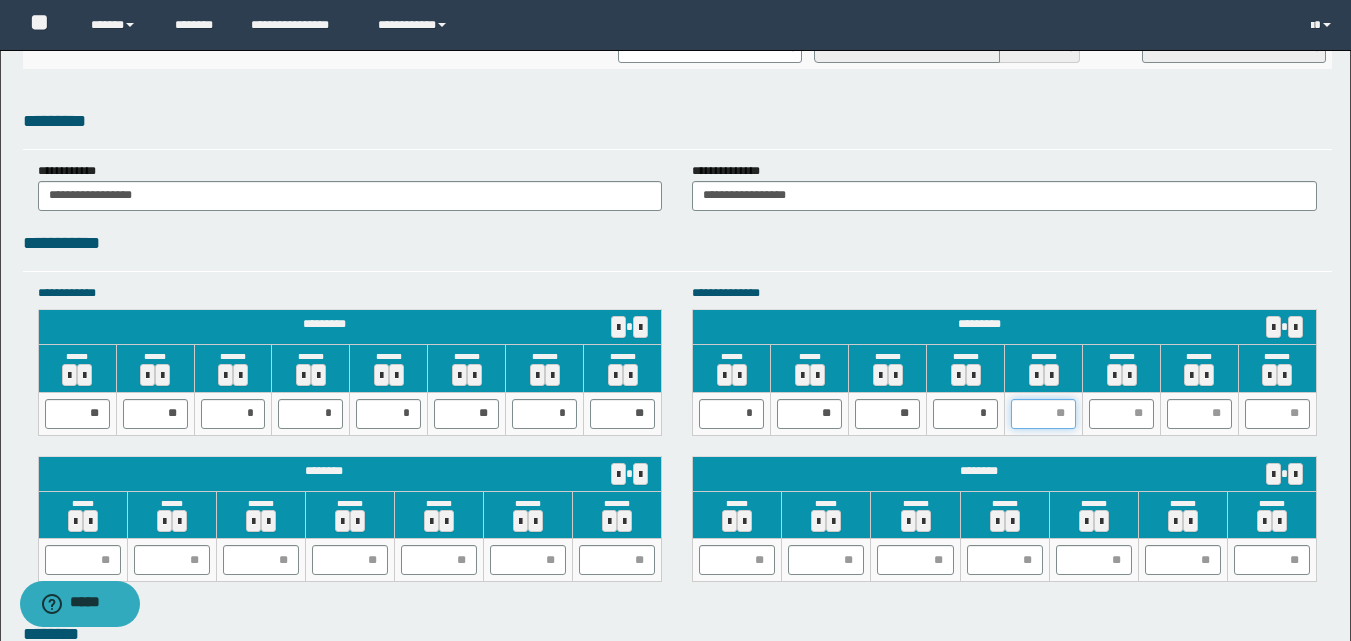 click at bounding box center (1043, 414) 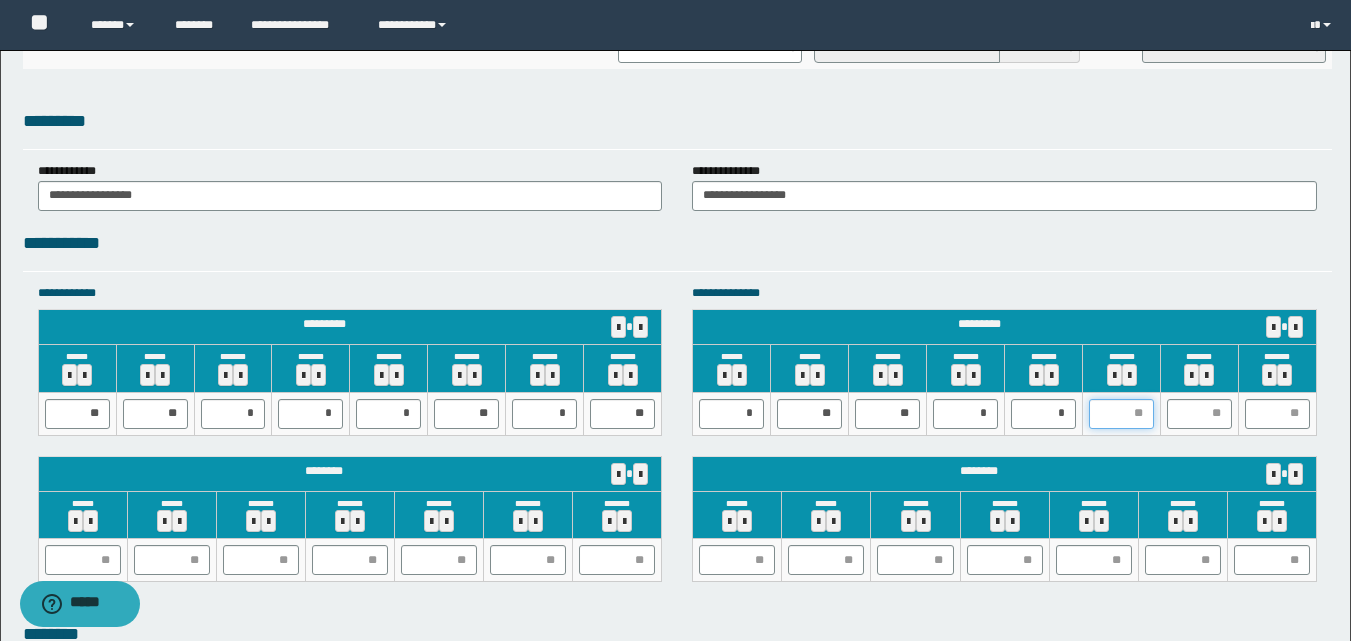 click at bounding box center (1121, 414) 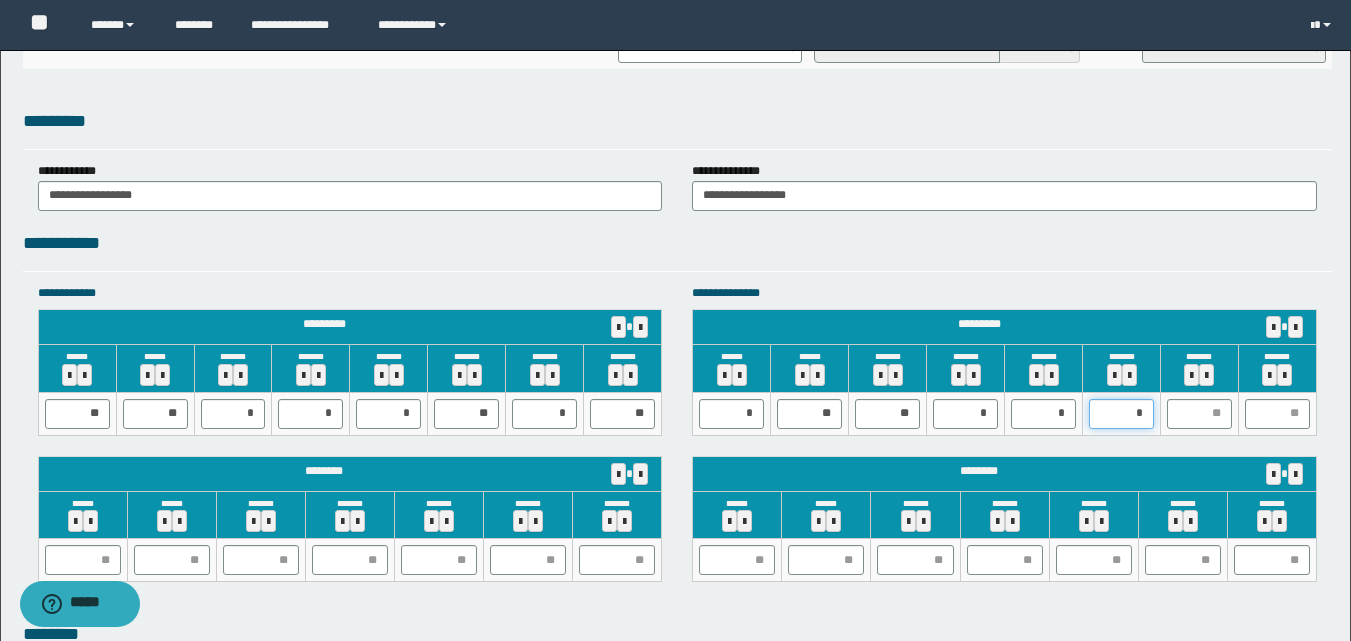 type on "**" 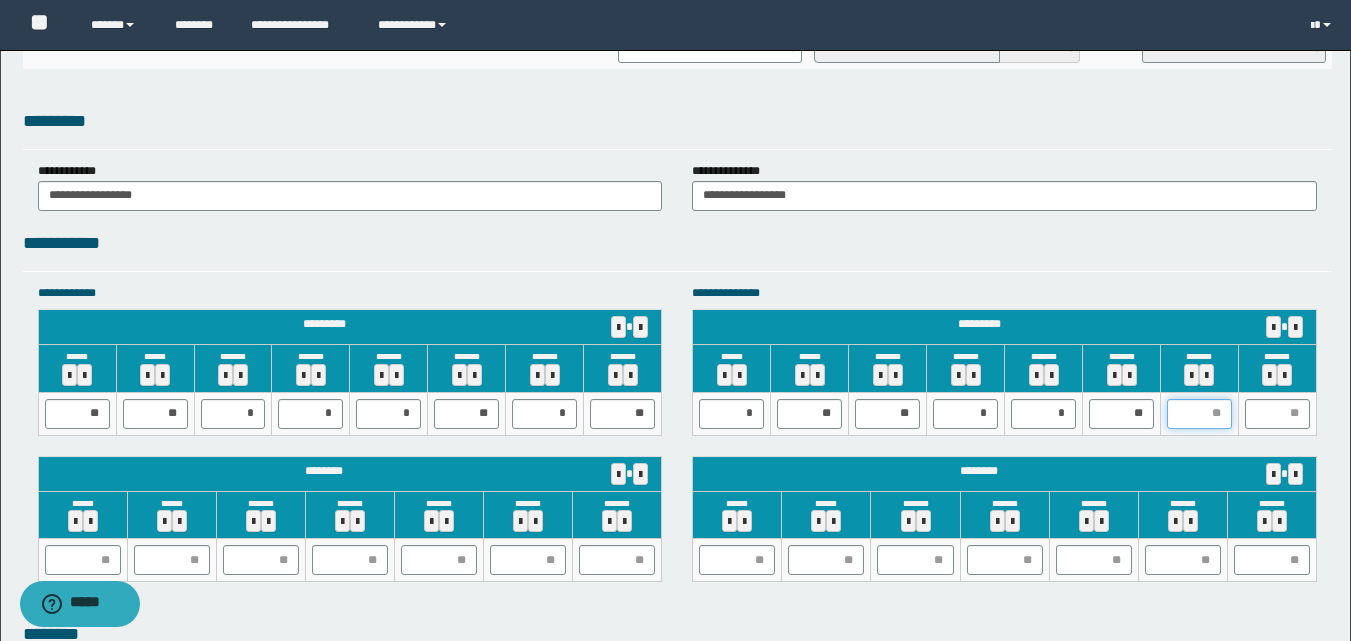 click at bounding box center [1199, 414] 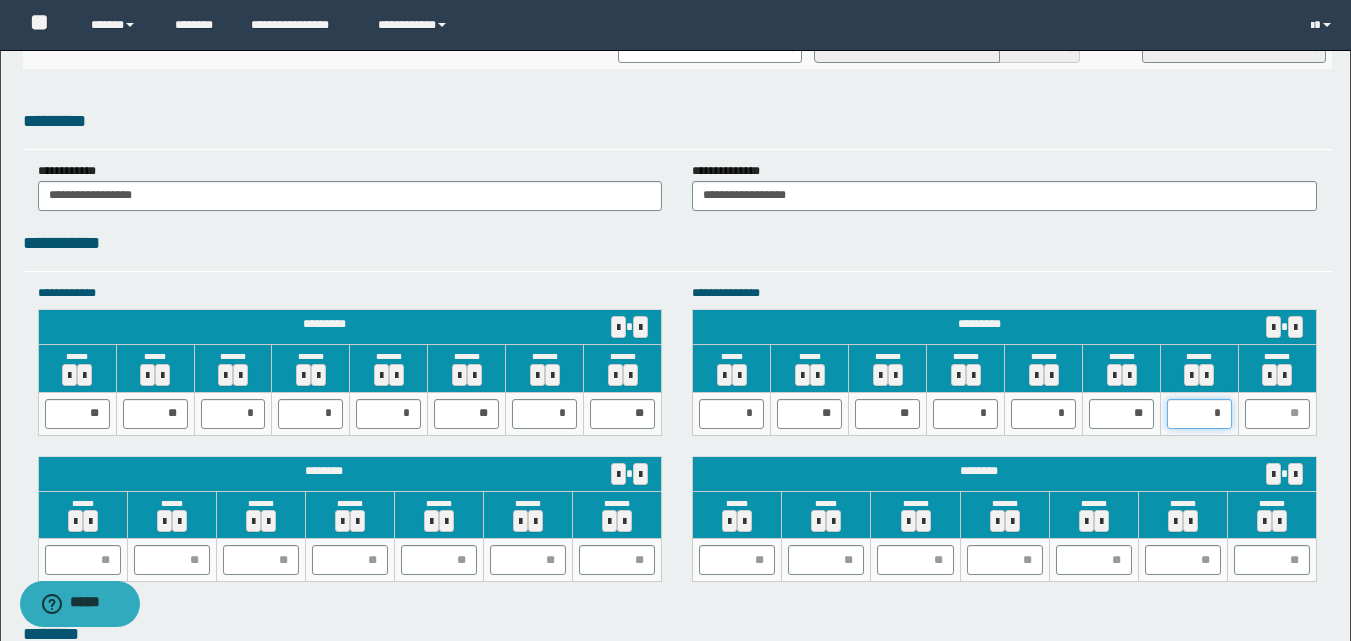 type on "**" 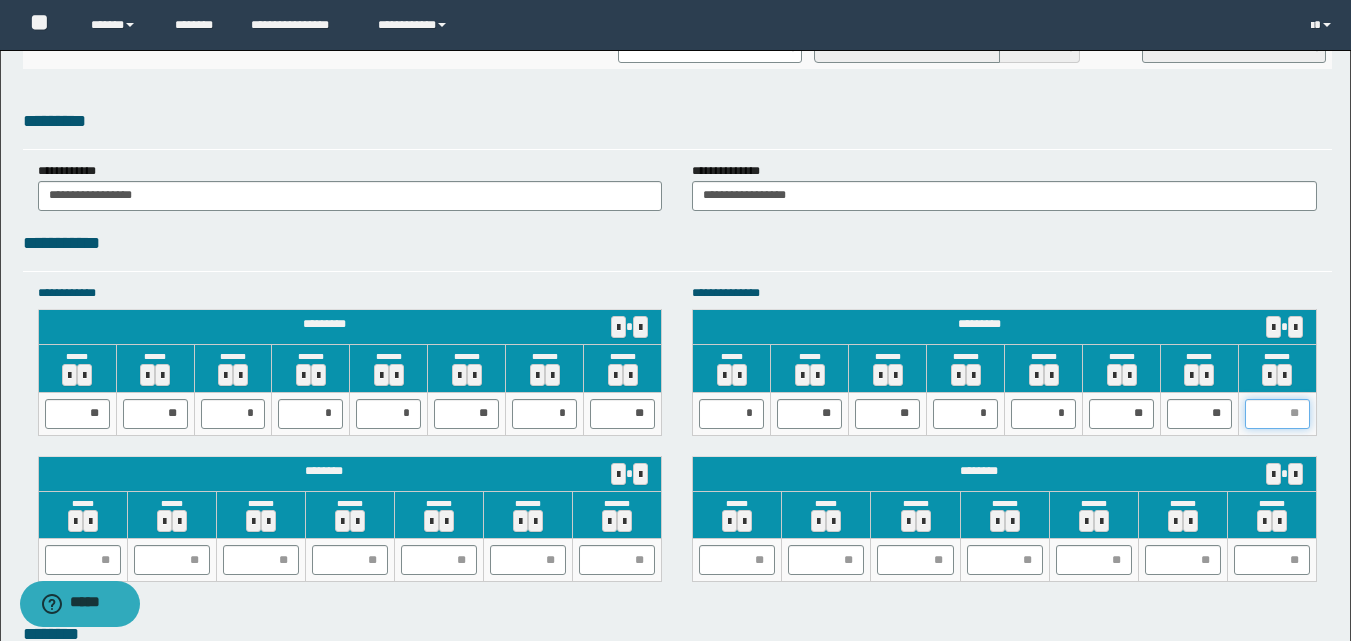 click at bounding box center (1277, 414) 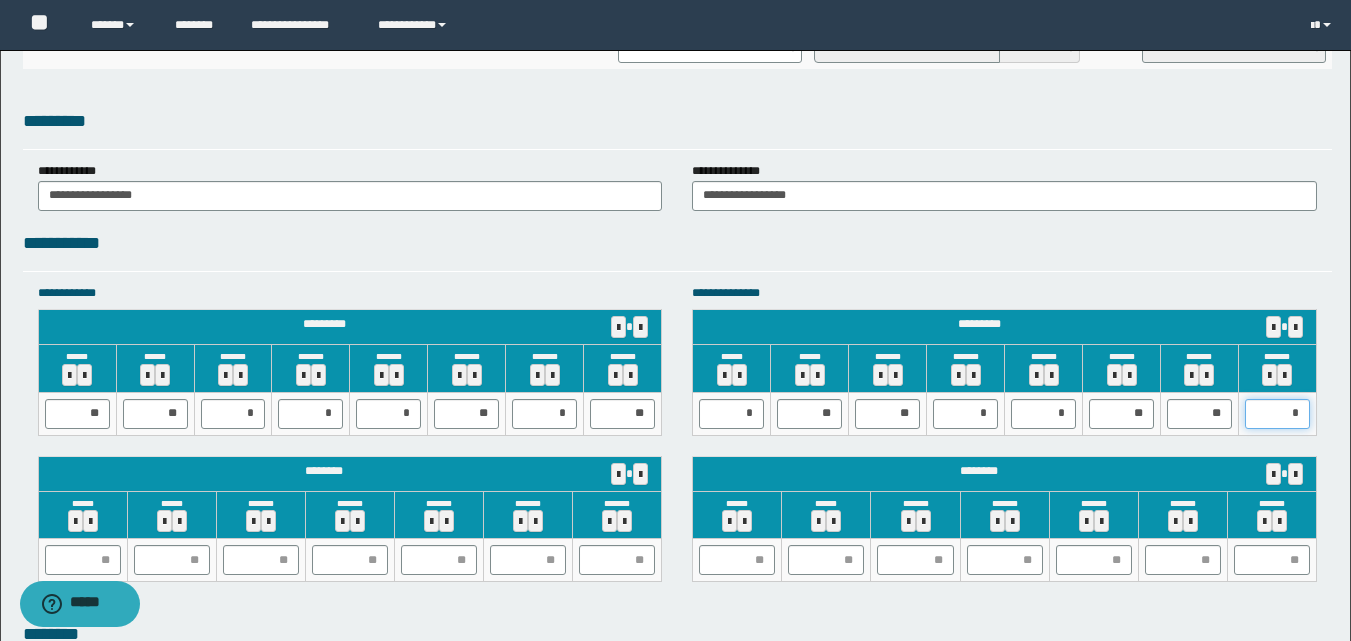 type on "**" 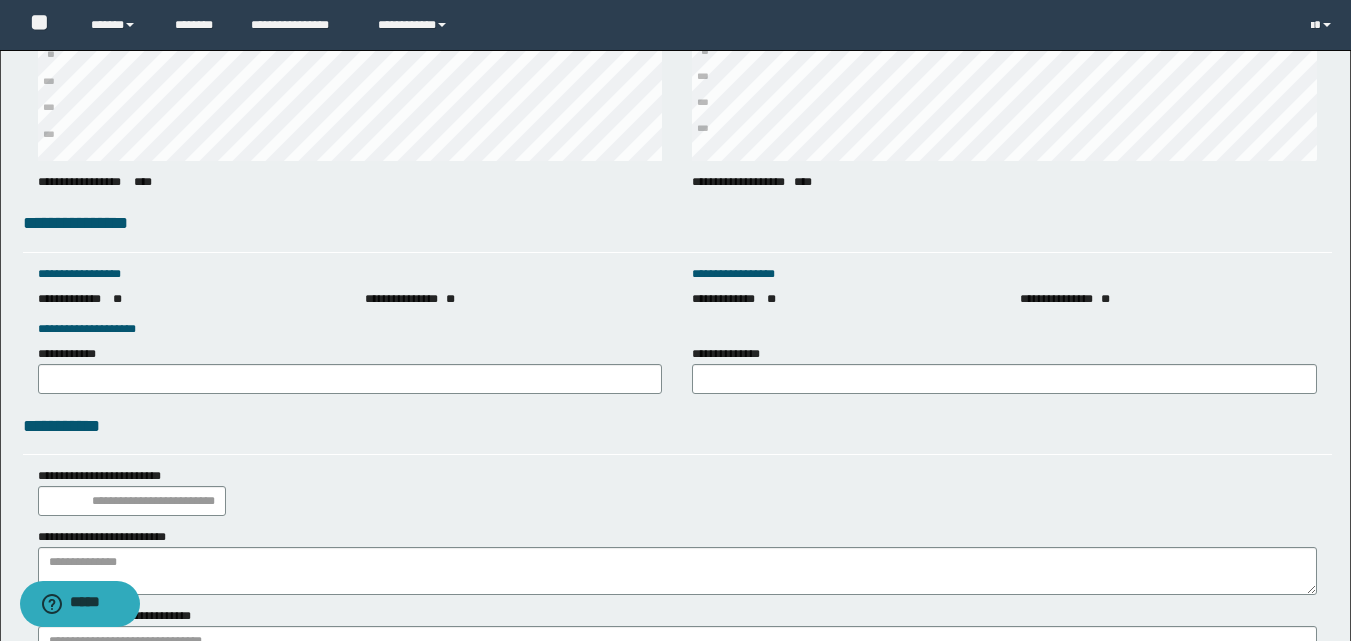 scroll, scrollTop: 2697, scrollLeft: 0, axis: vertical 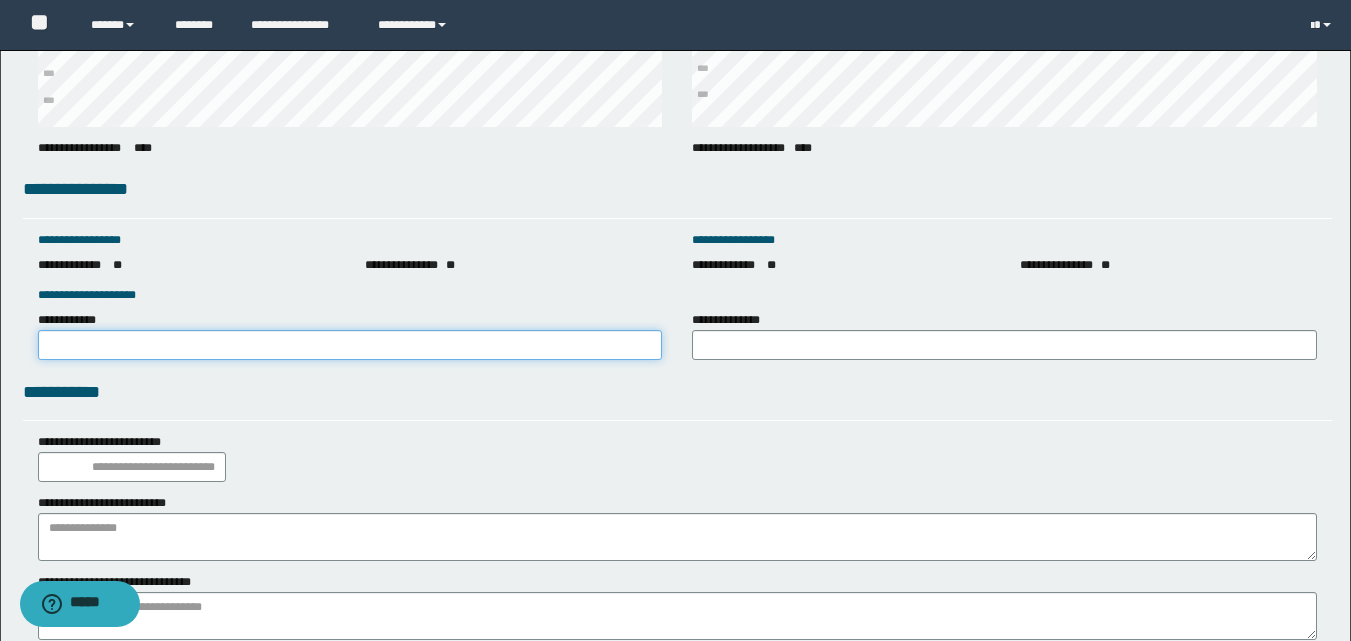 click on "**********" at bounding box center (350, 345) 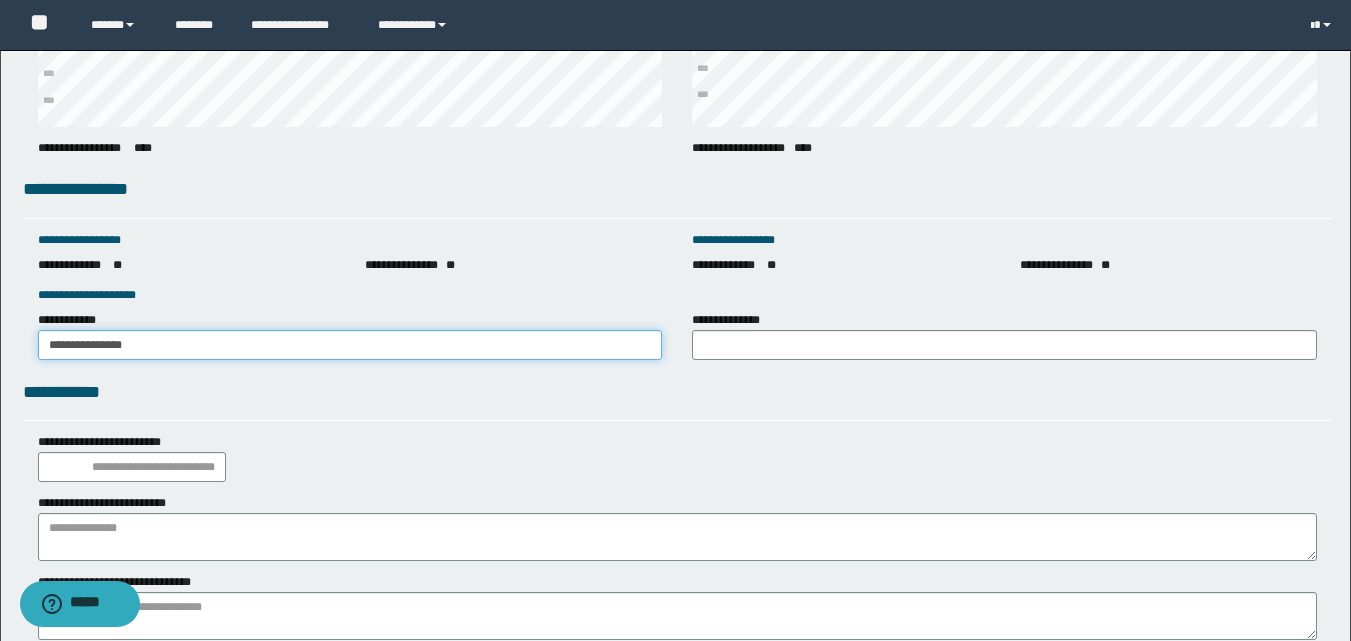 drag, startPoint x: 201, startPoint y: 347, endPoint x: 2, endPoint y: 342, distance: 199.0628 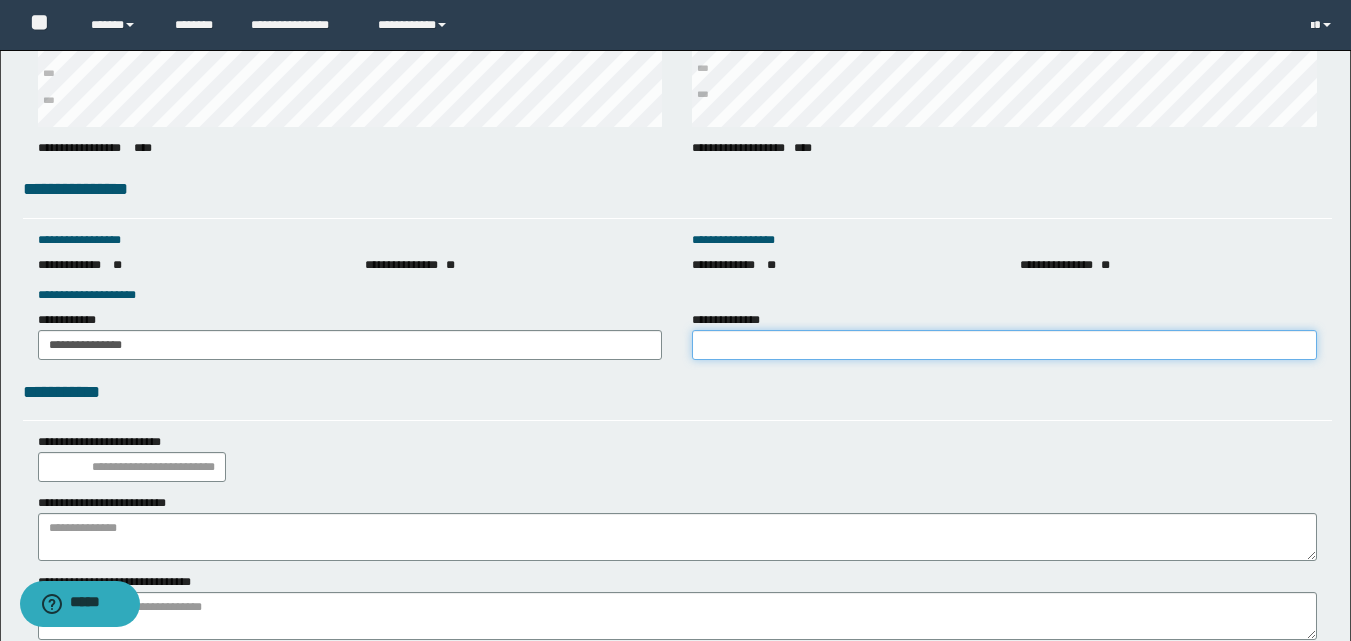 click on "**********" at bounding box center [1004, 345] 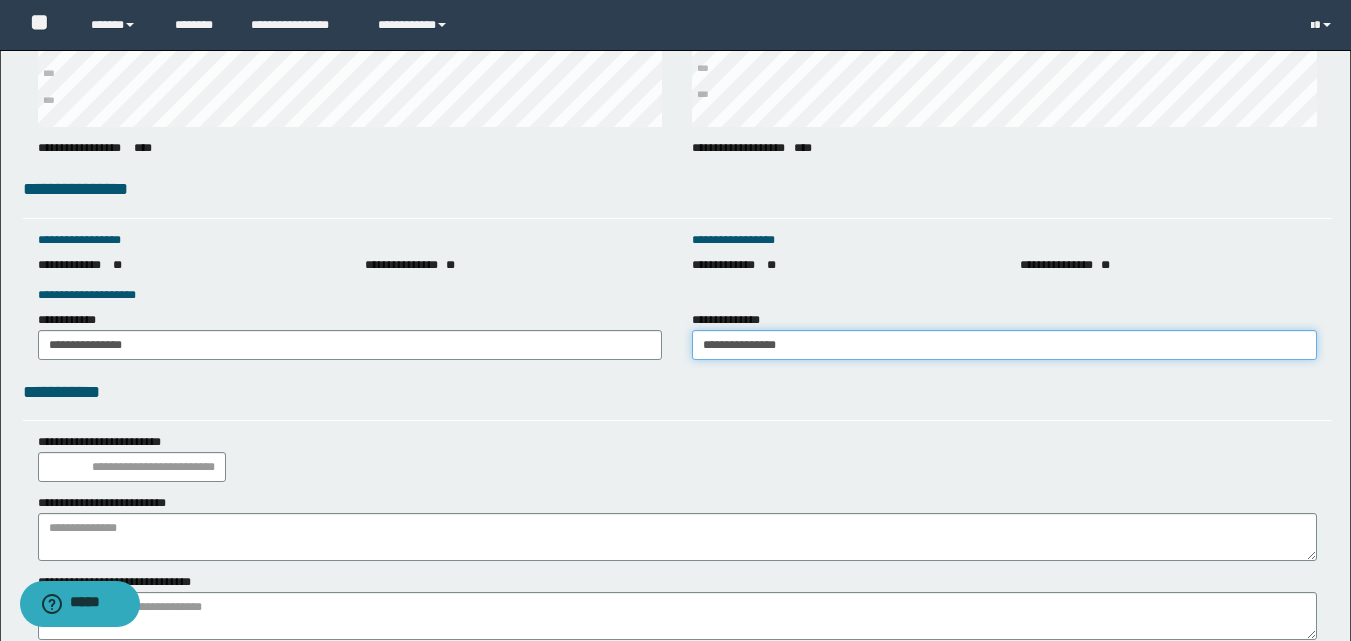 type on "**********" 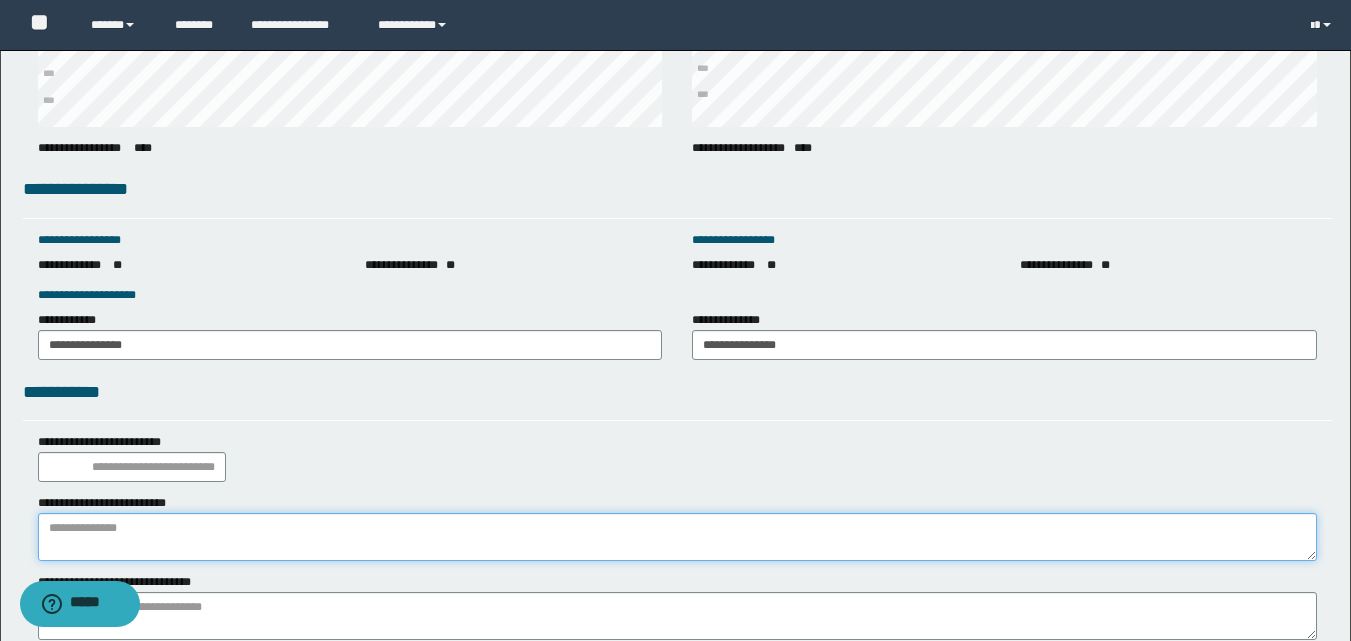 click at bounding box center [677, 537] 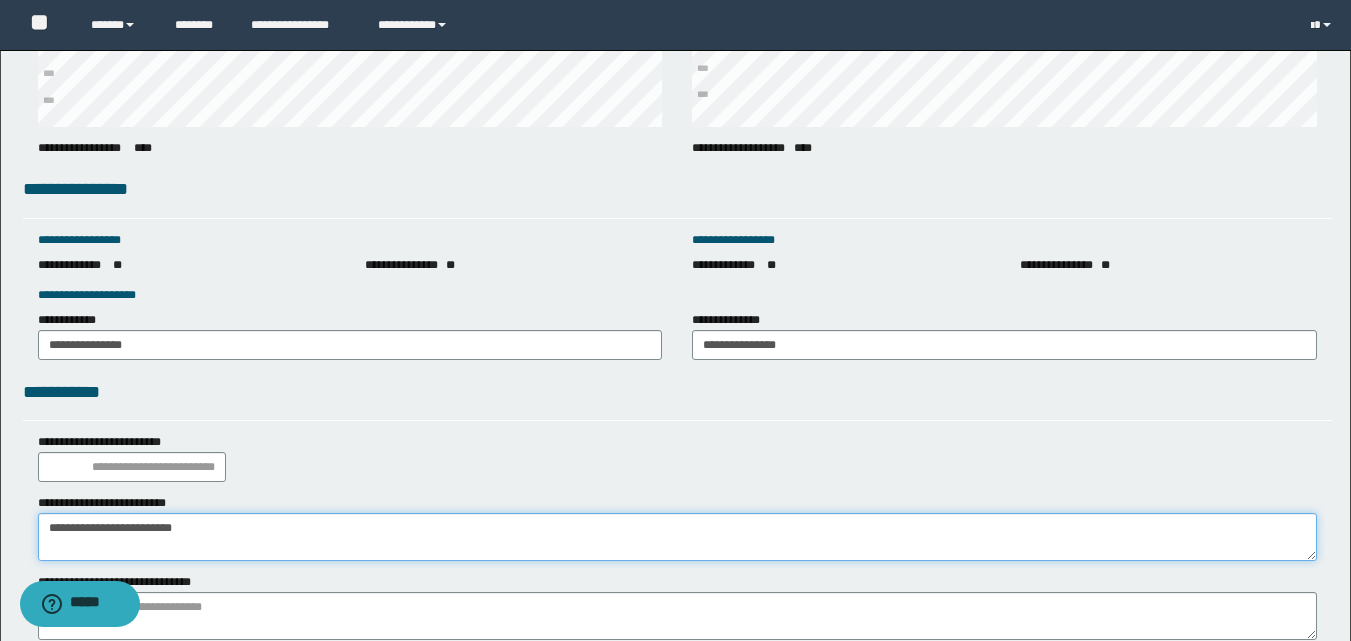 type on "**********" 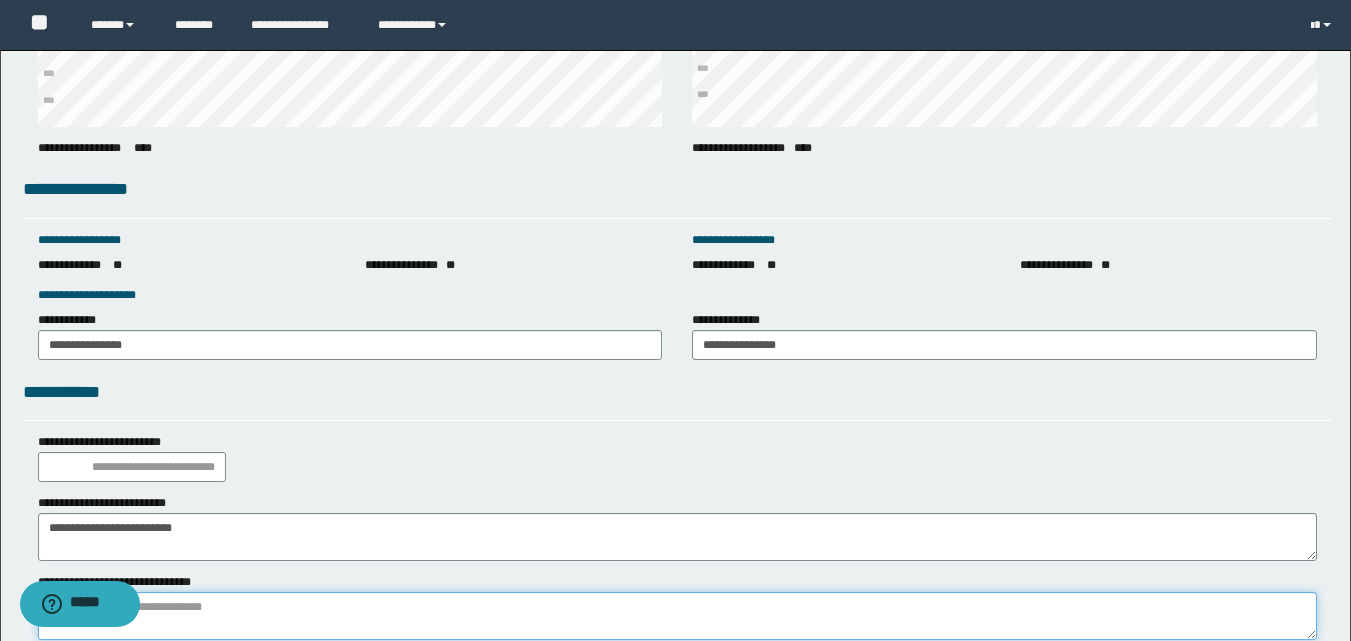 click at bounding box center [677, 616] 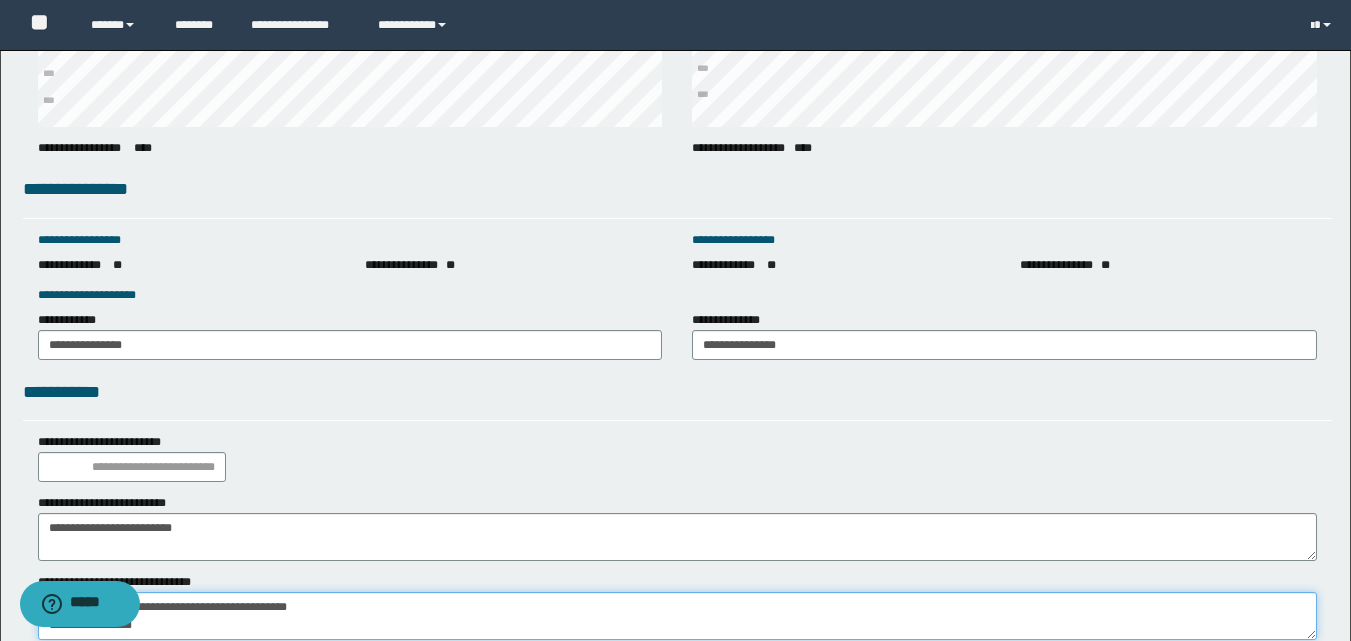 scroll, scrollTop: 0, scrollLeft: 0, axis: both 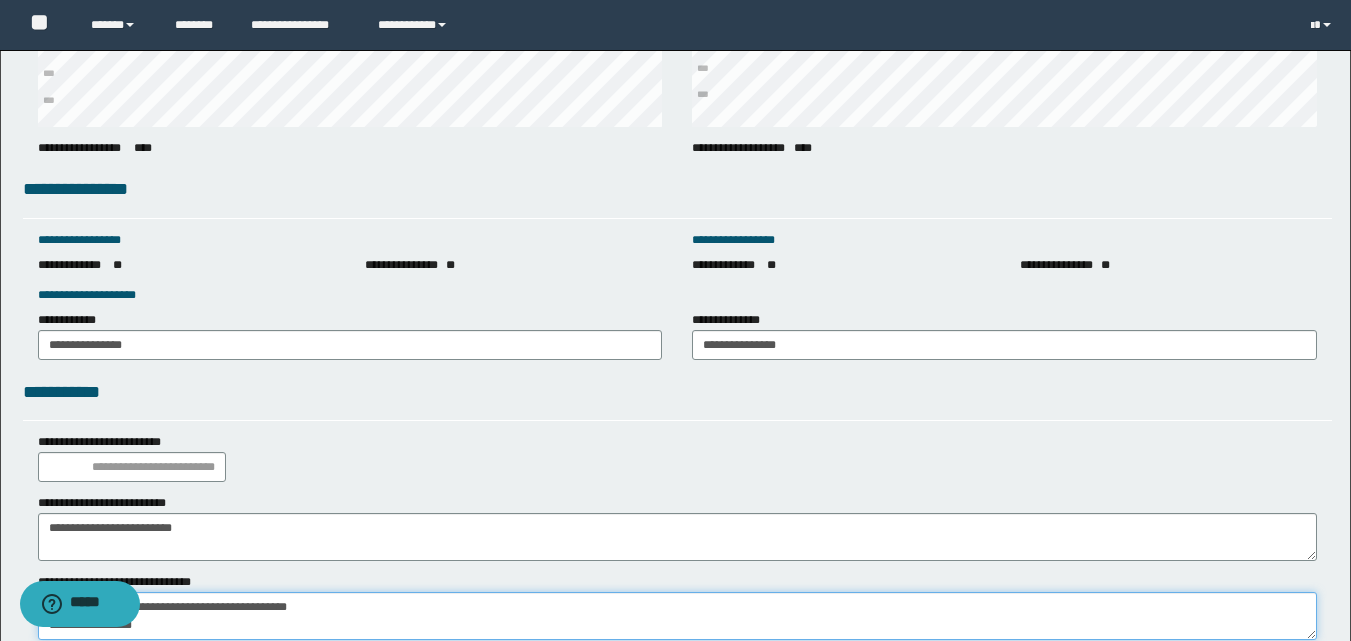 type on "**********" 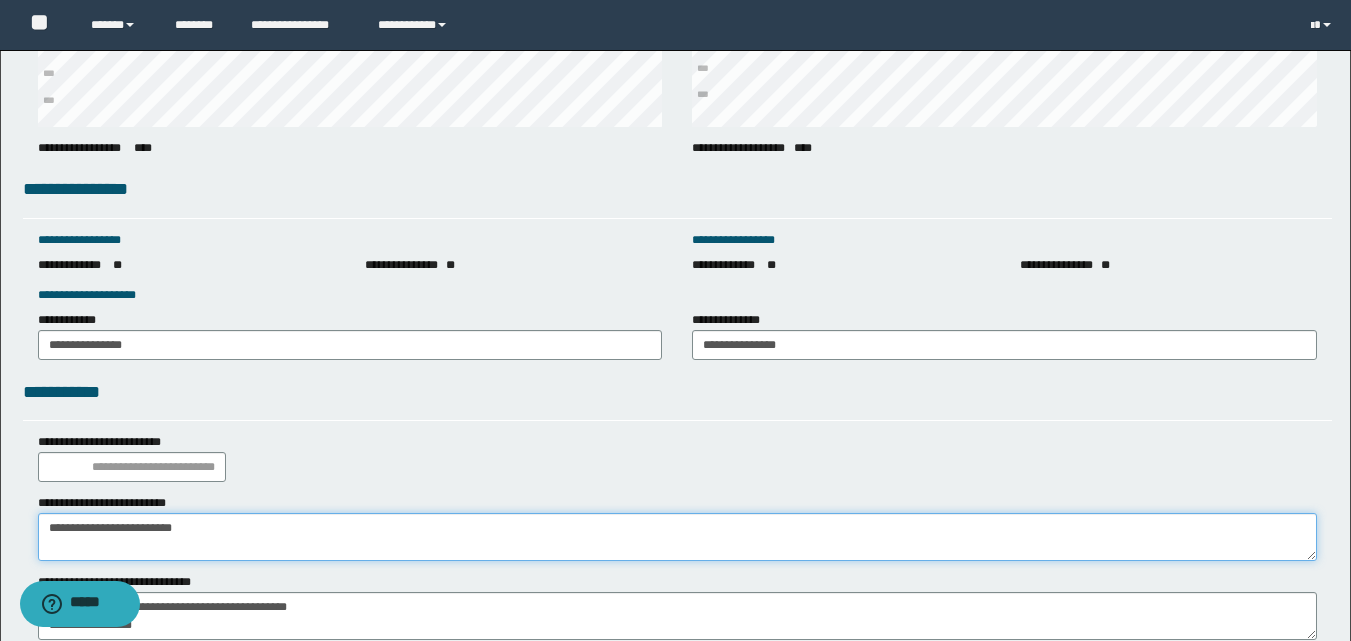 drag, startPoint x: 41, startPoint y: 524, endPoint x: 0, endPoint y: 524, distance: 41 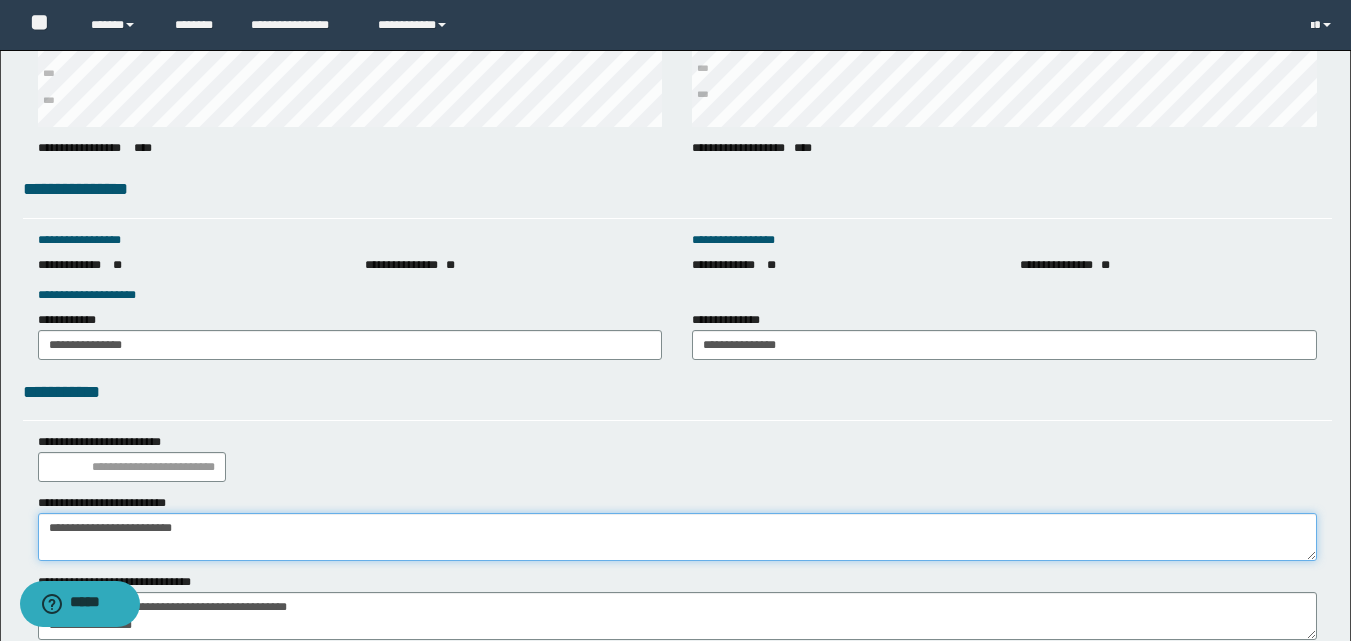 click on "**********" at bounding box center [675, -967] 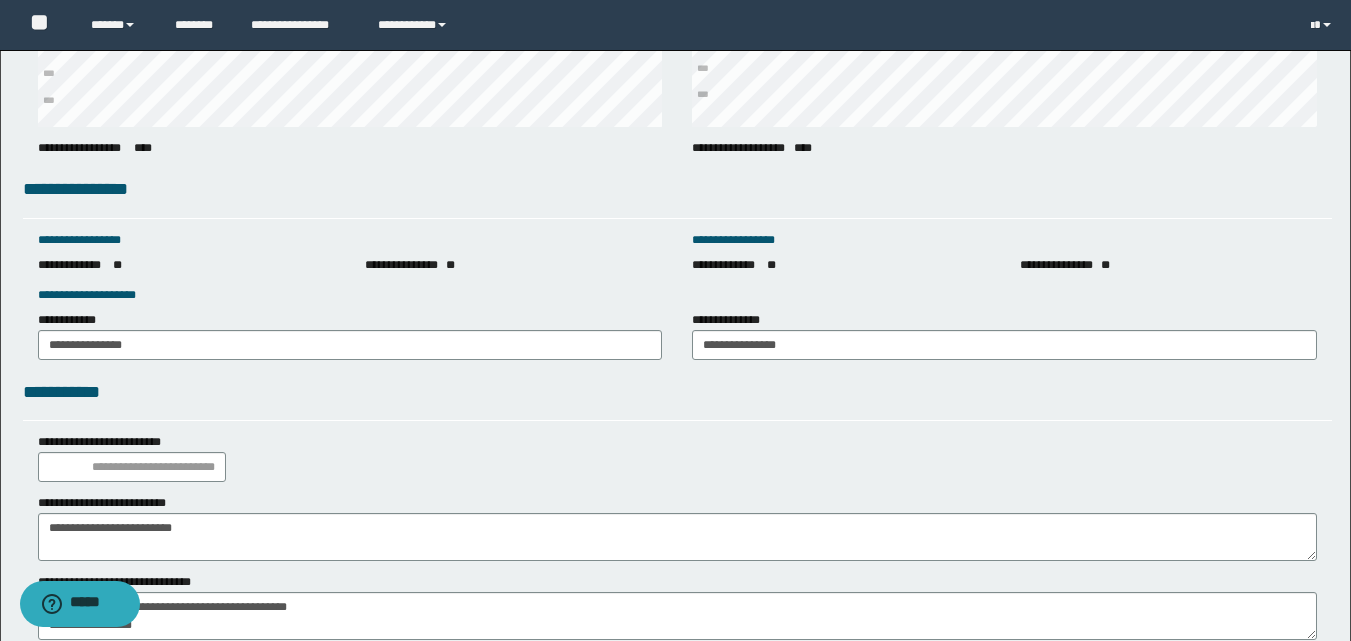 click on "**********" at bounding box center (675, -967) 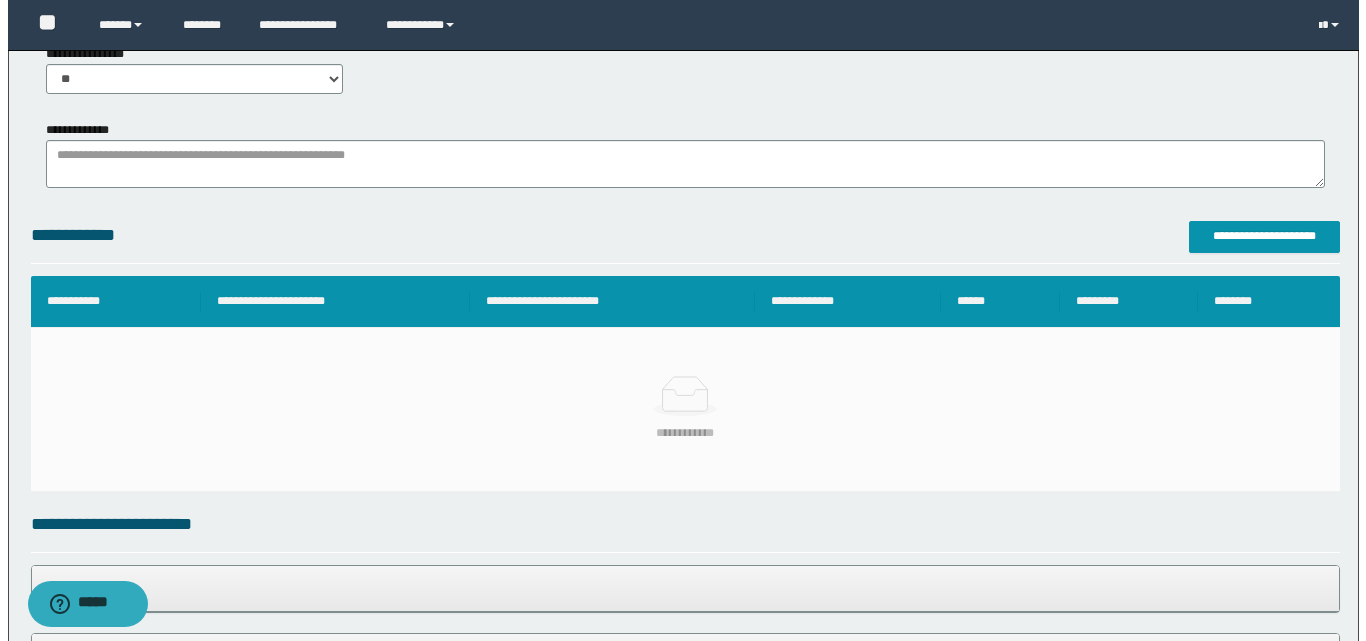 scroll, scrollTop: 323, scrollLeft: 0, axis: vertical 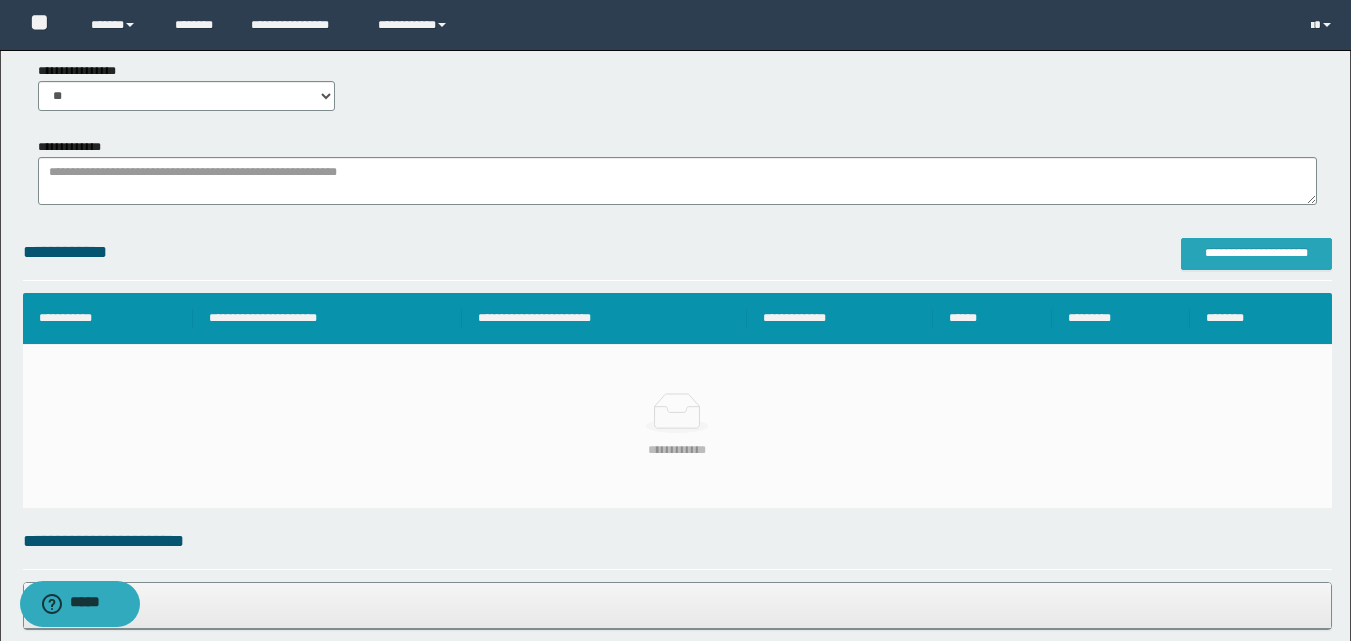 click on "**********" at bounding box center (1256, 253) 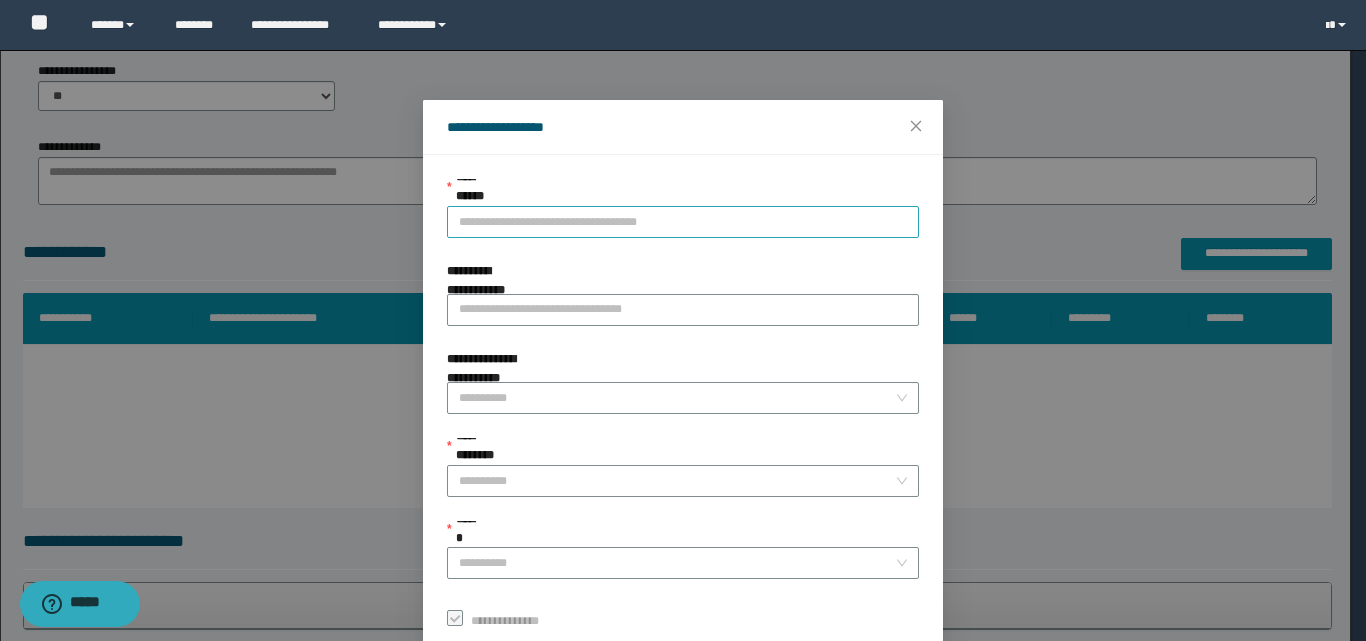 click on "**********" at bounding box center (683, 222) 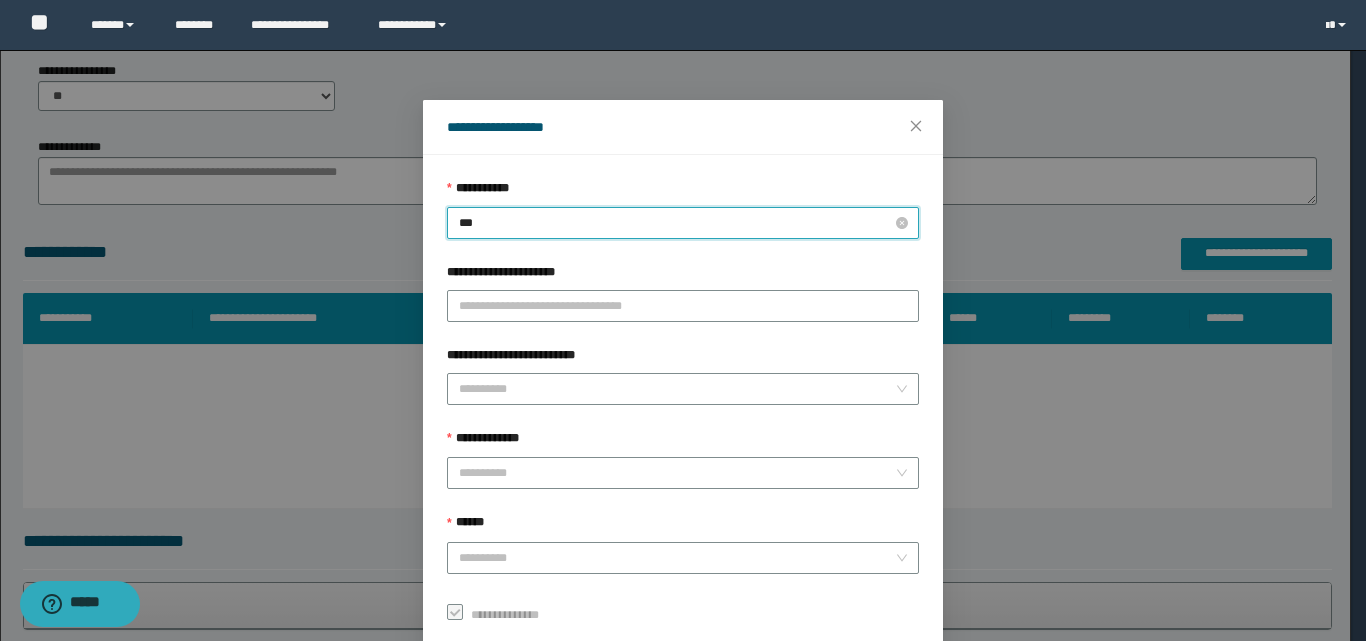 type on "****" 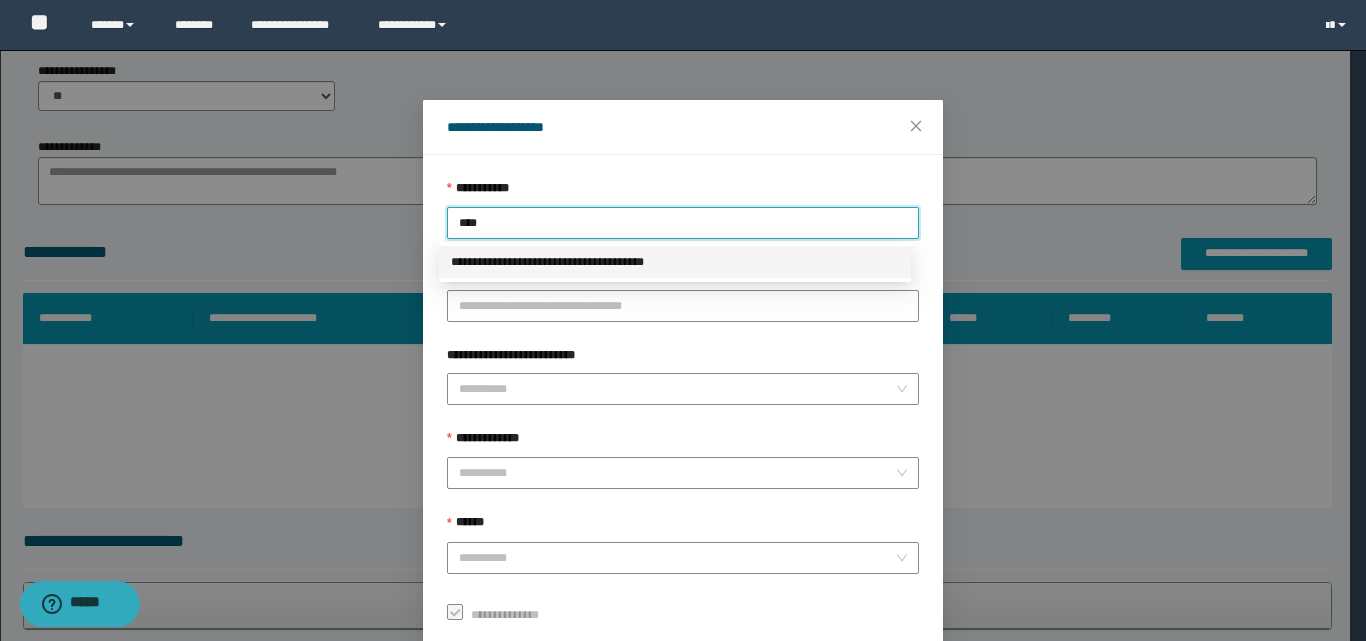 click on "**********" at bounding box center [675, 262] 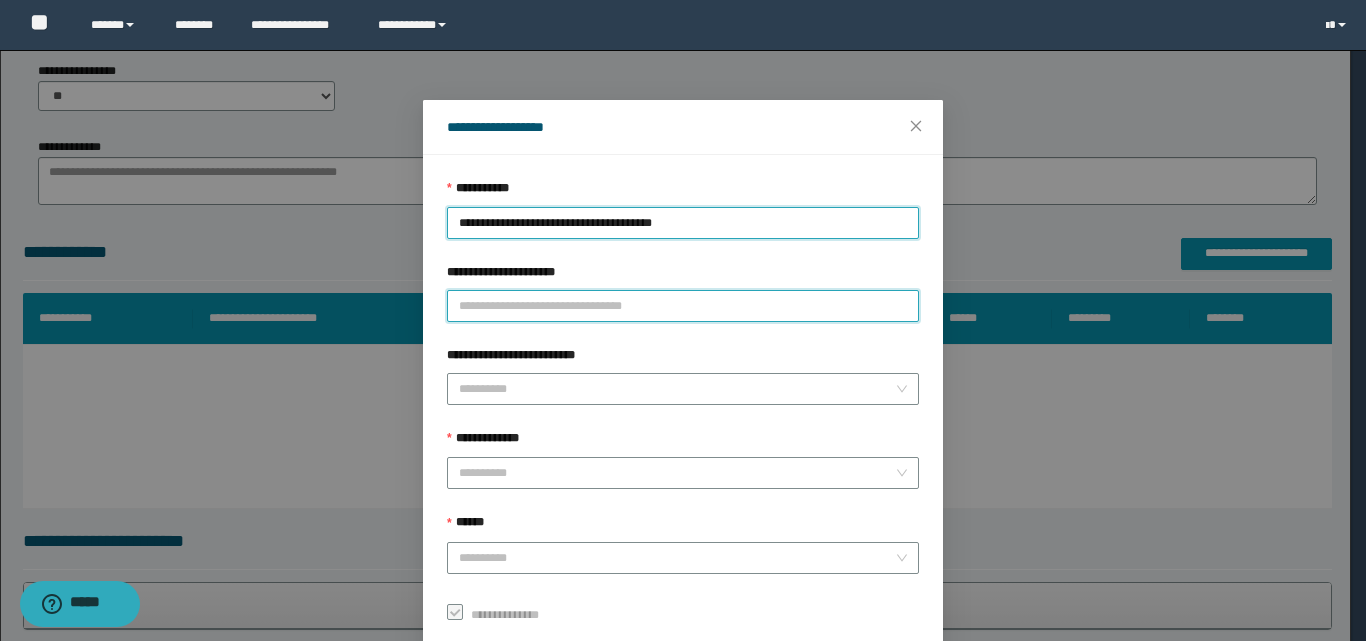 click on "**********" at bounding box center (683, 306) 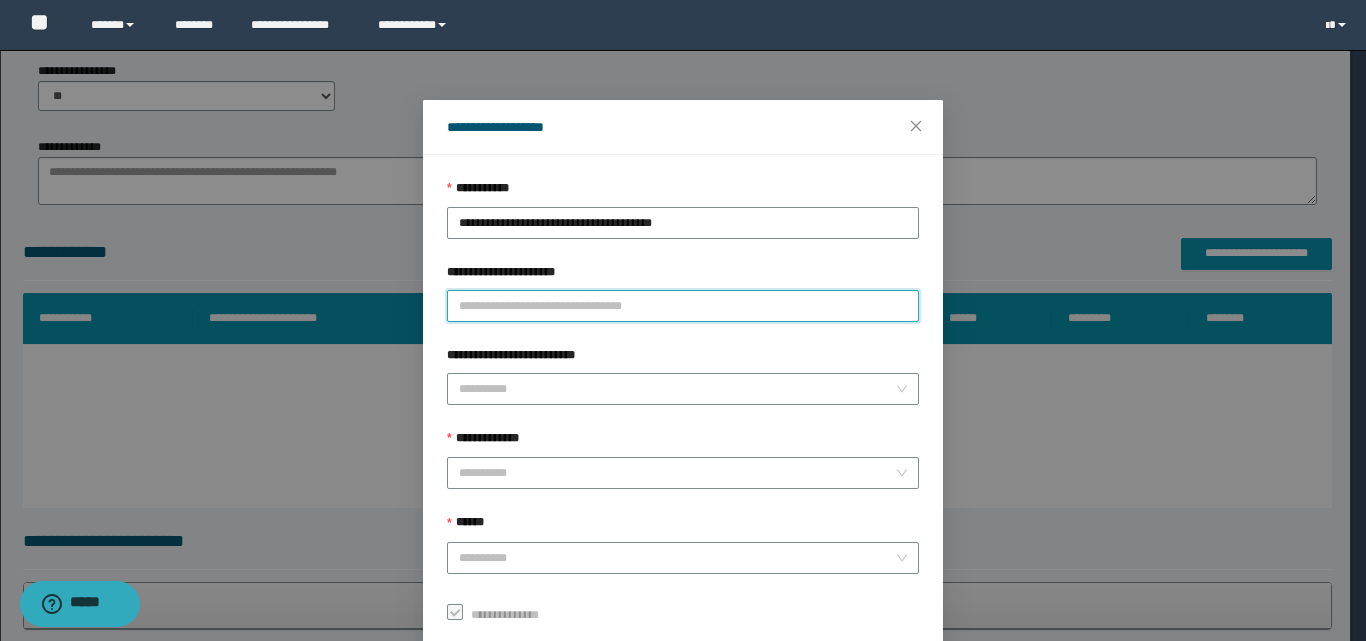 paste on "**********" 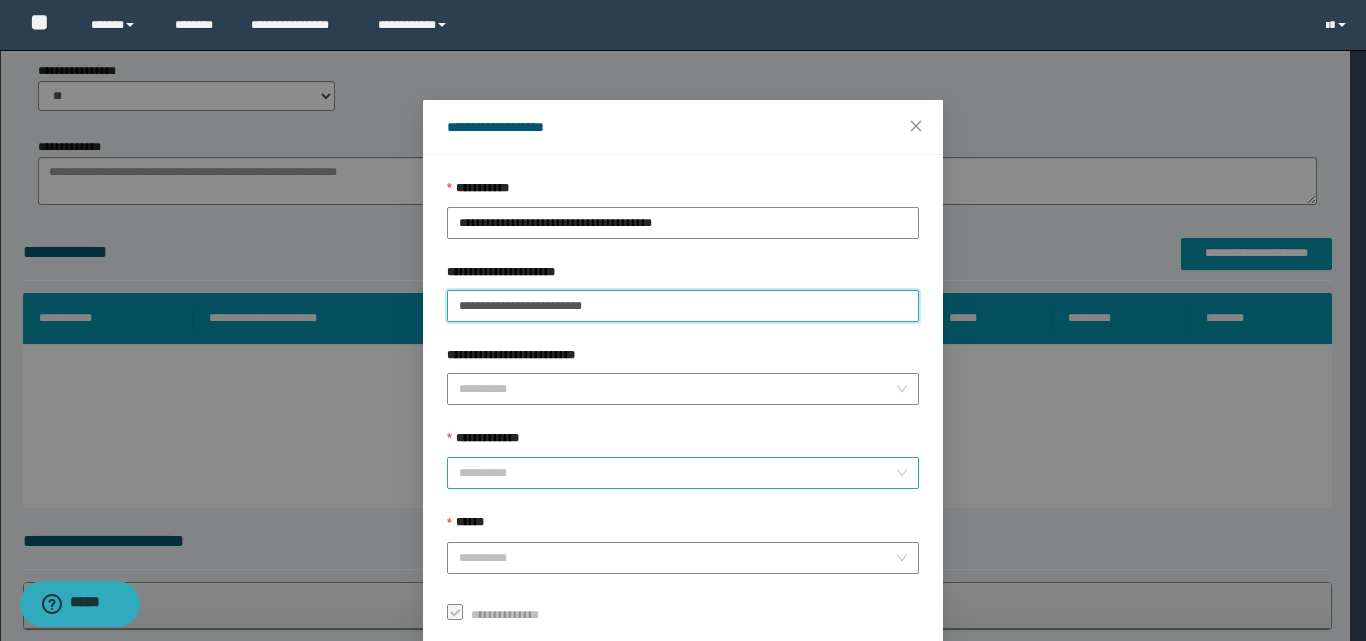 type on "**********" 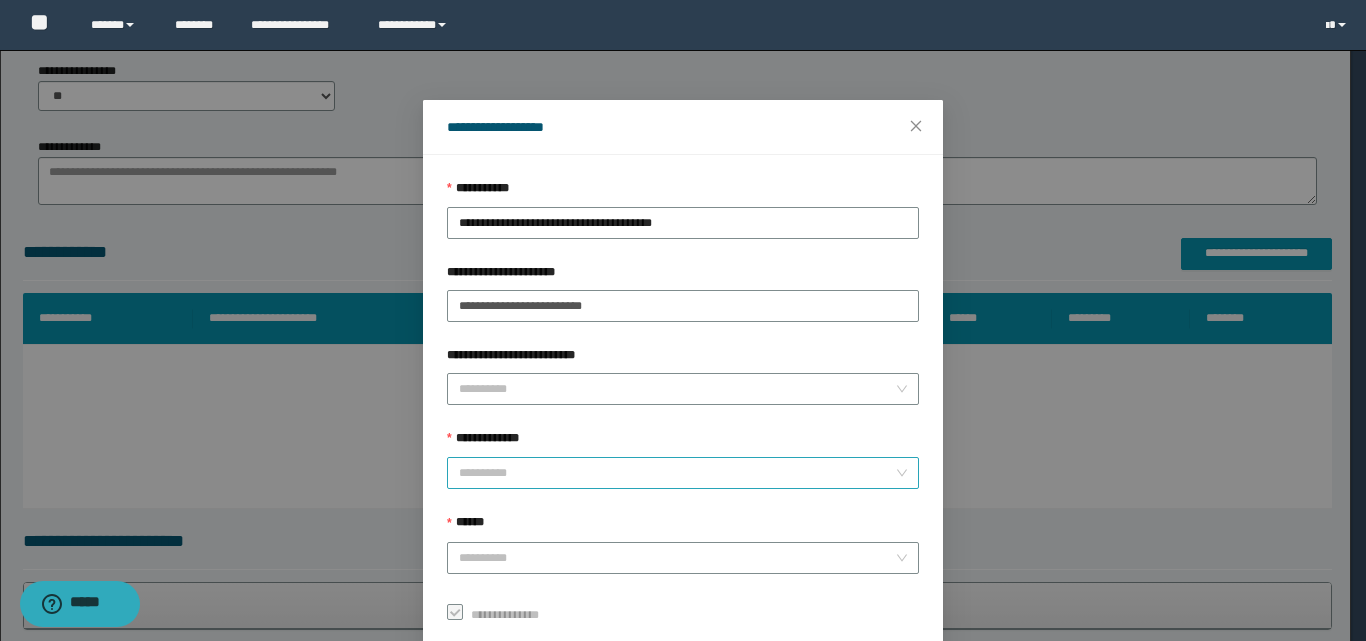 click on "**********" at bounding box center (677, 473) 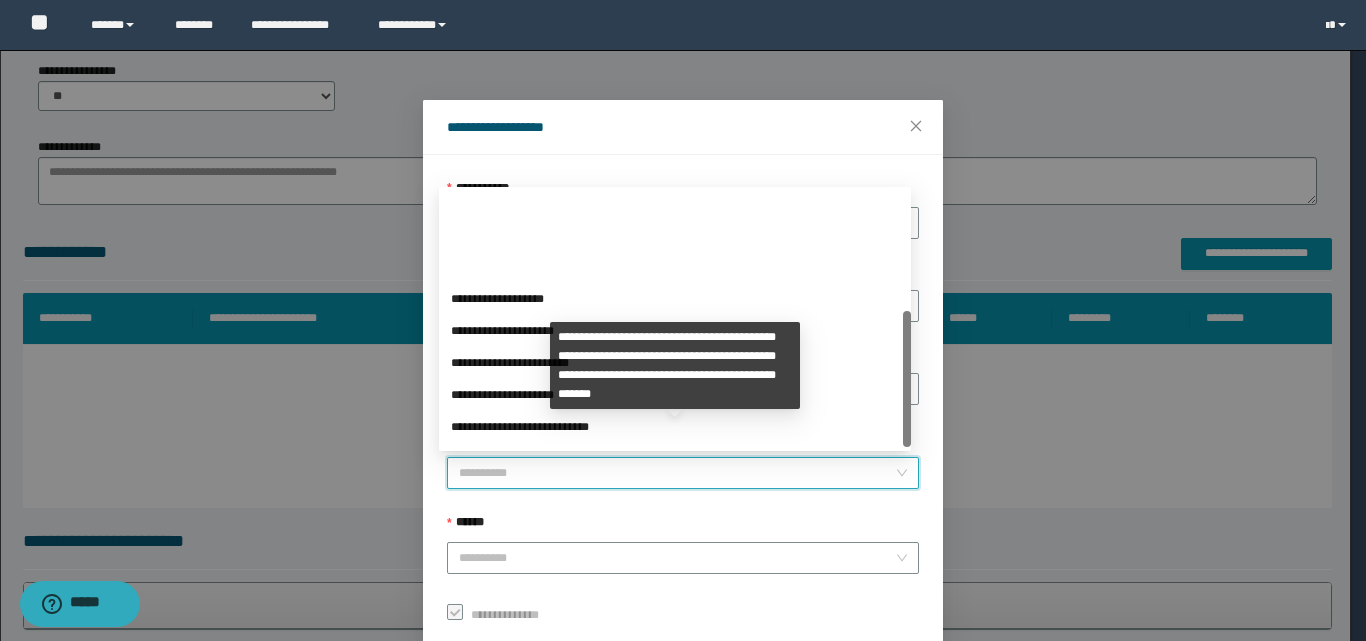 scroll, scrollTop: 224, scrollLeft: 0, axis: vertical 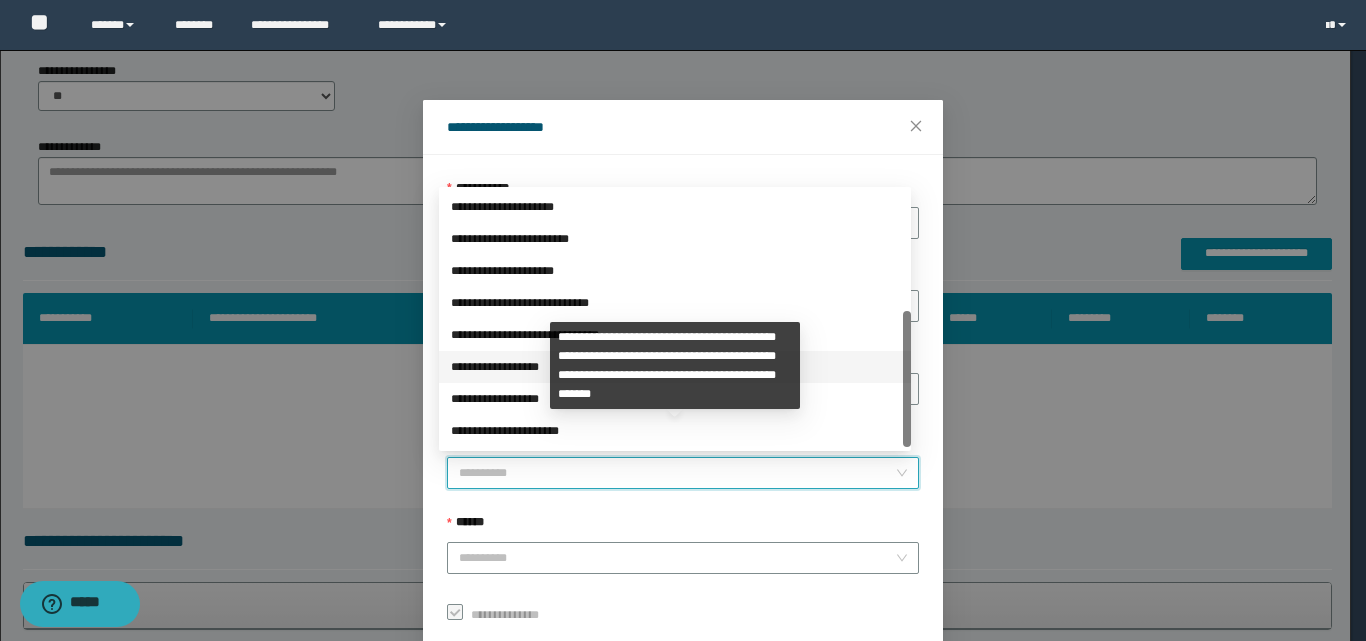 click on "**********" at bounding box center (675, 367) 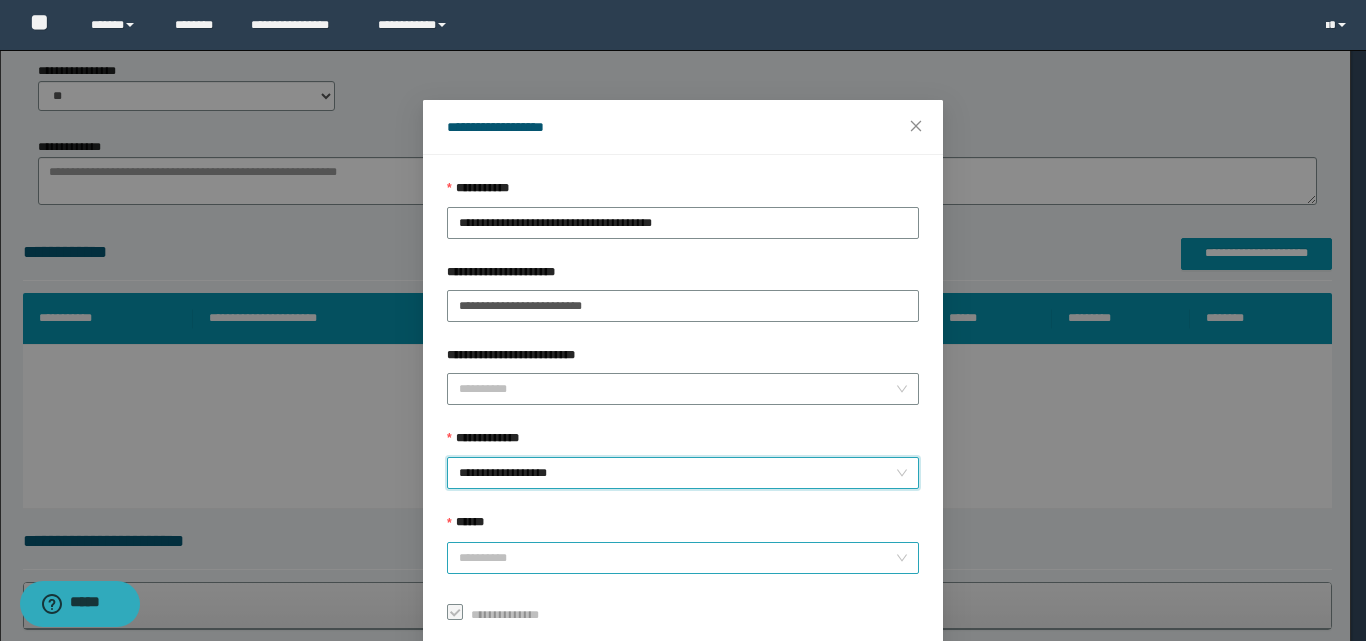click on "******" at bounding box center (677, 558) 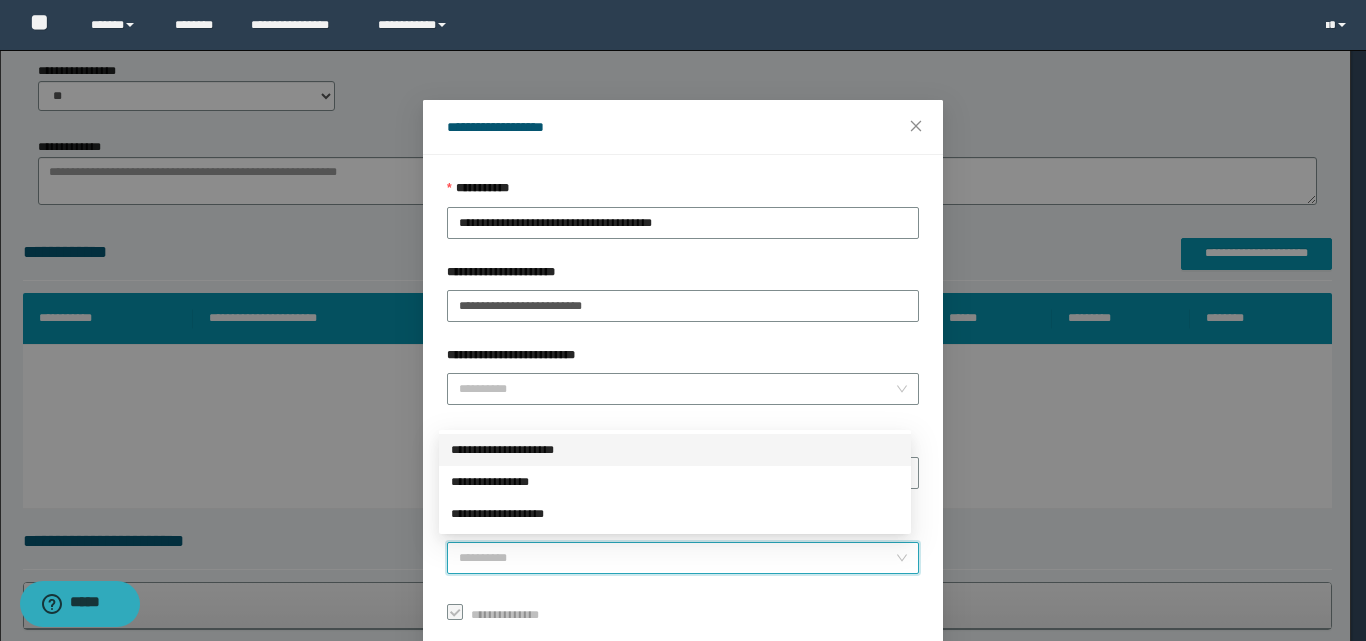 click on "**********" at bounding box center (675, 450) 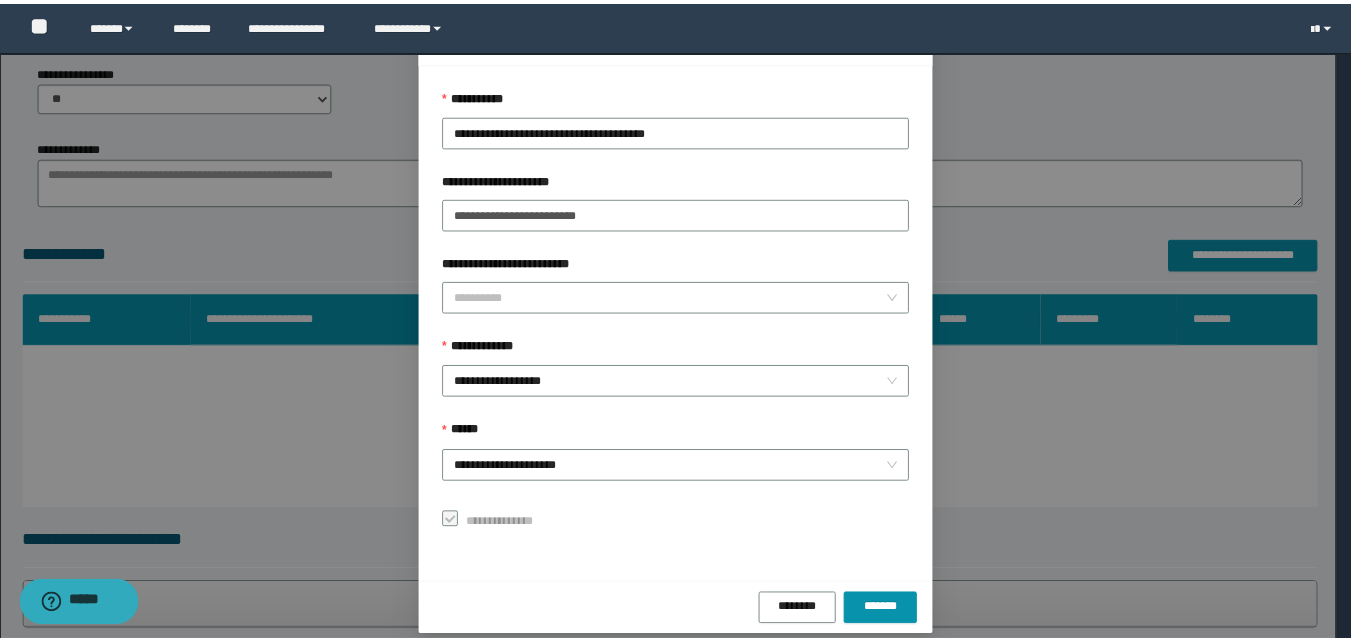 scroll, scrollTop: 111, scrollLeft: 0, axis: vertical 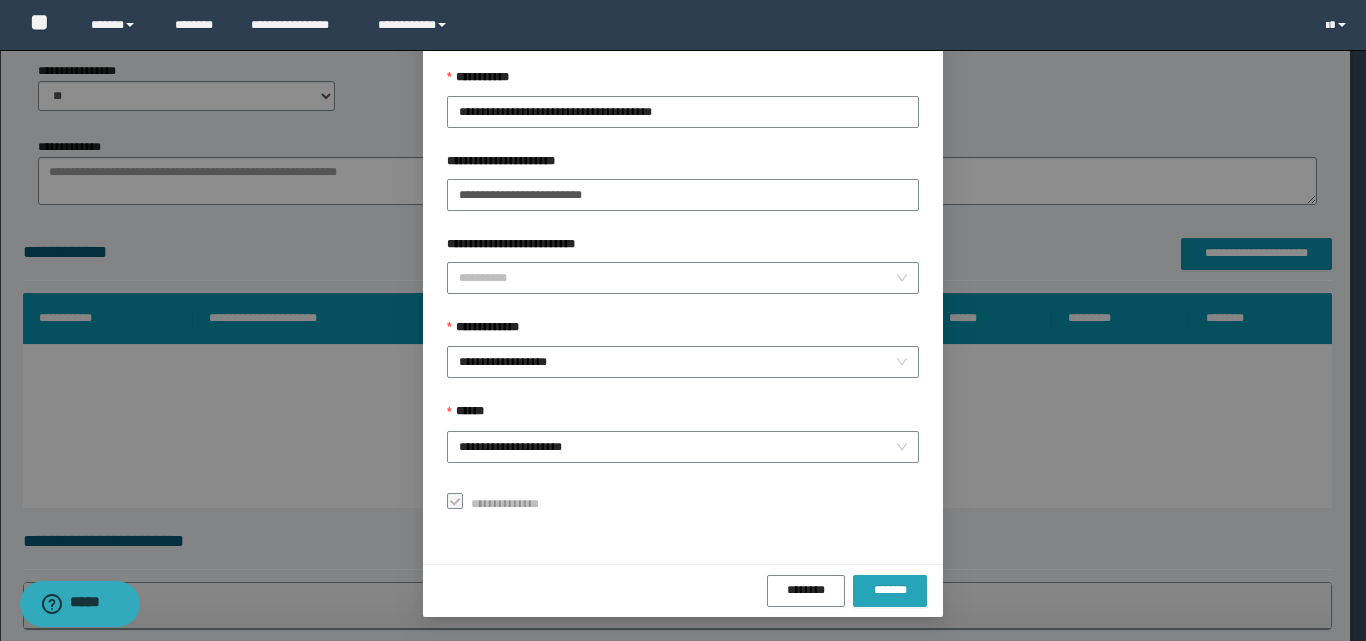 click on "*******" at bounding box center (890, 590) 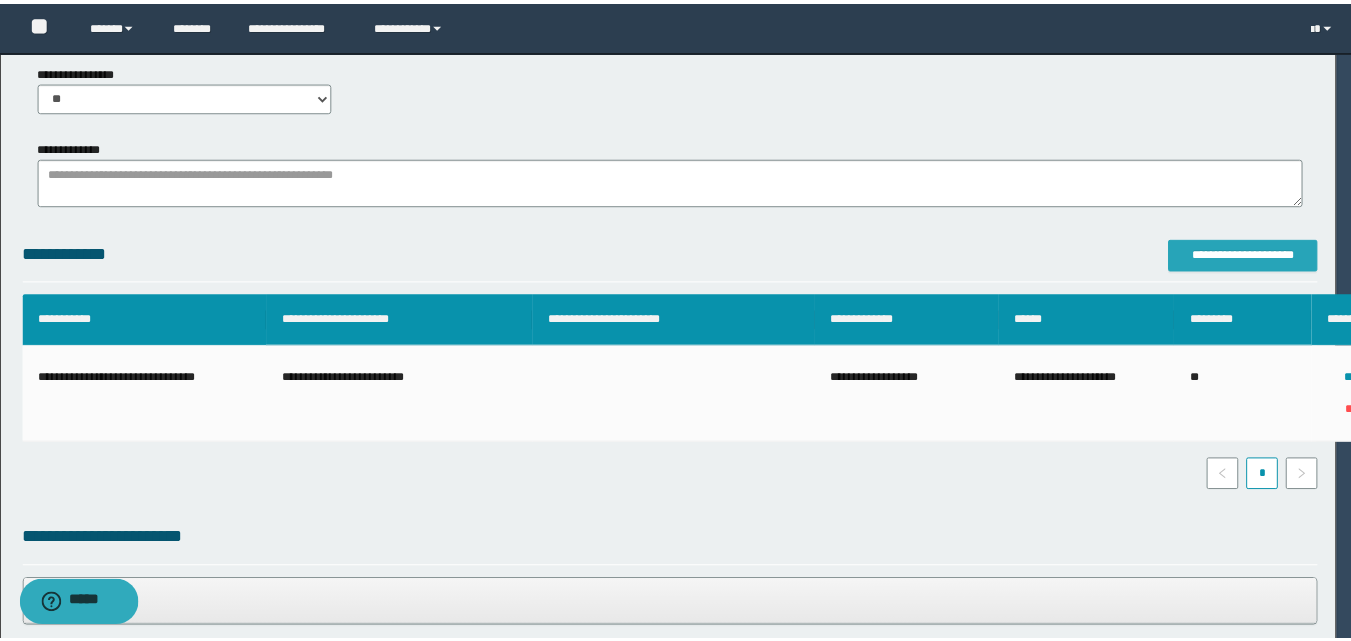 scroll, scrollTop: 0, scrollLeft: 0, axis: both 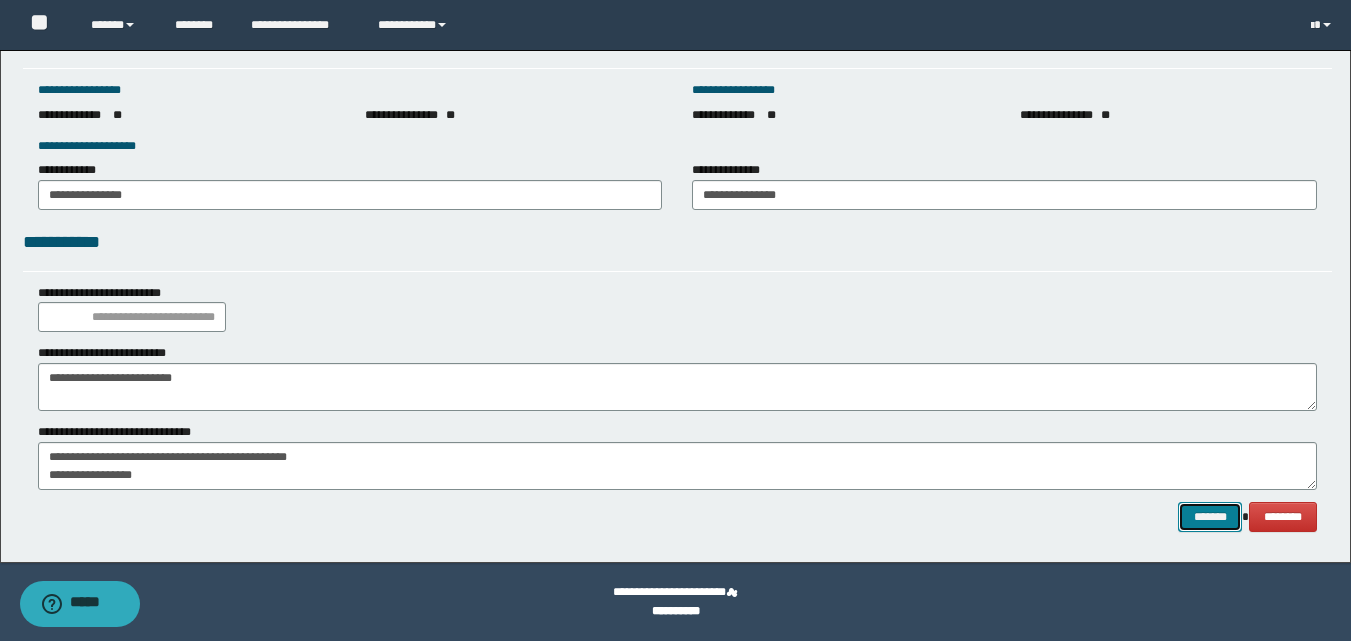 click on "*******" at bounding box center [1210, 517] 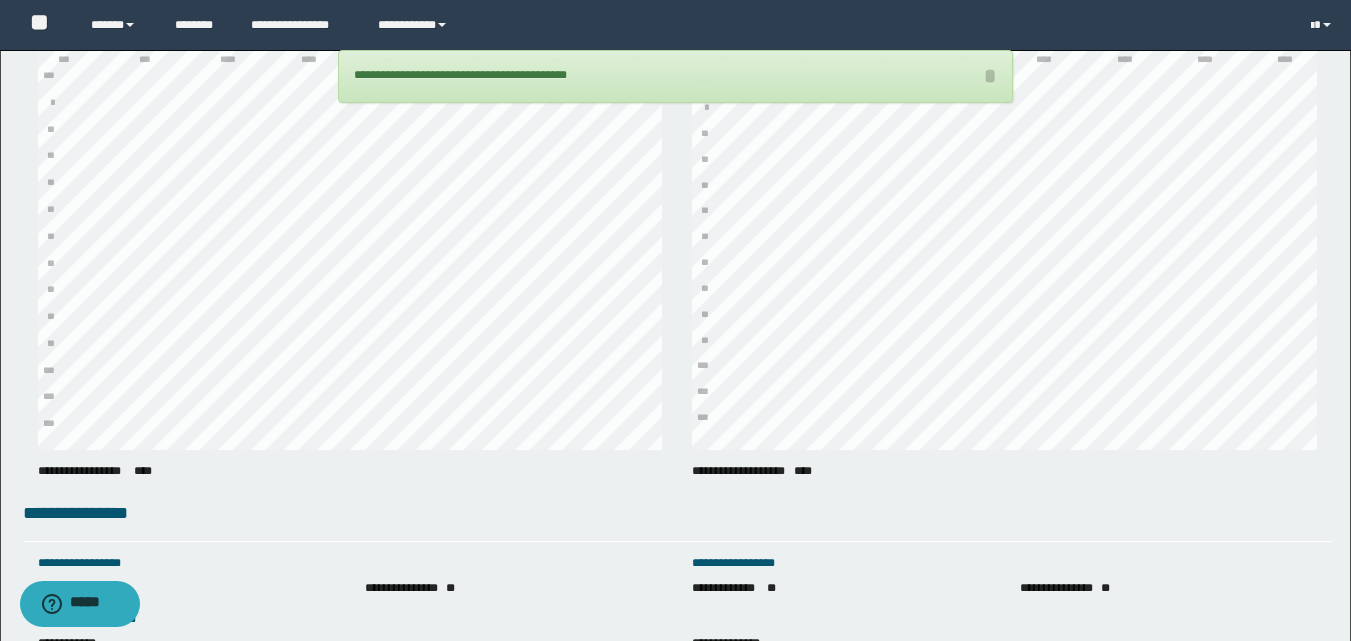 scroll, scrollTop: 2812, scrollLeft: 0, axis: vertical 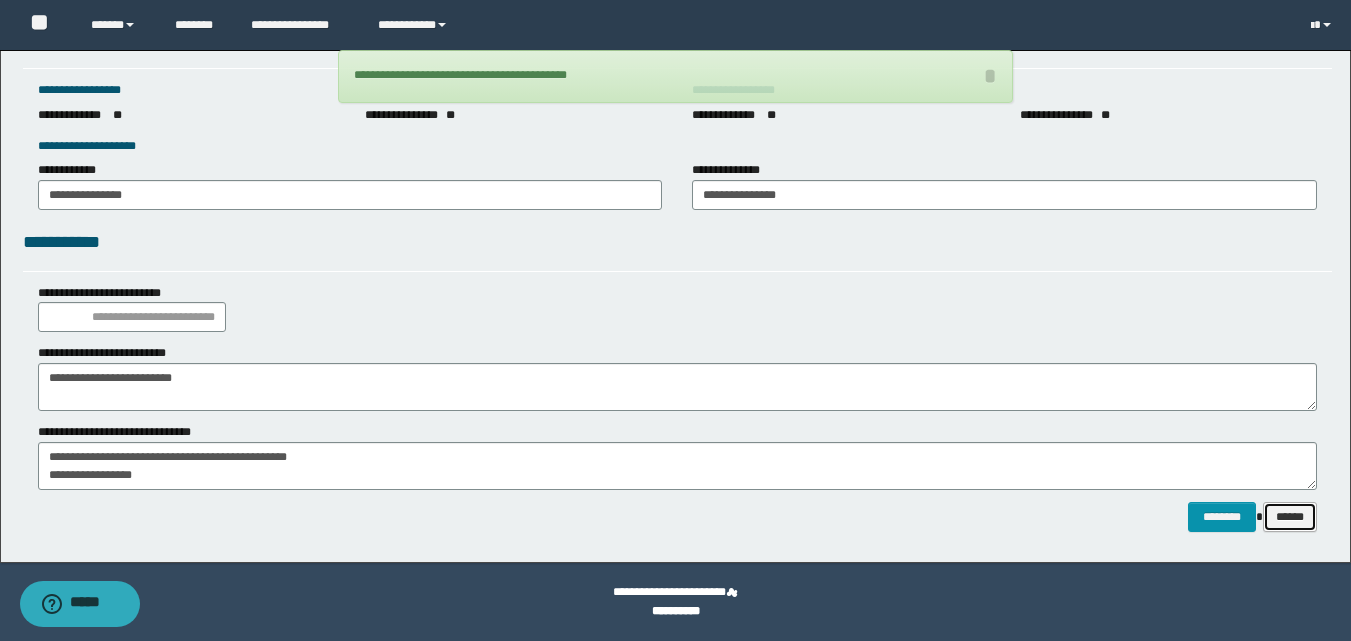 click on "******" at bounding box center [1290, 517] 